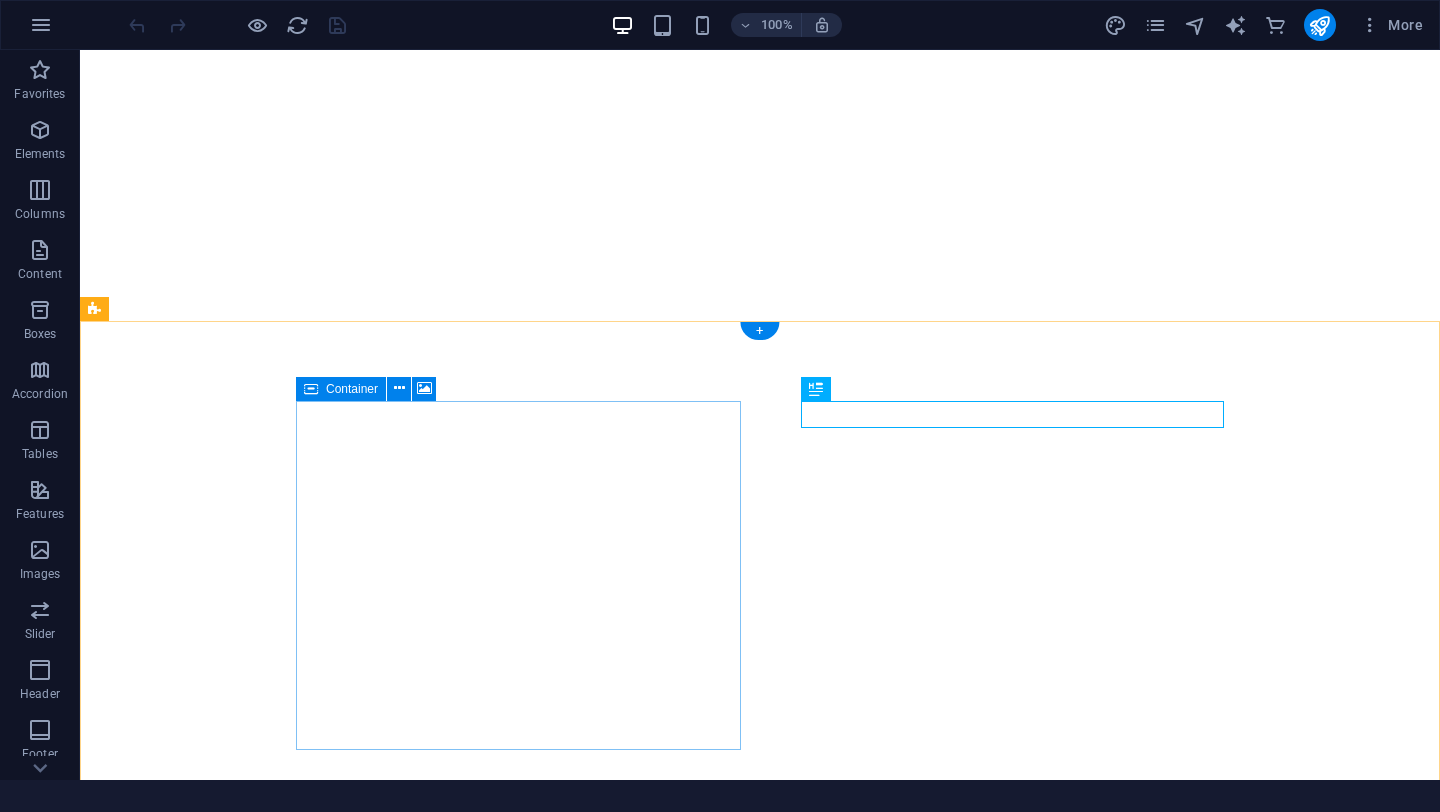 scroll, scrollTop: 0, scrollLeft: 0, axis: both 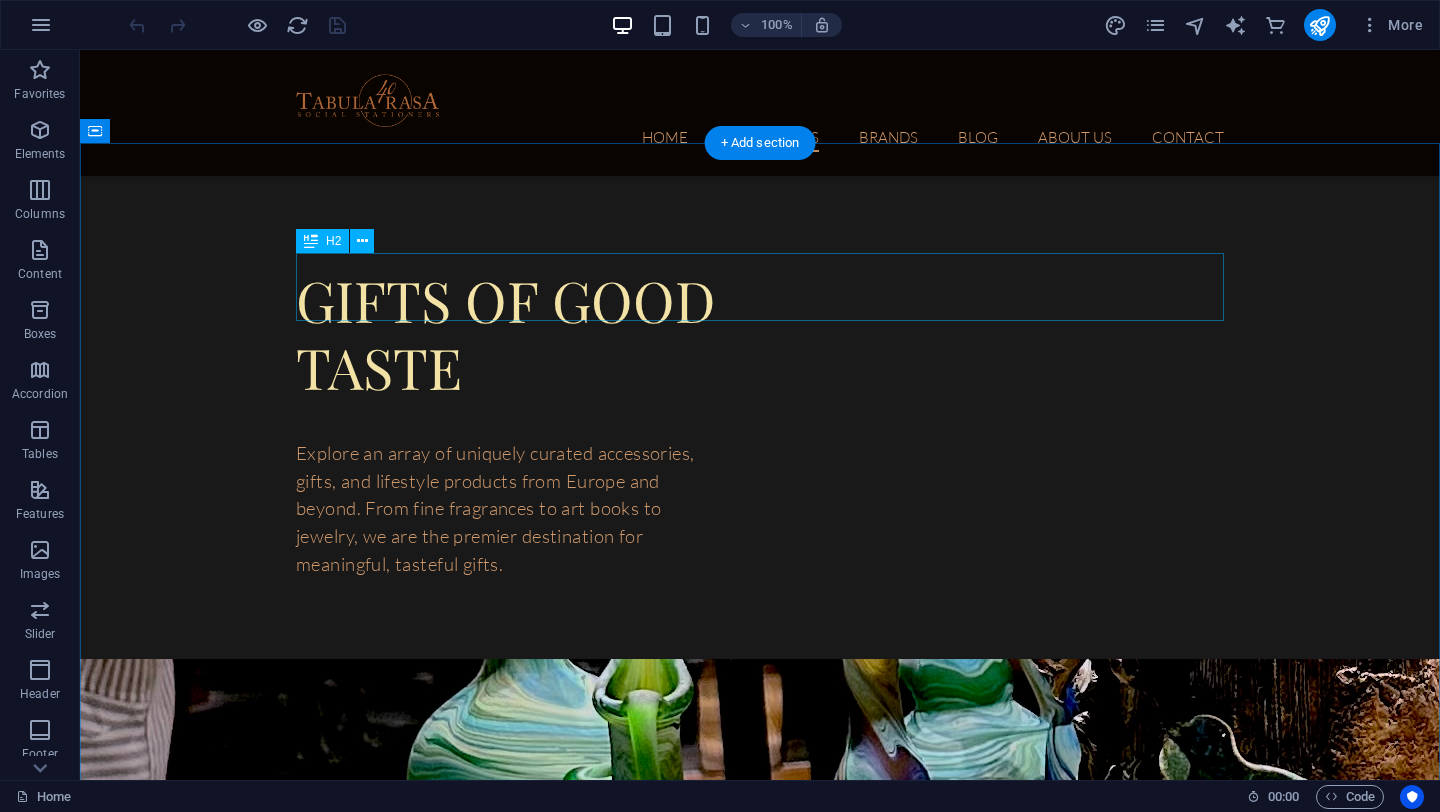 click on "T abula ras a  gift card" at bounding box center [760, 15241] 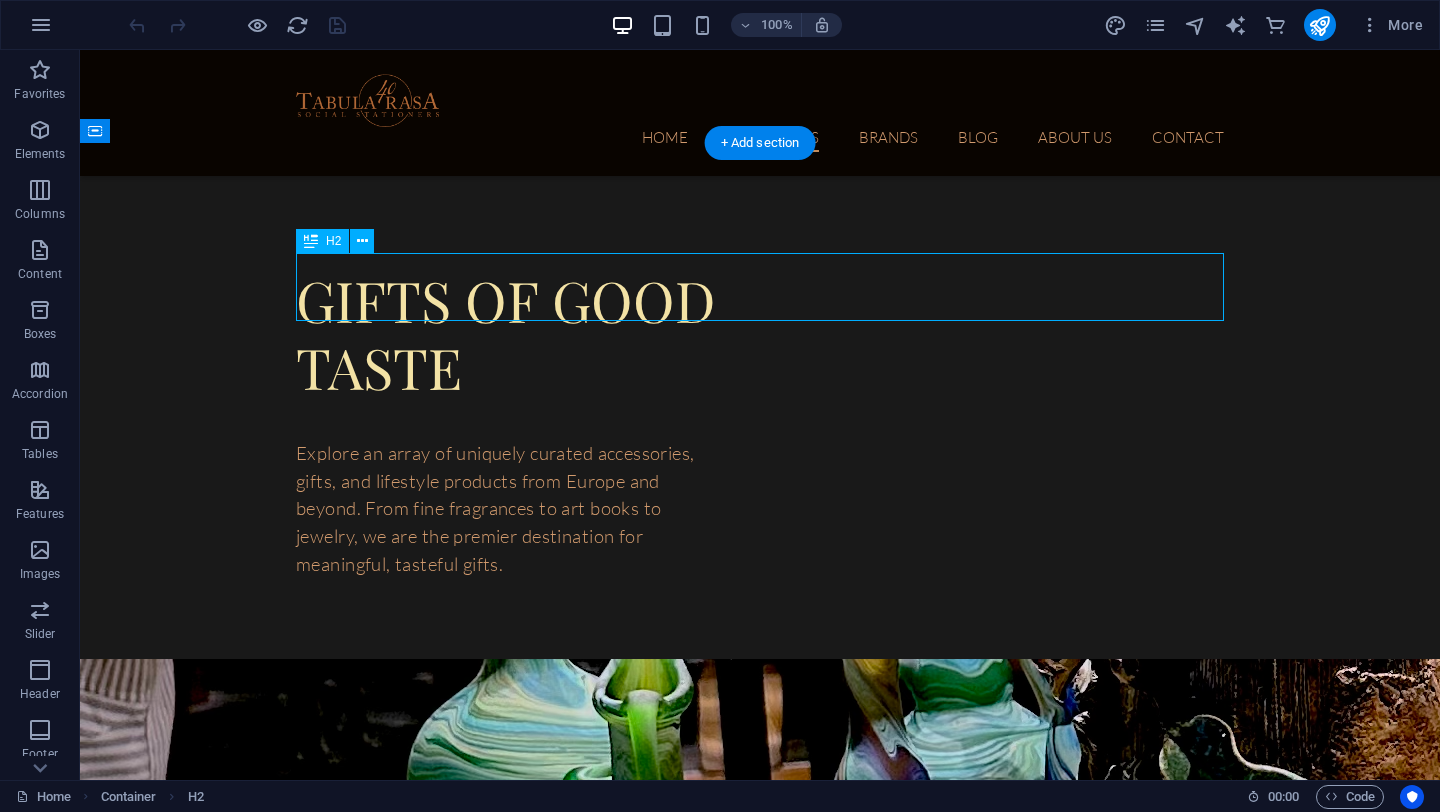click on "T abula ras a  gift card" at bounding box center [760, 15241] 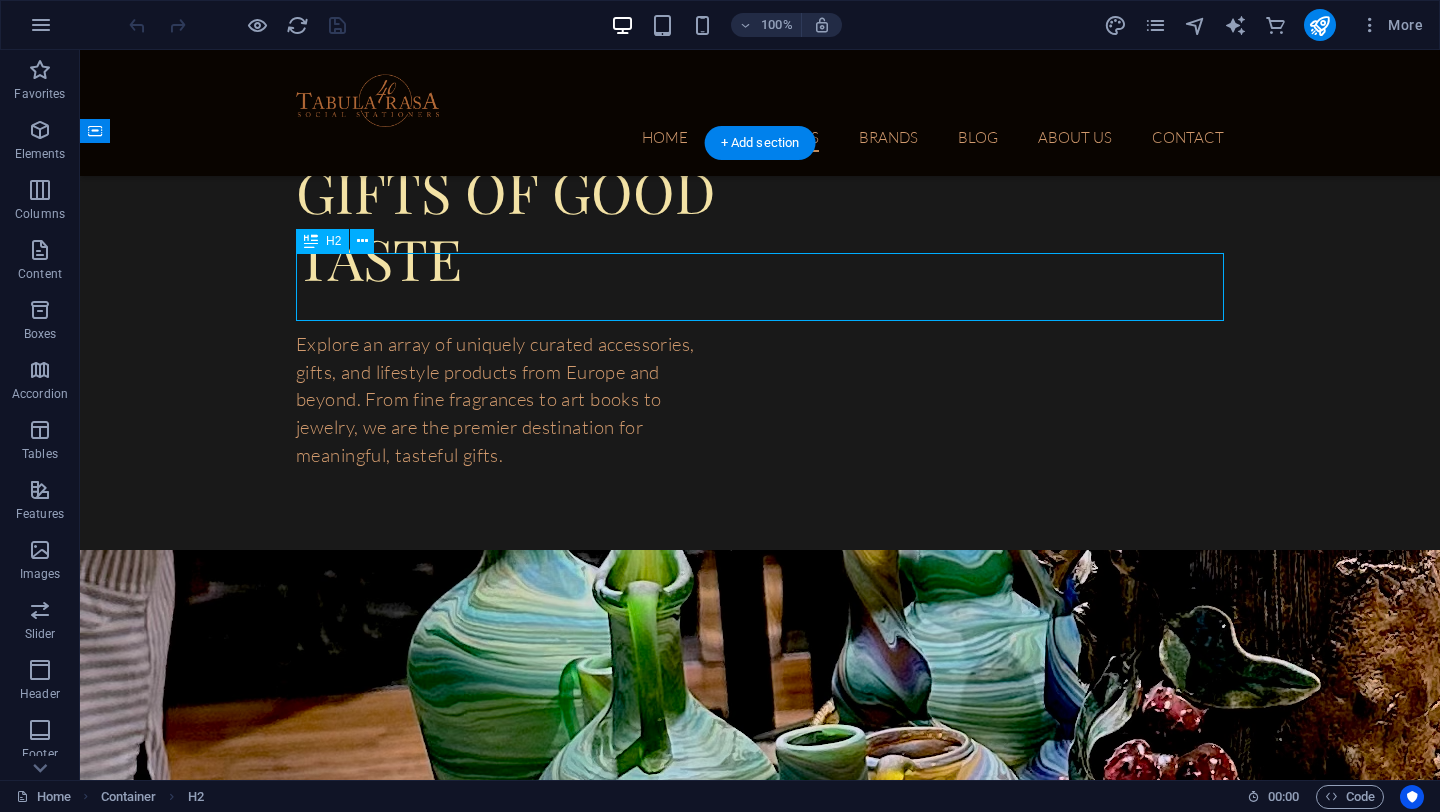 scroll, scrollTop: 6048, scrollLeft: 0, axis: vertical 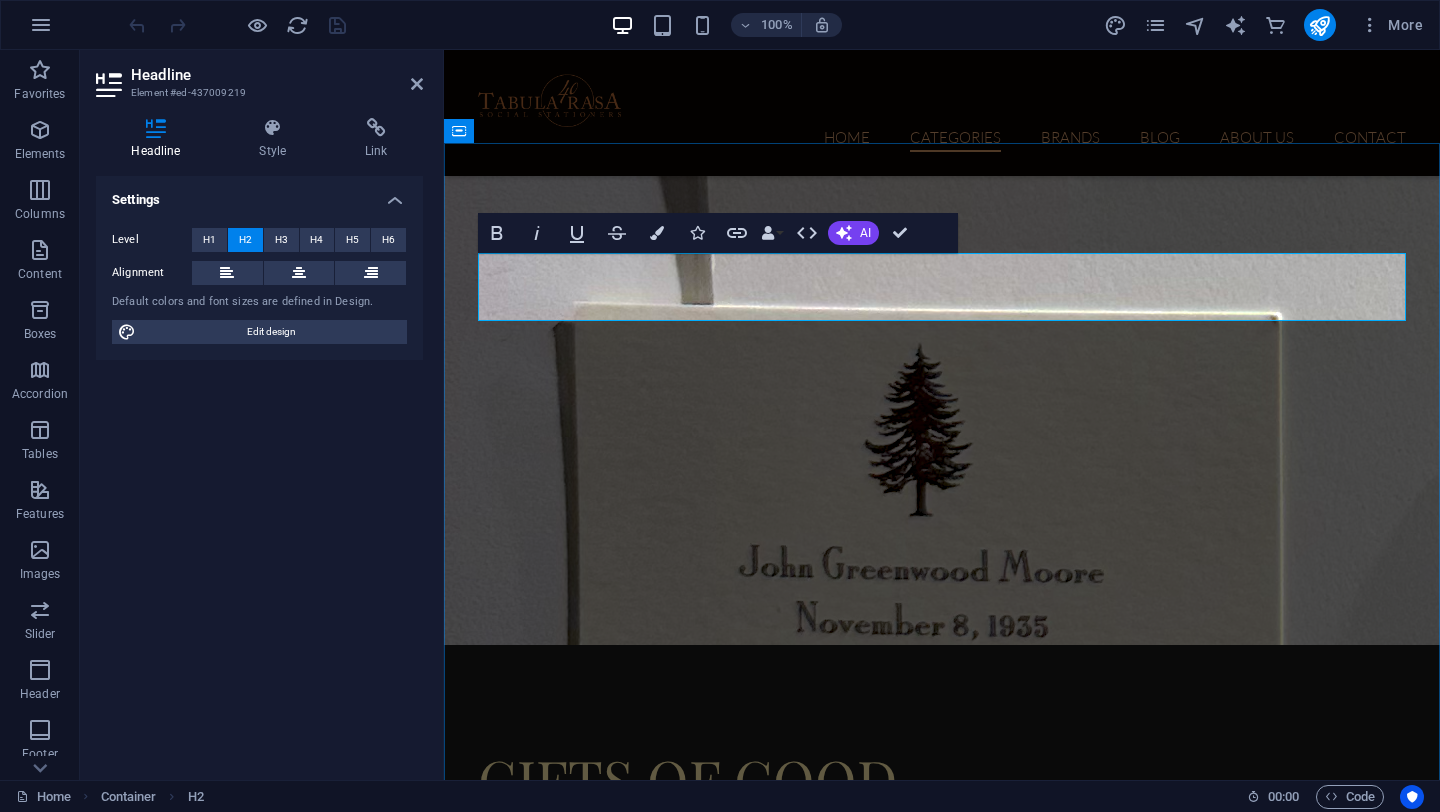 click on "[BRAND]" at bounding box center [853, 15725] 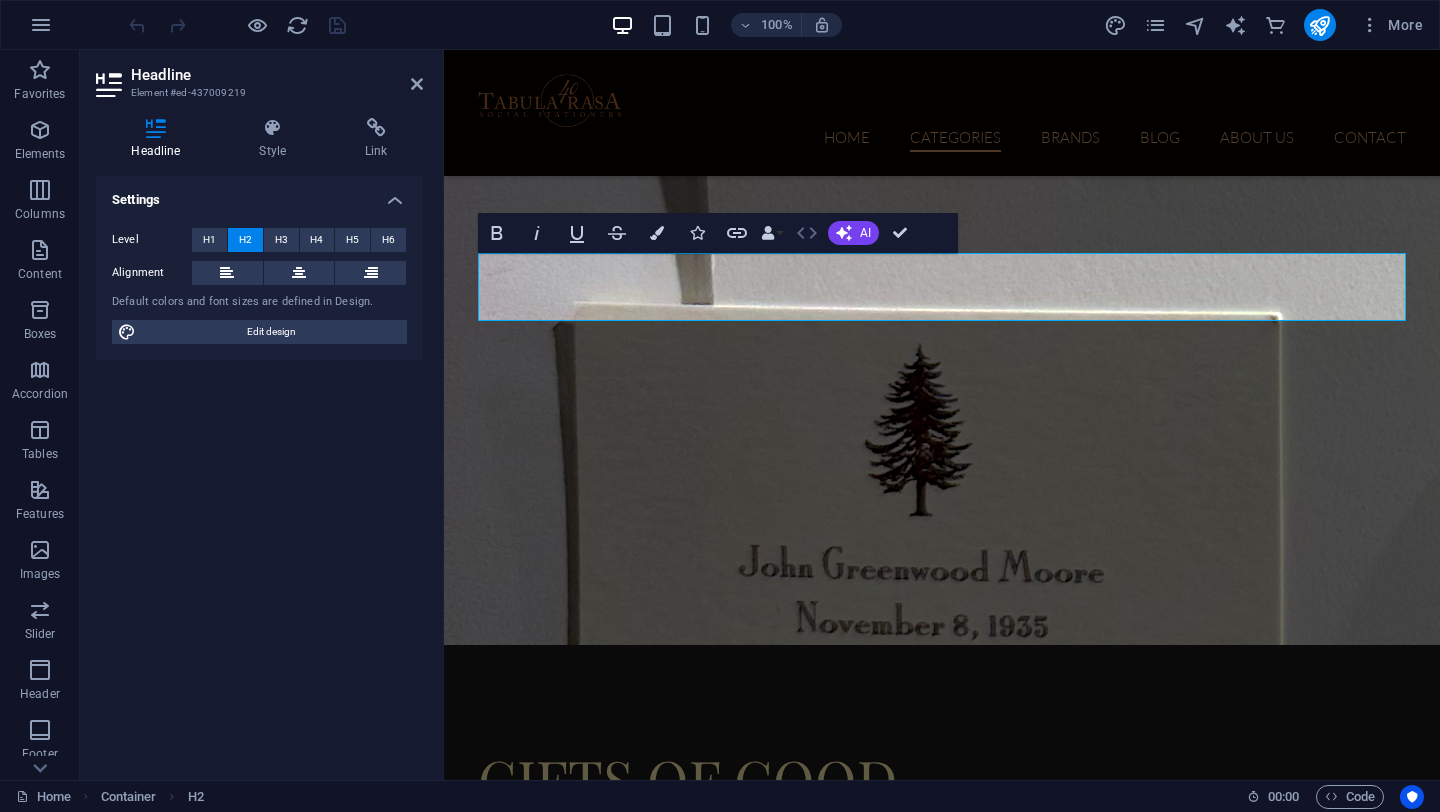 click 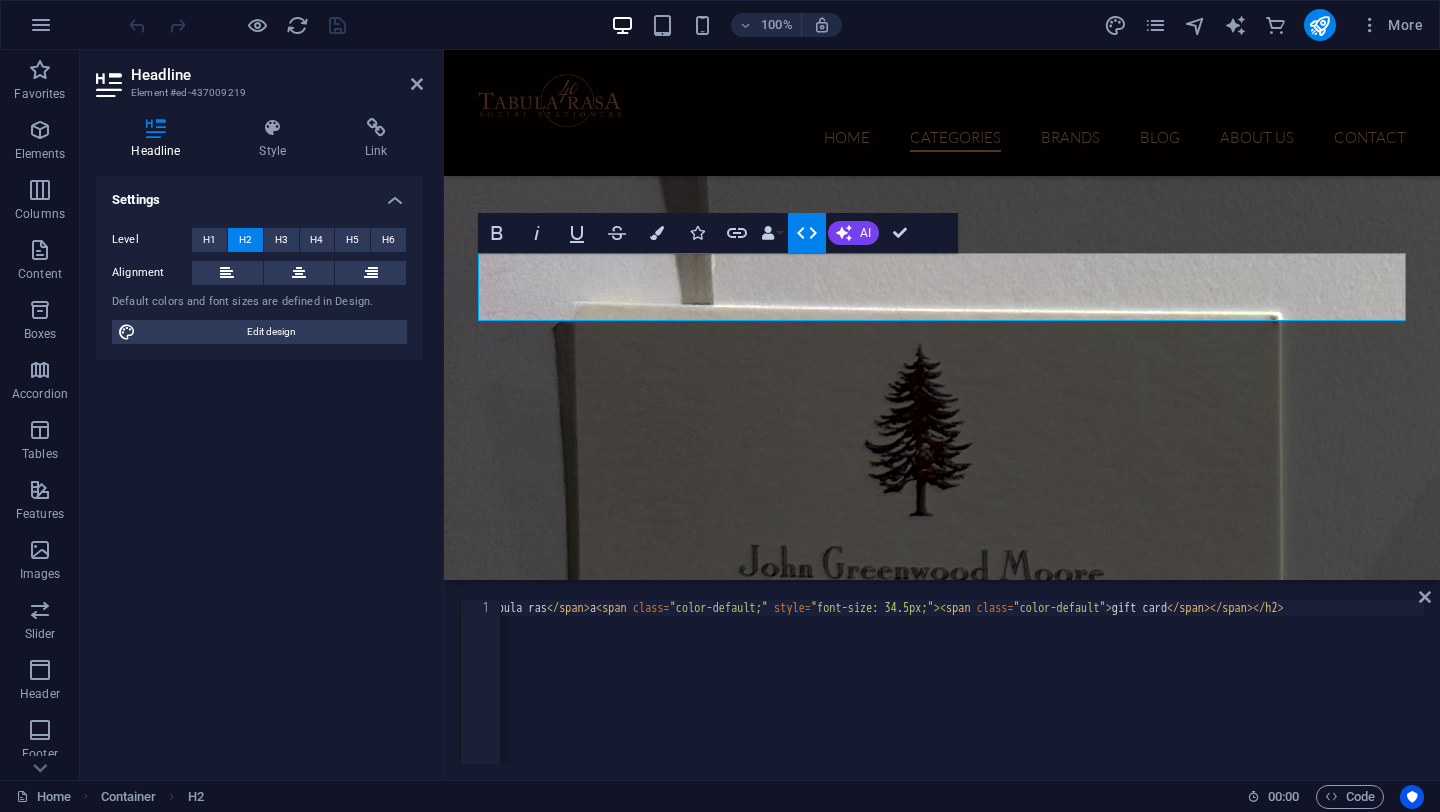 scroll, scrollTop: 0, scrollLeft: 0, axis: both 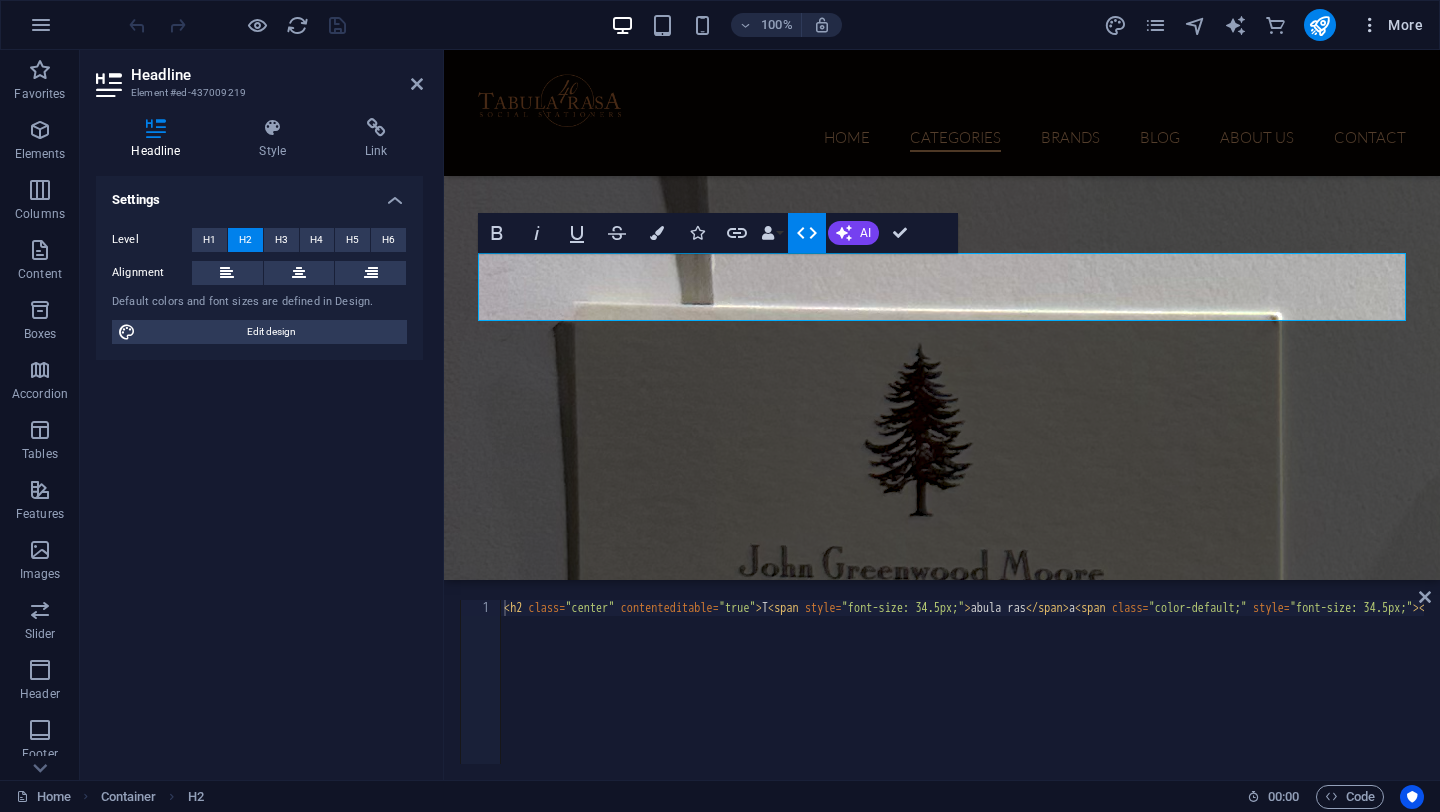 click at bounding box center (1370, 25) 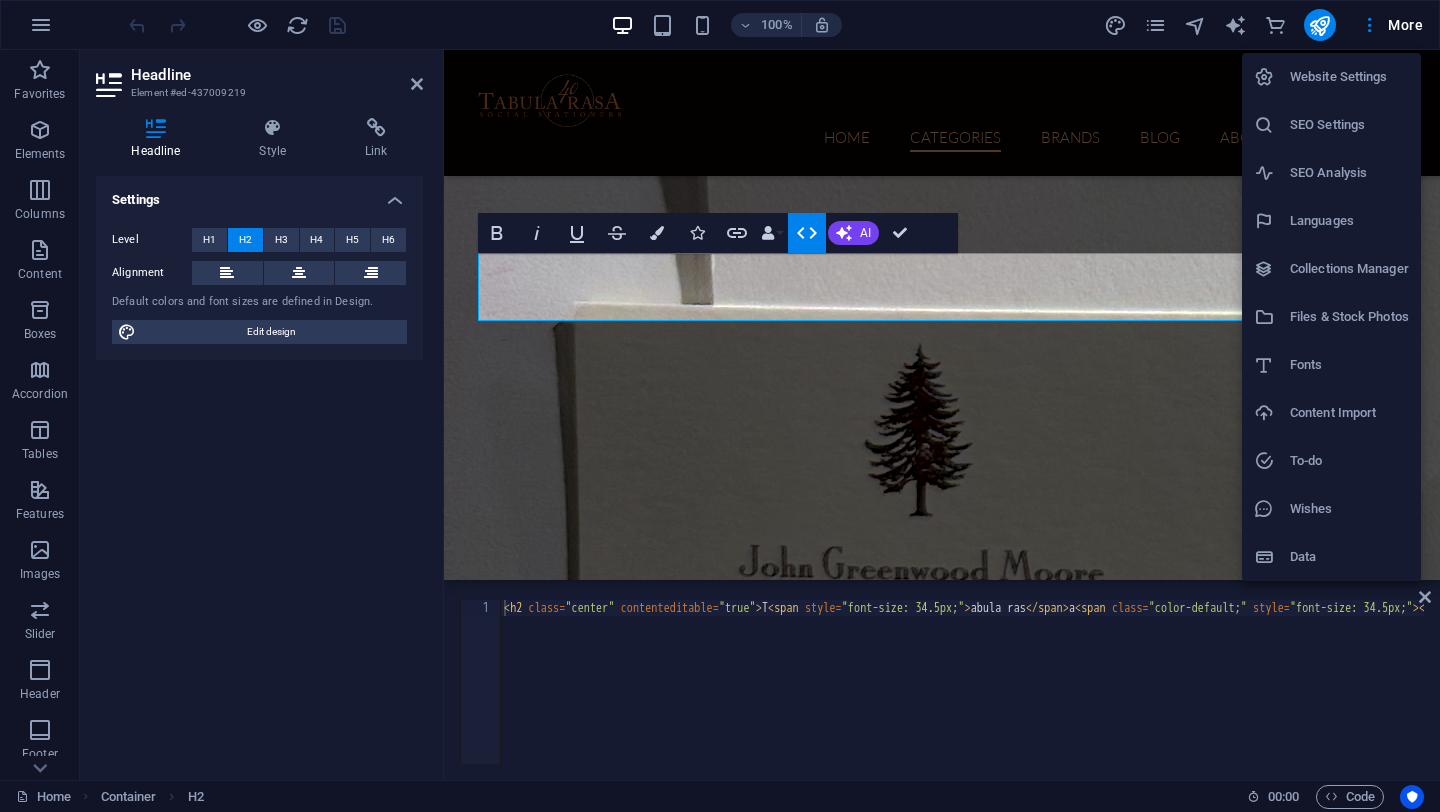 click at bounding box center (720, 406) 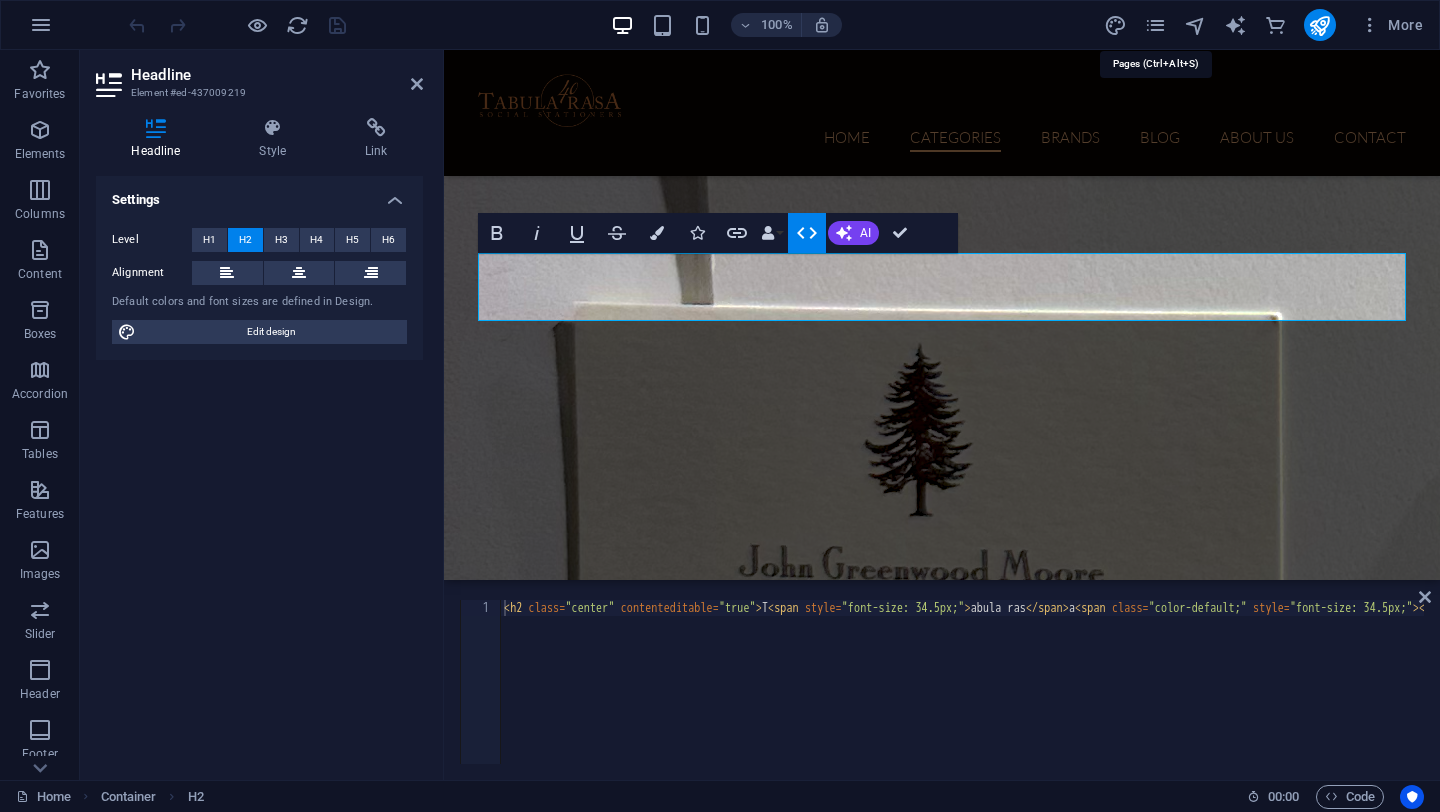 click at bounding box center [1155, 25] 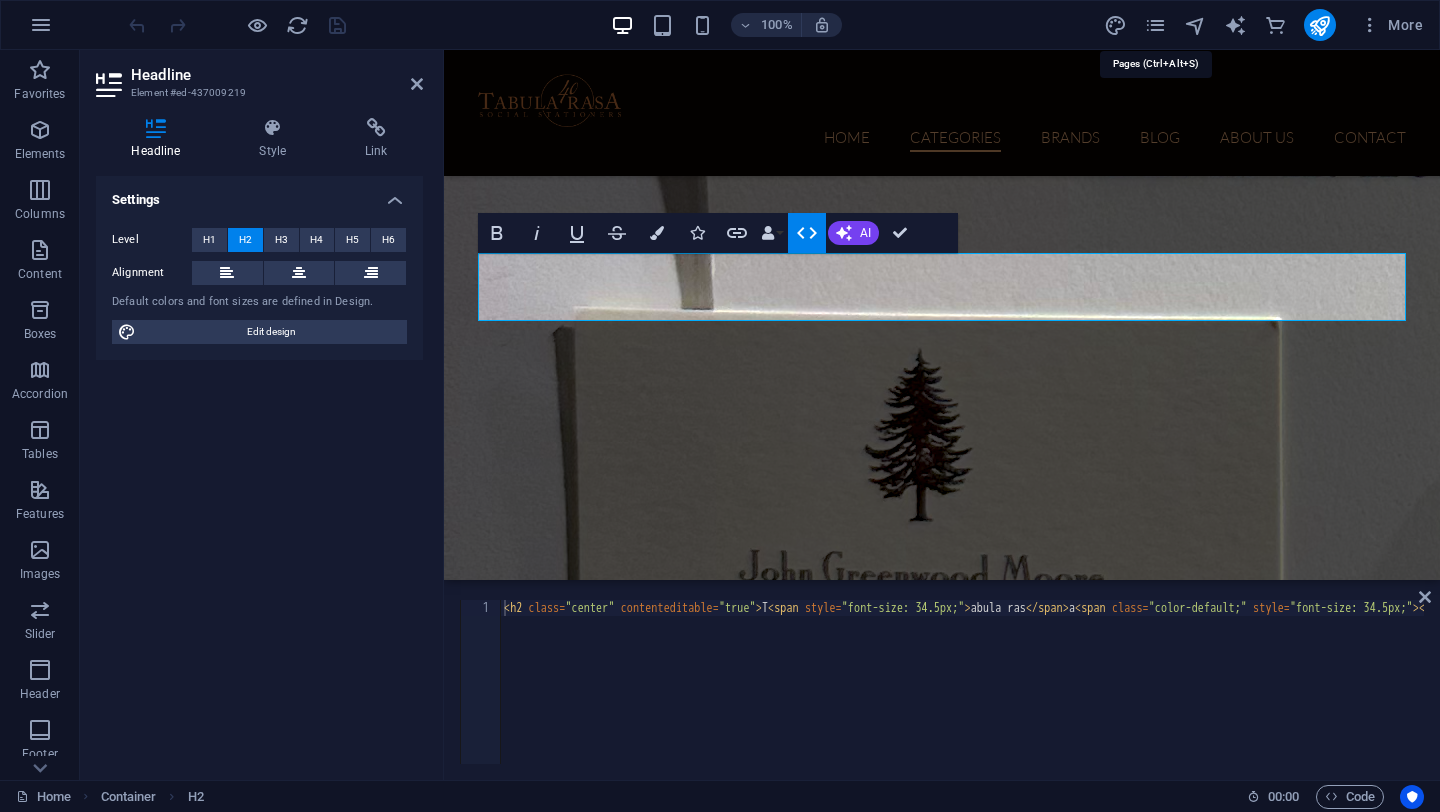 scroll, scrollTop: 6078, scrollLeft: 0, axis: vertical 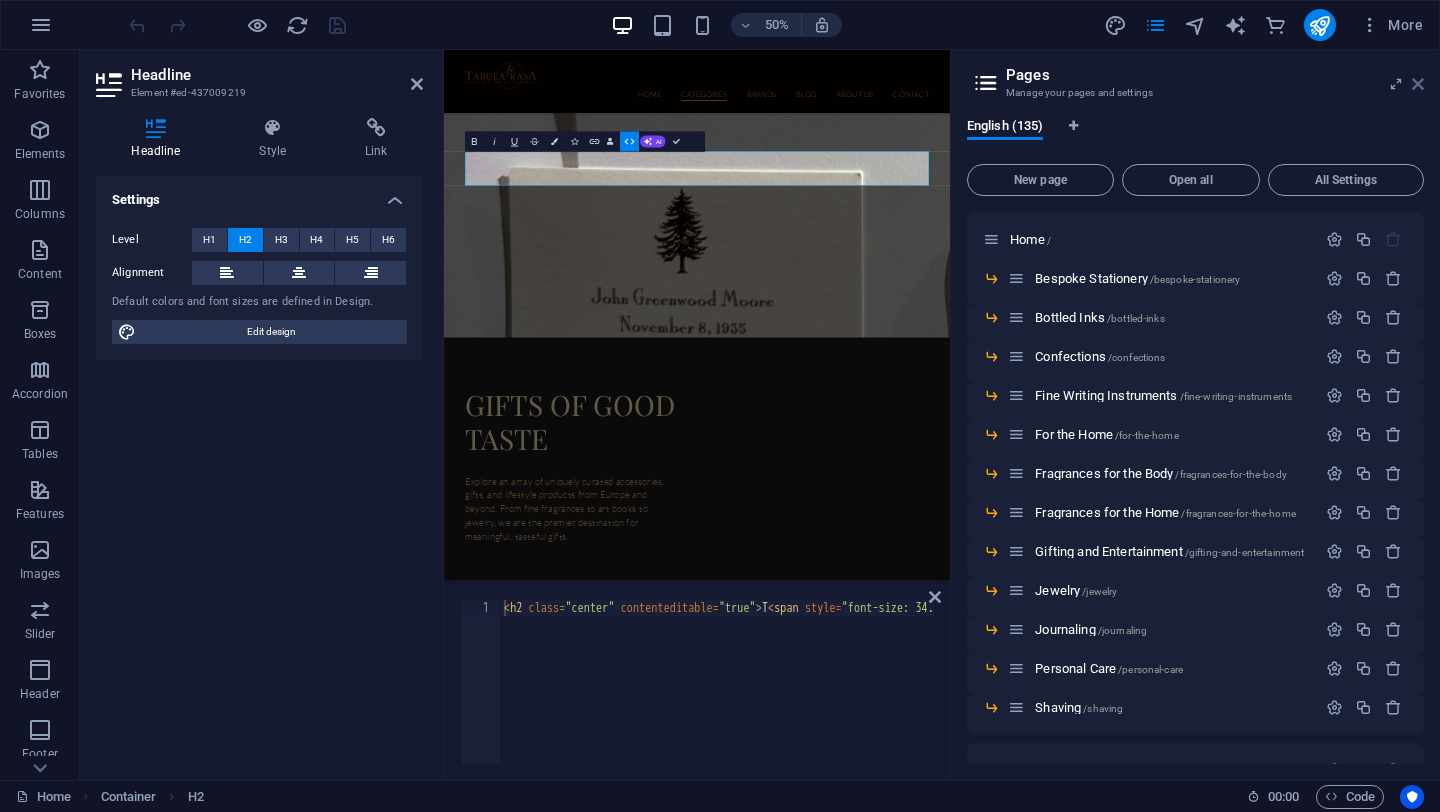 click at bounding box center [1418, 84] 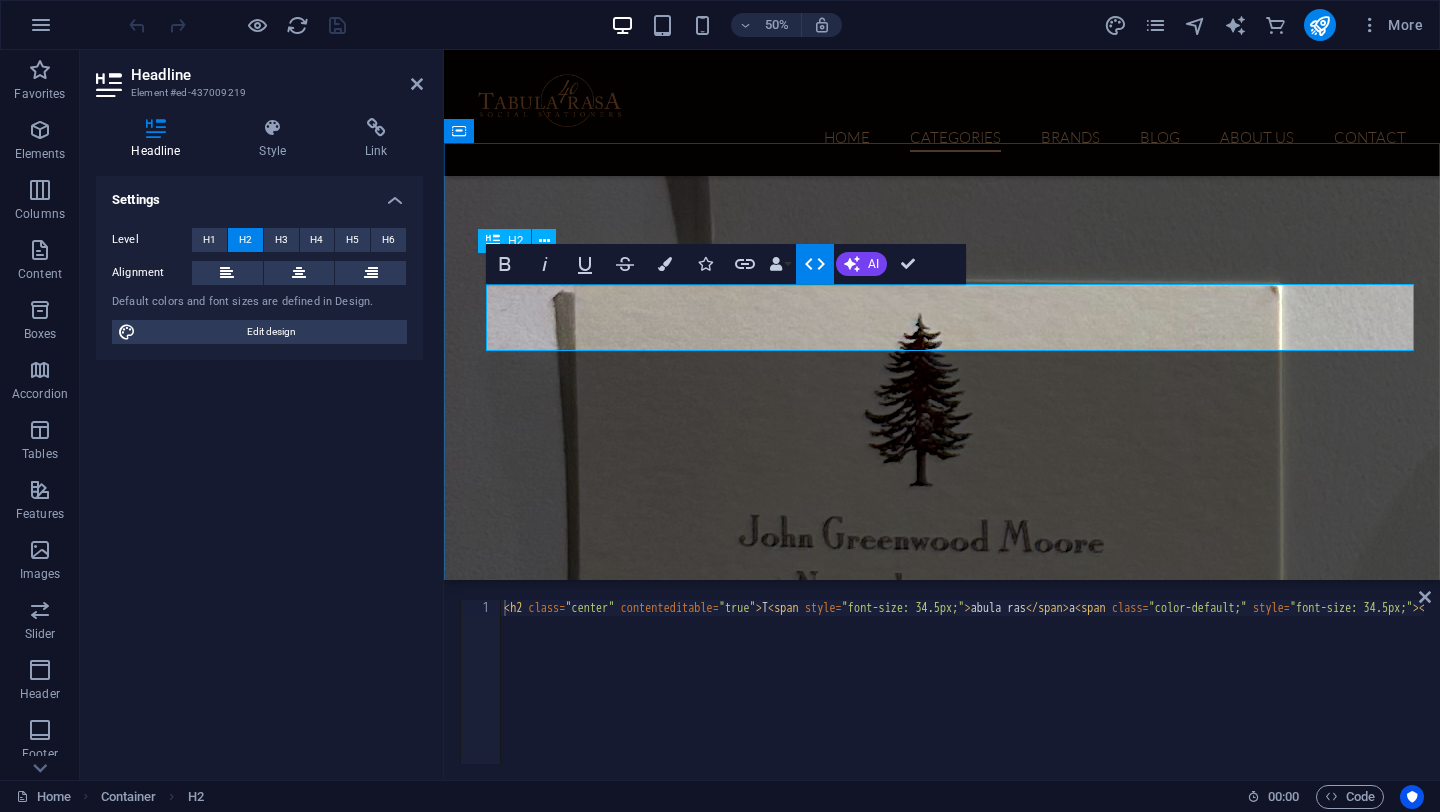 scroll, scrollTop: 6048, scrollLeft: 0, axis: vertical 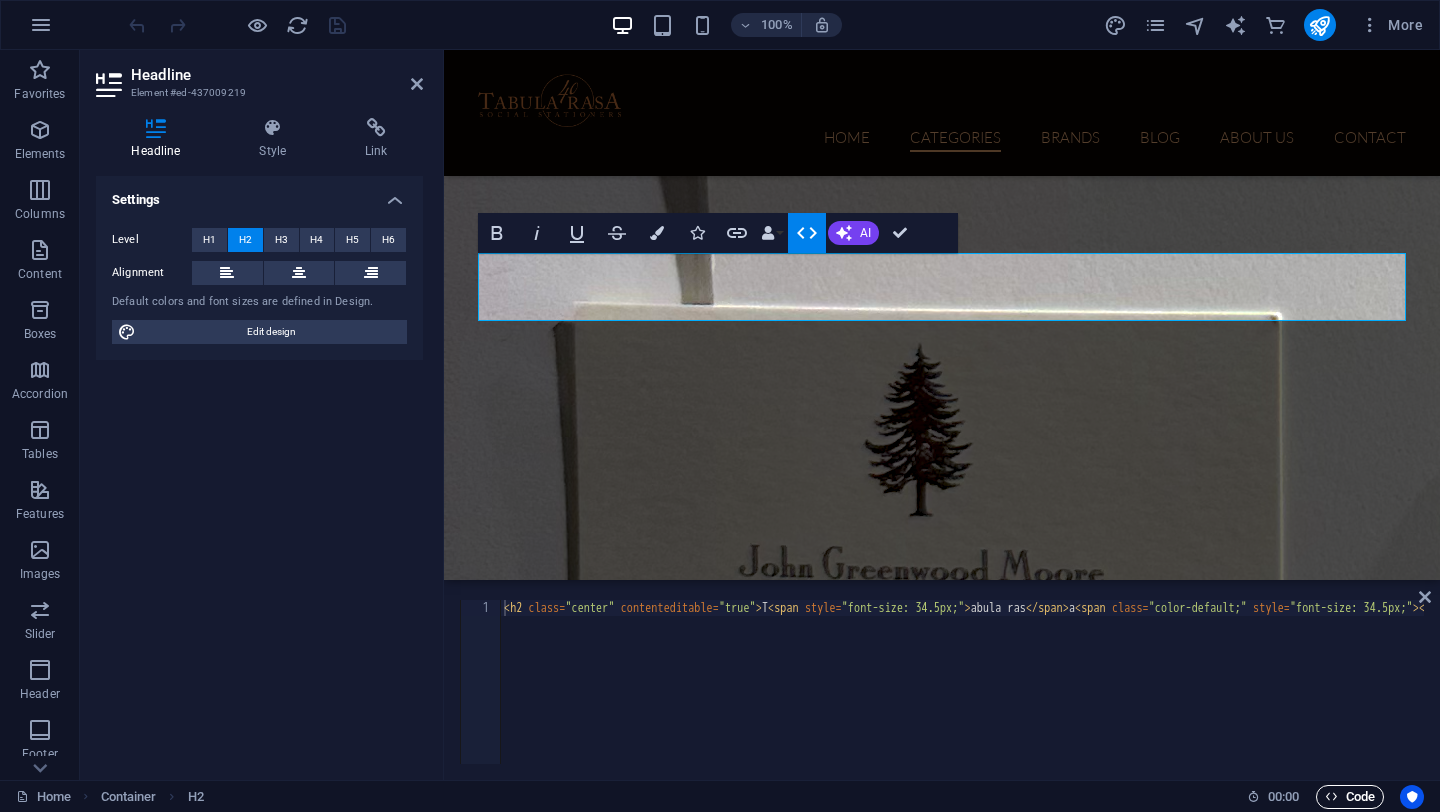 click on "Code" at bounding box center (1350, 797) 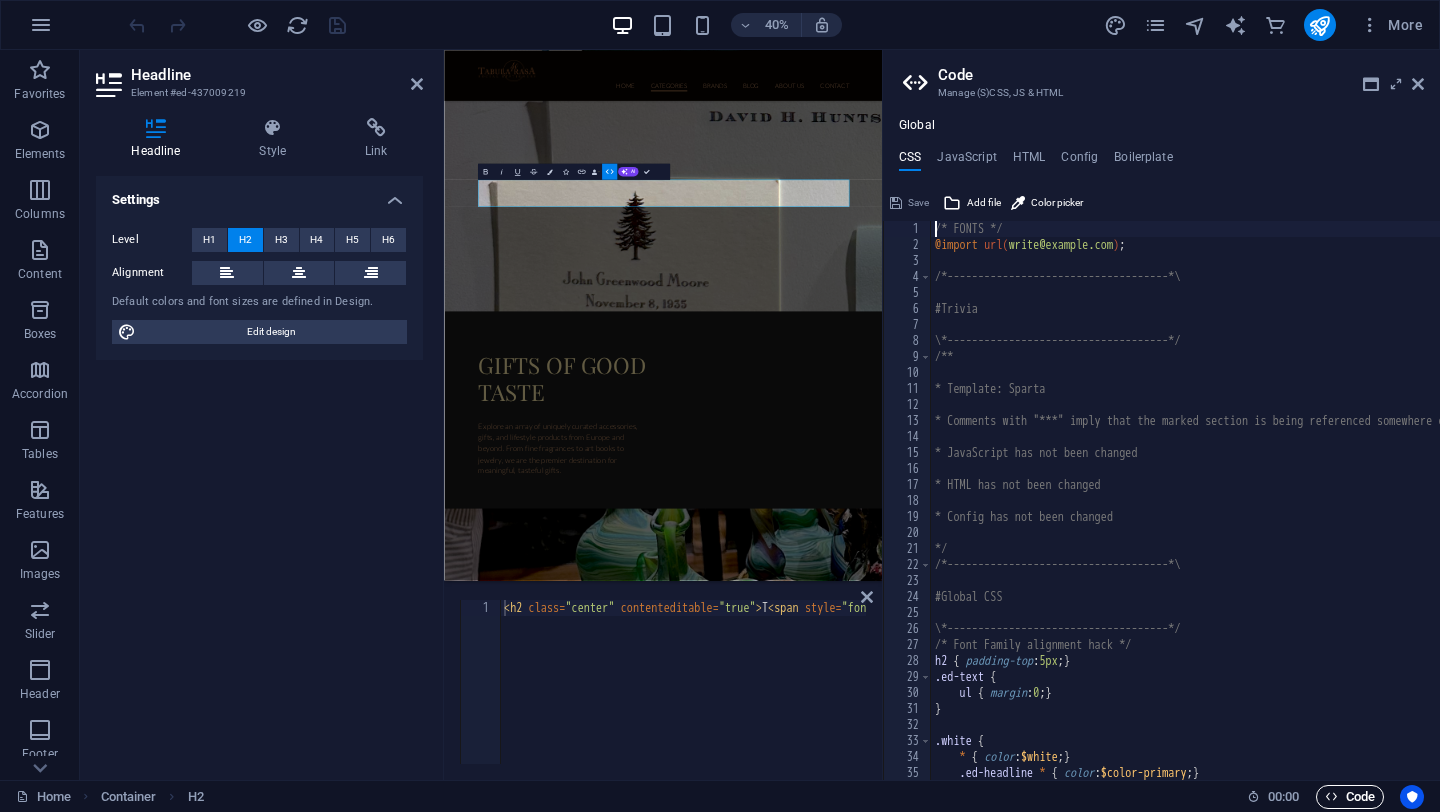 scroll, scrollTop: 6117, scrollLeft: 0, axis: vertical 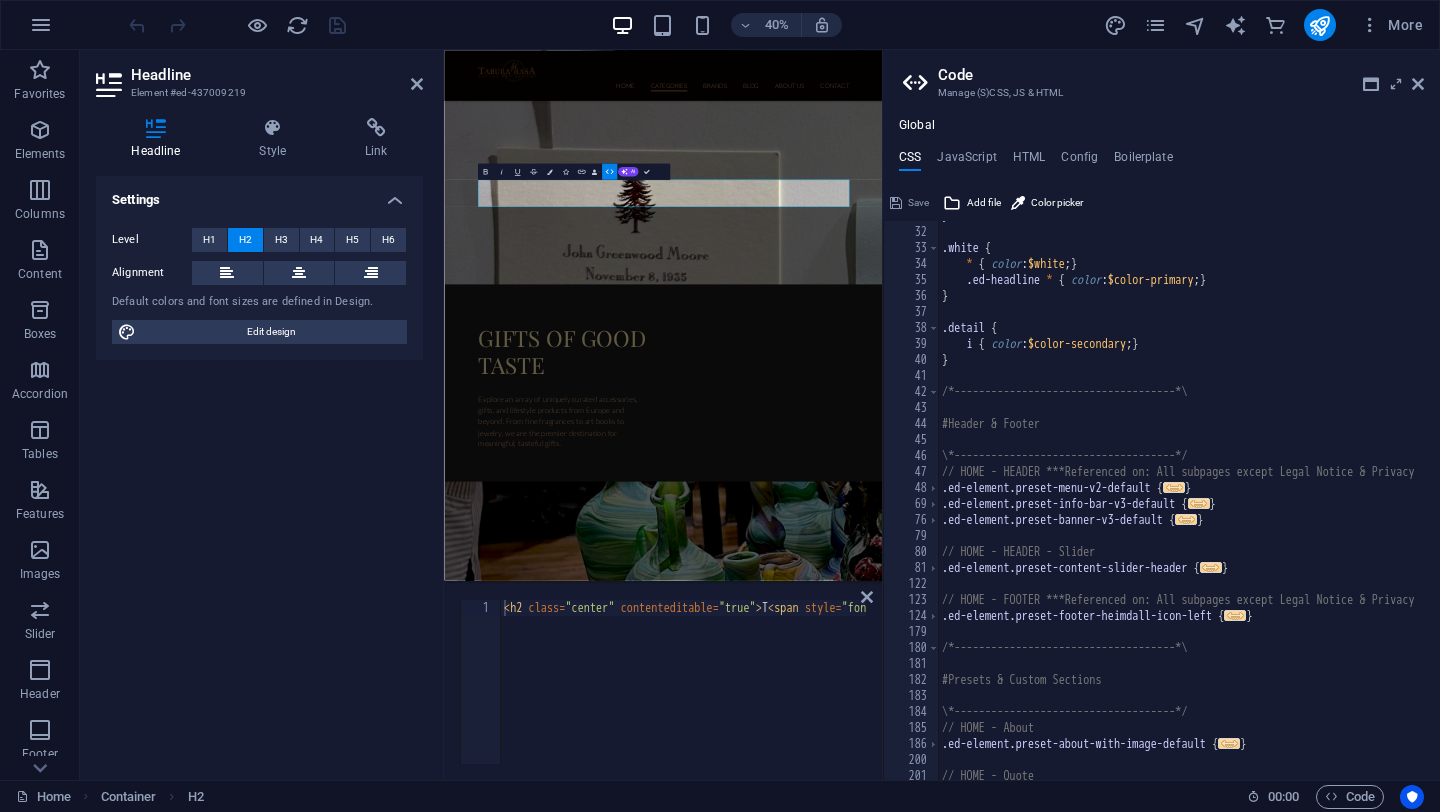 drag, startPoint x: 1439, startPoint y: 326, endPoint x: 1439, endPoint y: 811, distance: 485 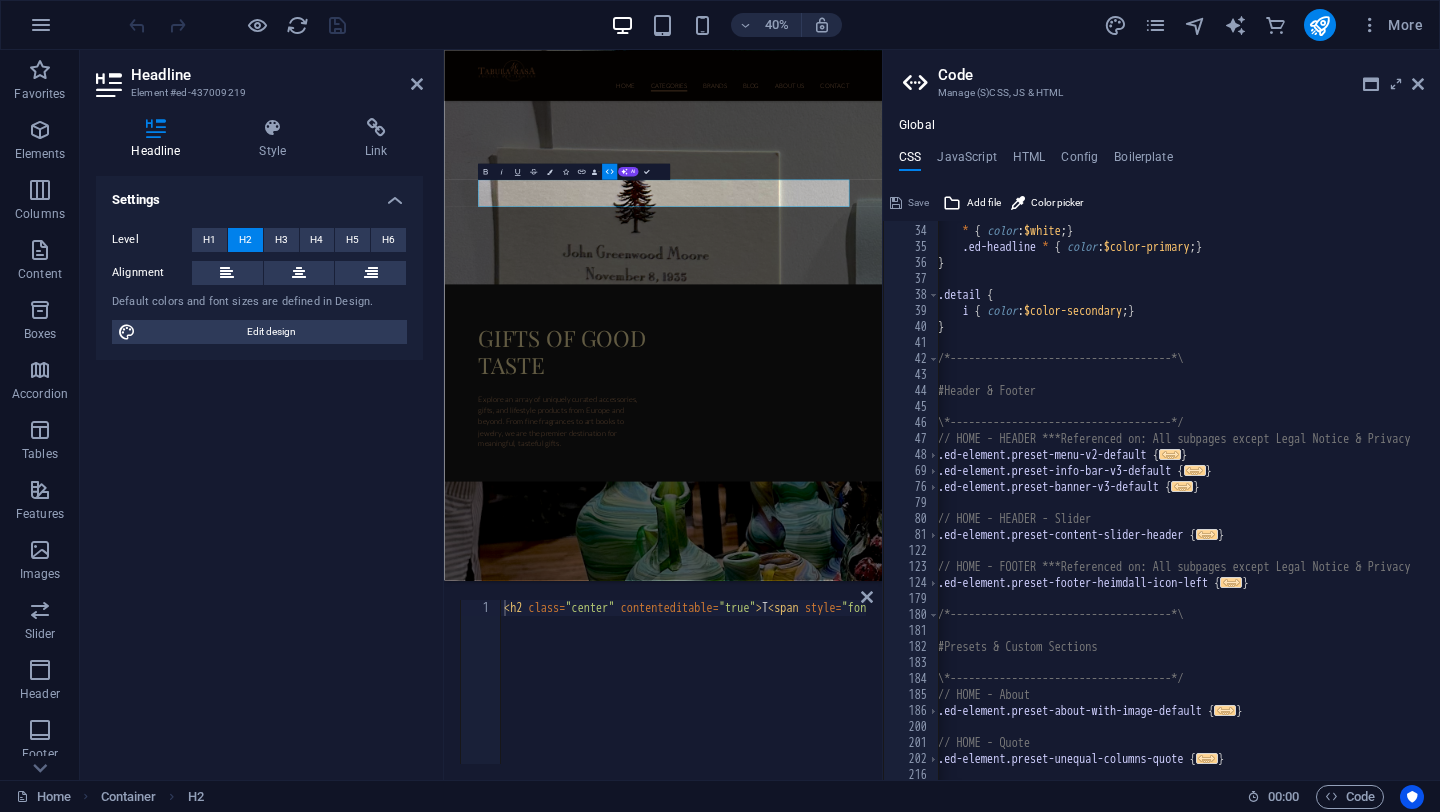 scroll, scrollTop: 817, scrollLeft: 0, axis: vertical 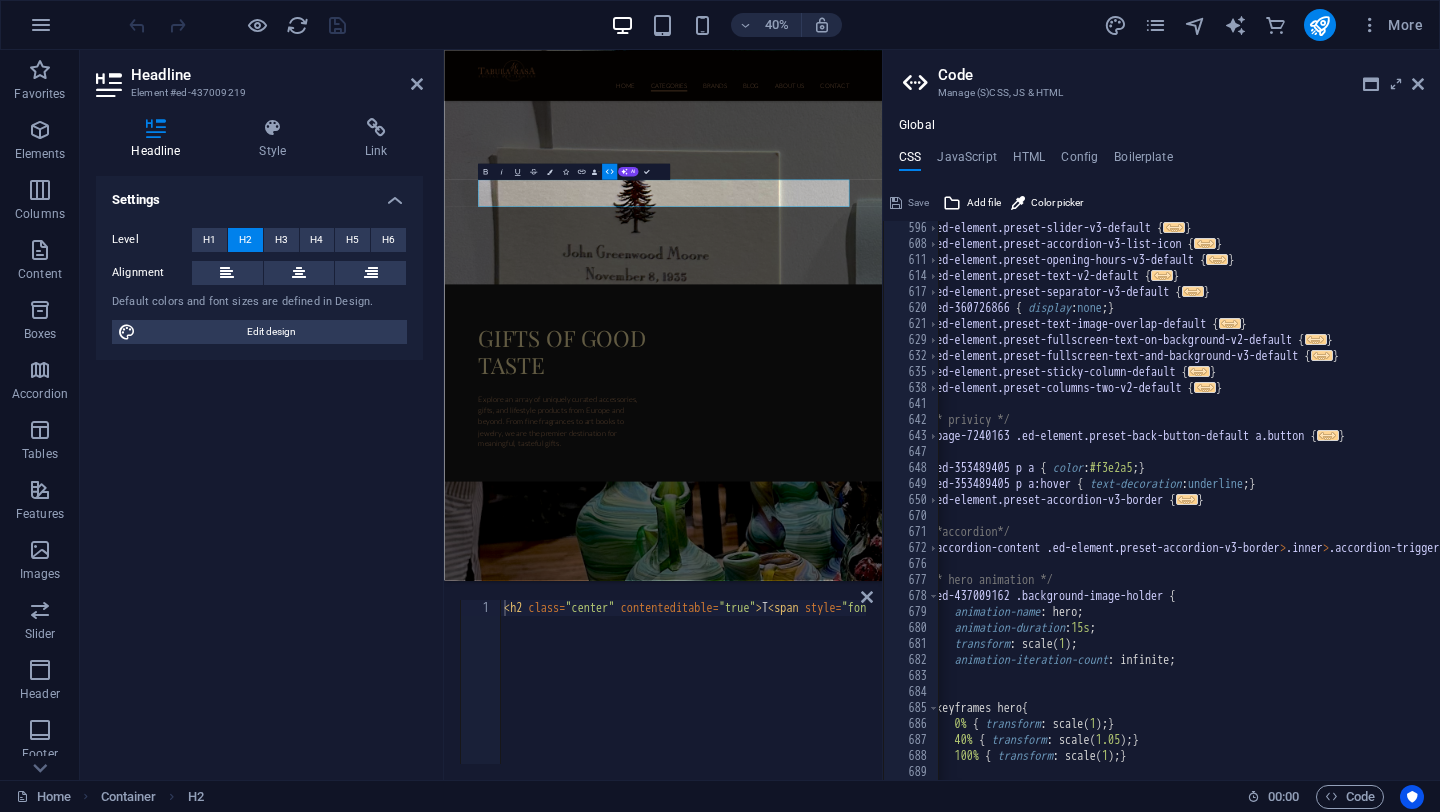 click on ".ed-element.preset-slider-v3-default   { ... } .ed-element.preset-accordion-v3-list-icon   { ... } .ed-element.preset-opening-hours-v3-default   { ... } .ed-element.preset-text-v2-default   { ... } .ed-element.preset-separator-v3-default   { ... } #ed-360726866   {   display :  none ;  } .ed-element.preset-text-image-overlap-default   { ... } .ed-element.preset-fullscreen-text-on-background-v2-default   { ... } .ed-element.preset-fullscreen-text-and-background-v3-default   { ... } .ed-element.preset-sticky-column-default   { ... } .ed-element.preset-columns-two-v2-default   { ... } /* privicy */ .page-7240163   .ed-element.preset-back-button-default   a.button   { ... } #ed-353489405   p   a   {   color :  #f3e2a5 ;  } #ed-353489405   p   a:hover   {   text-decoration :  underline ;  } .ed-element.preset-accordion-v3-border   { ... } /*accordion*/ .accordion-content   .ed-element.preset-accordion-v3-border > .inner > .accordion-trigger   a   { ... } /* hero animation */ #ed-437009162     {      animation-name" at bounding box center [1557, 515] 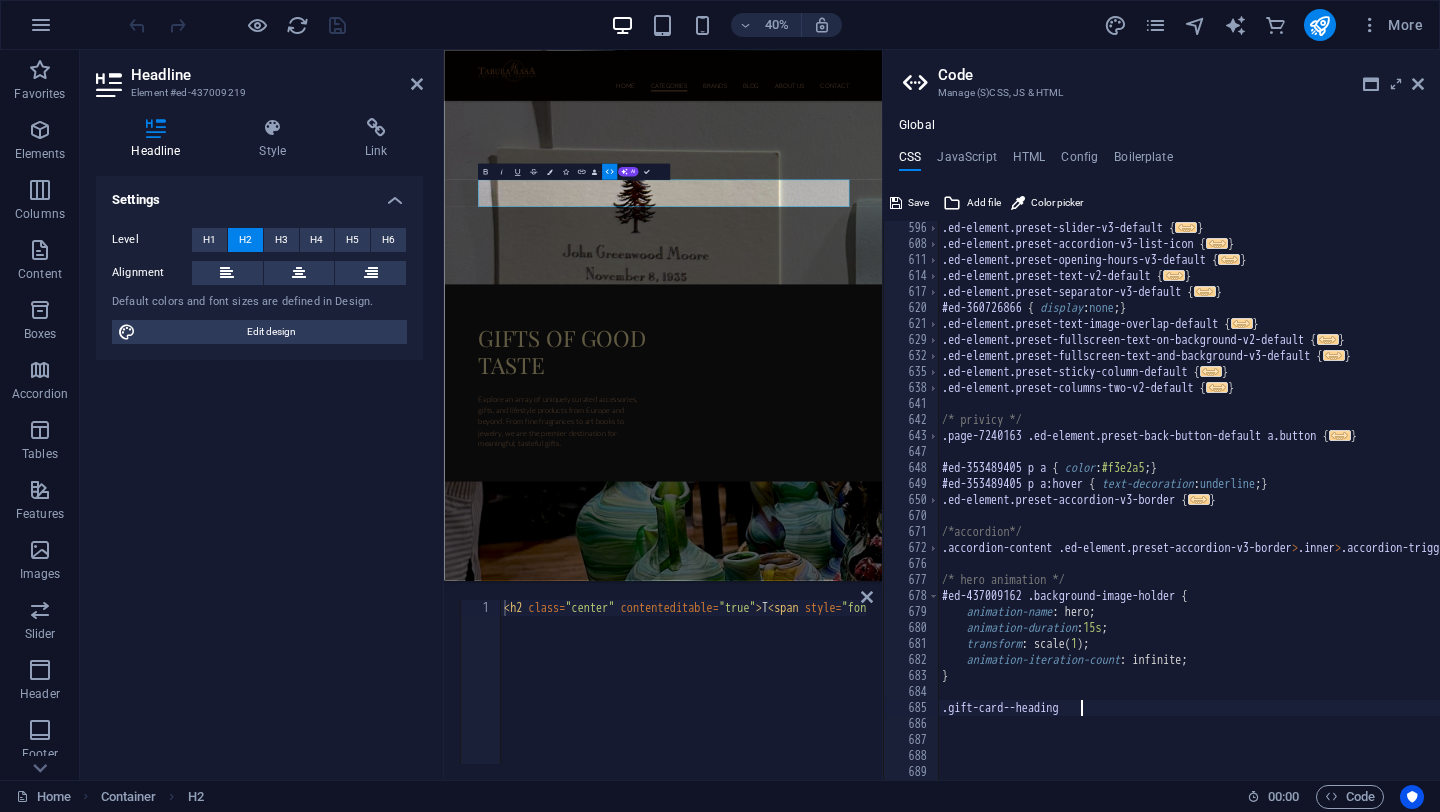 scroll, scrollTop: 0, scrollLeft: 10, axis: horizontal 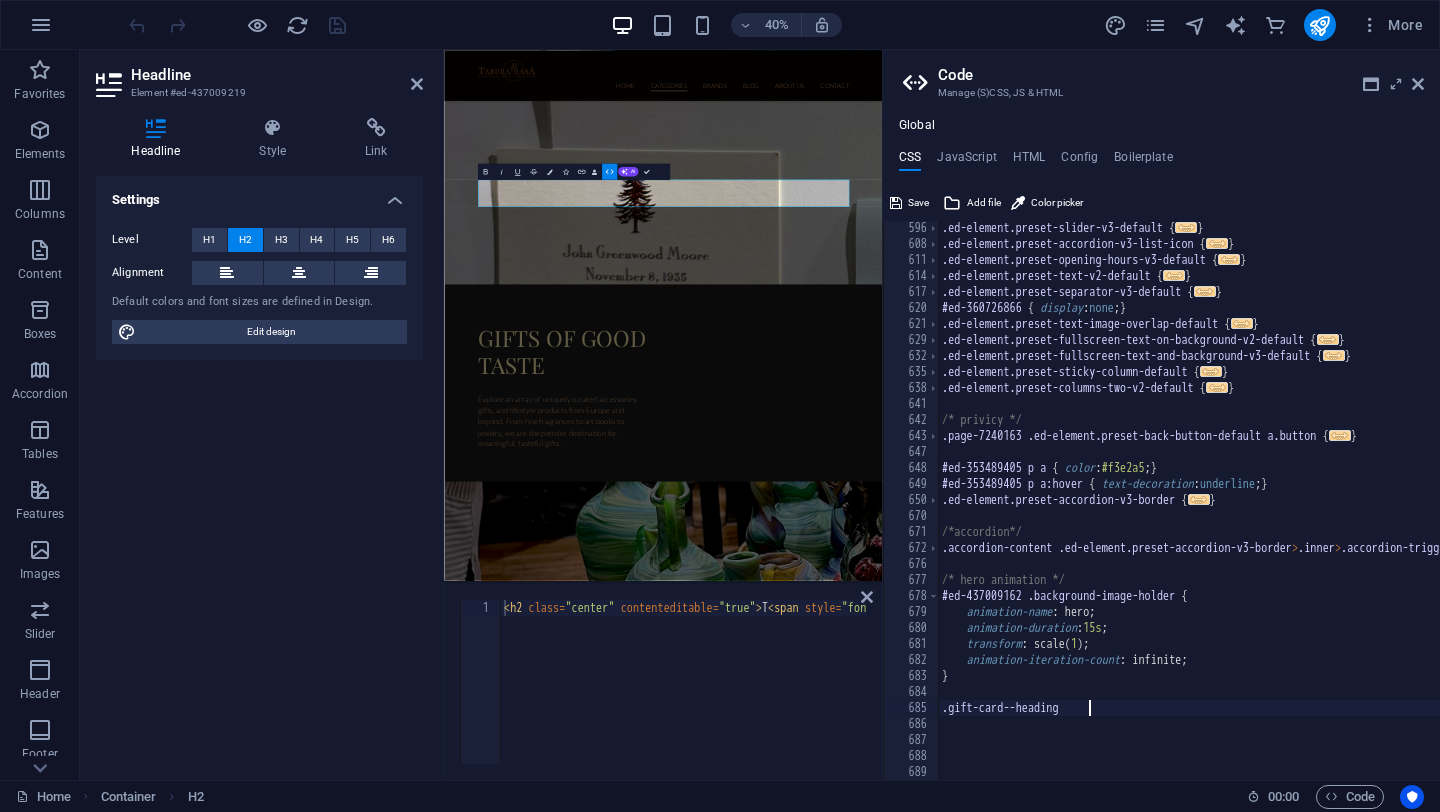type on ".gift-card--heading {}" 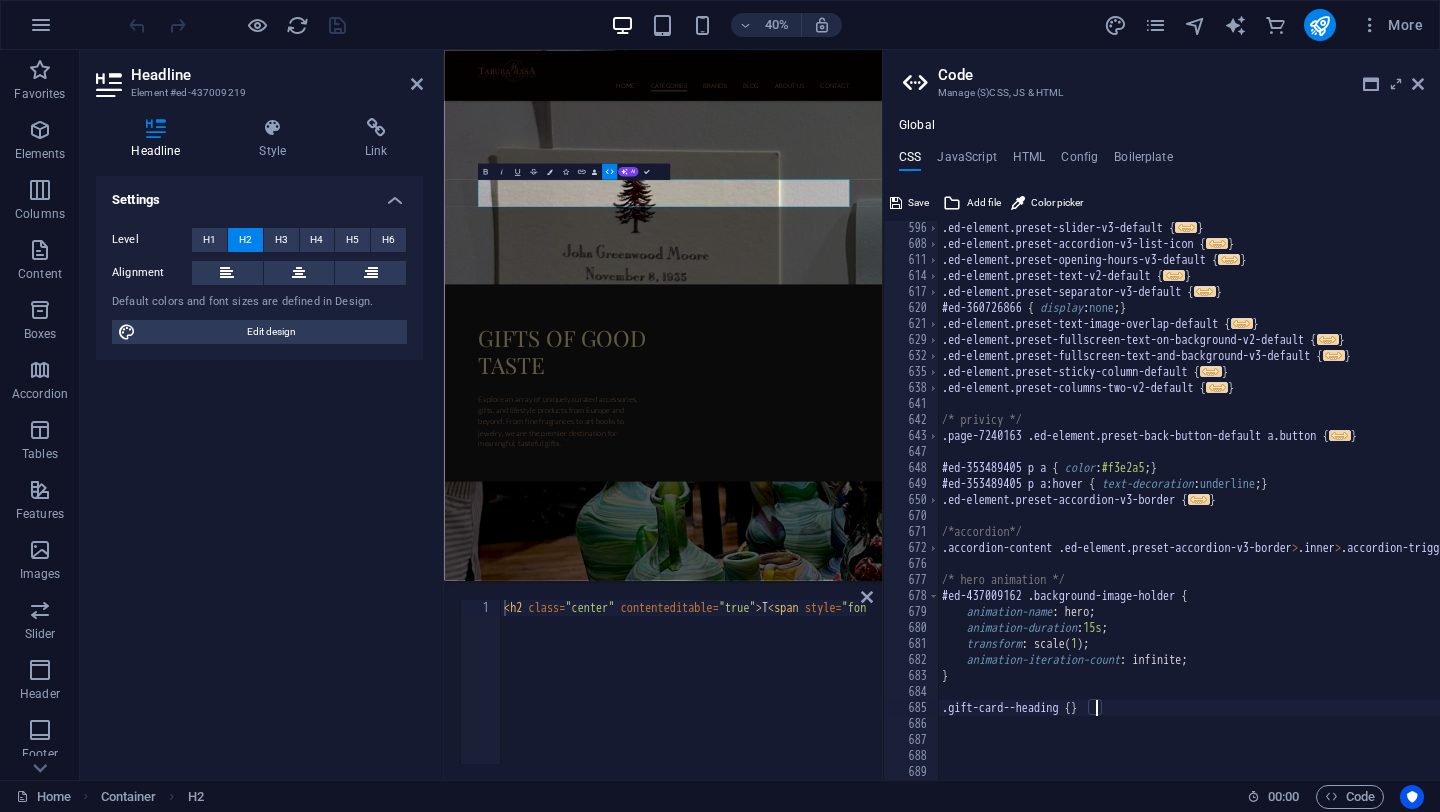 scroll, scrollTop: 0, scrollLeft: 1, axis: horizontal 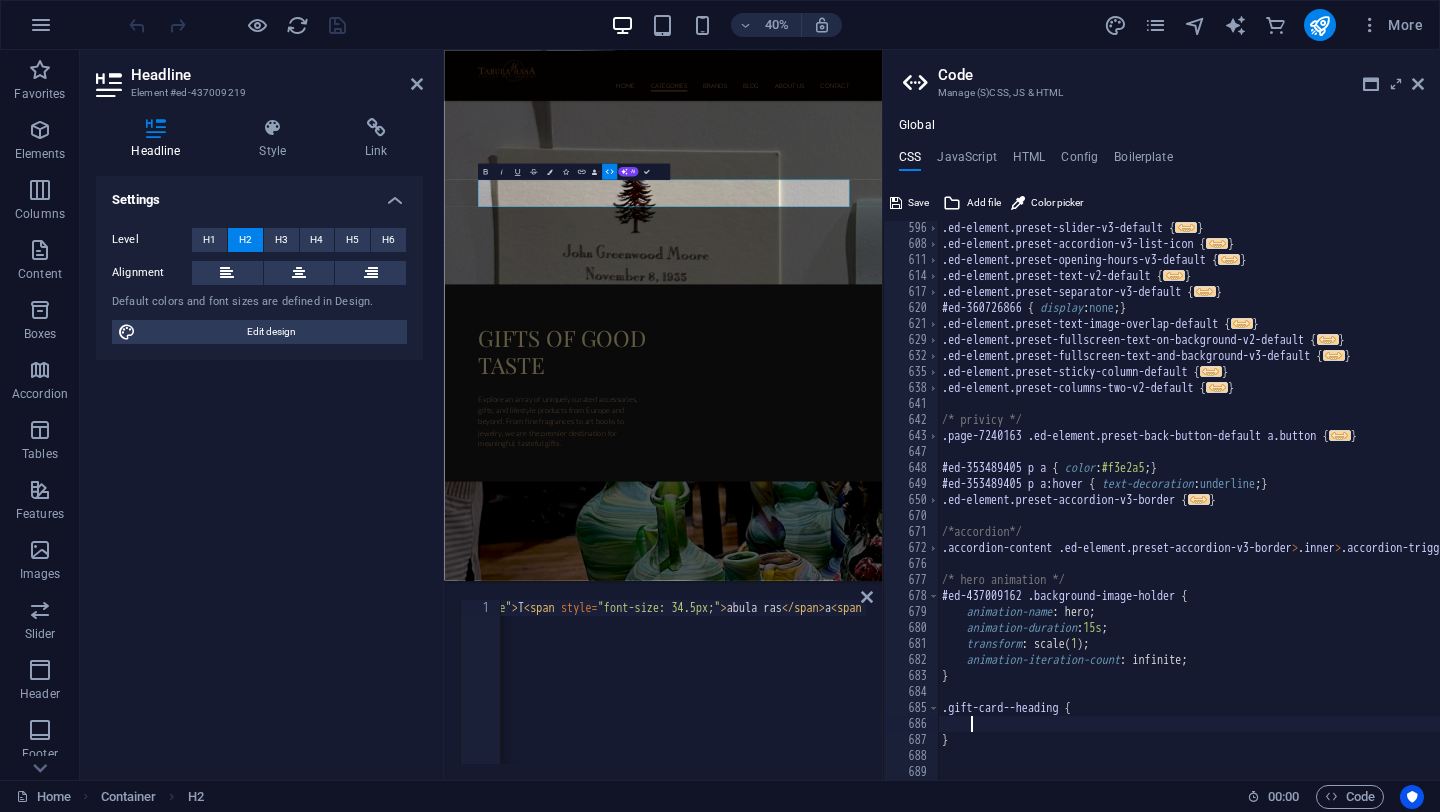 type 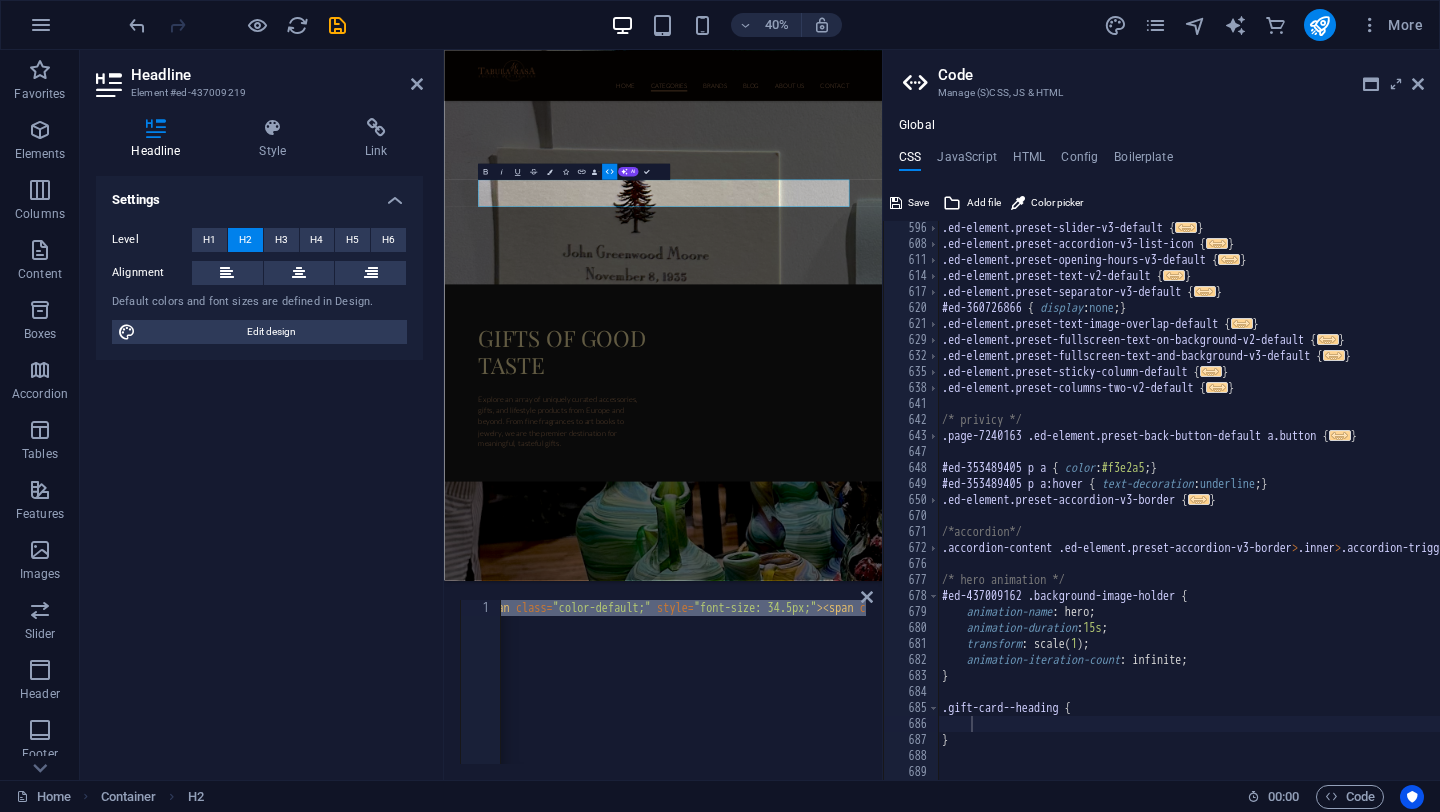 scroll, scrollTop: 0, scrollLeft: 596, axis: horizontal 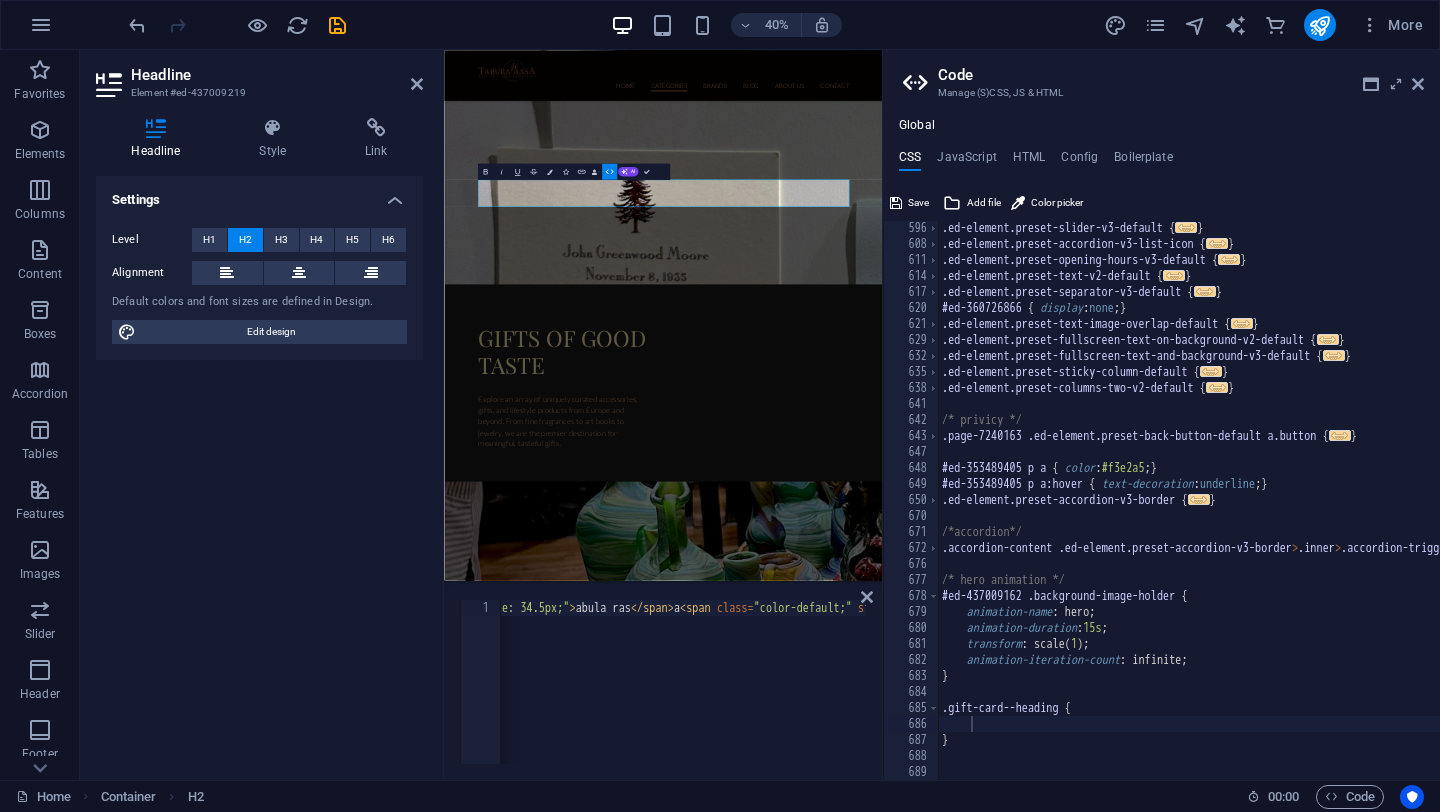 click on "< h2   class = "center"   contenteditable = "true" > T < span   style = "font-size: 34.5px;" > abula ras </ span > a  < span   class = "color-default;"   style = "font-size: 34.5px;" > < span   class = "color-default" > gift card </ span > </ span > </ h2 >" at bounding box center (865, 696) 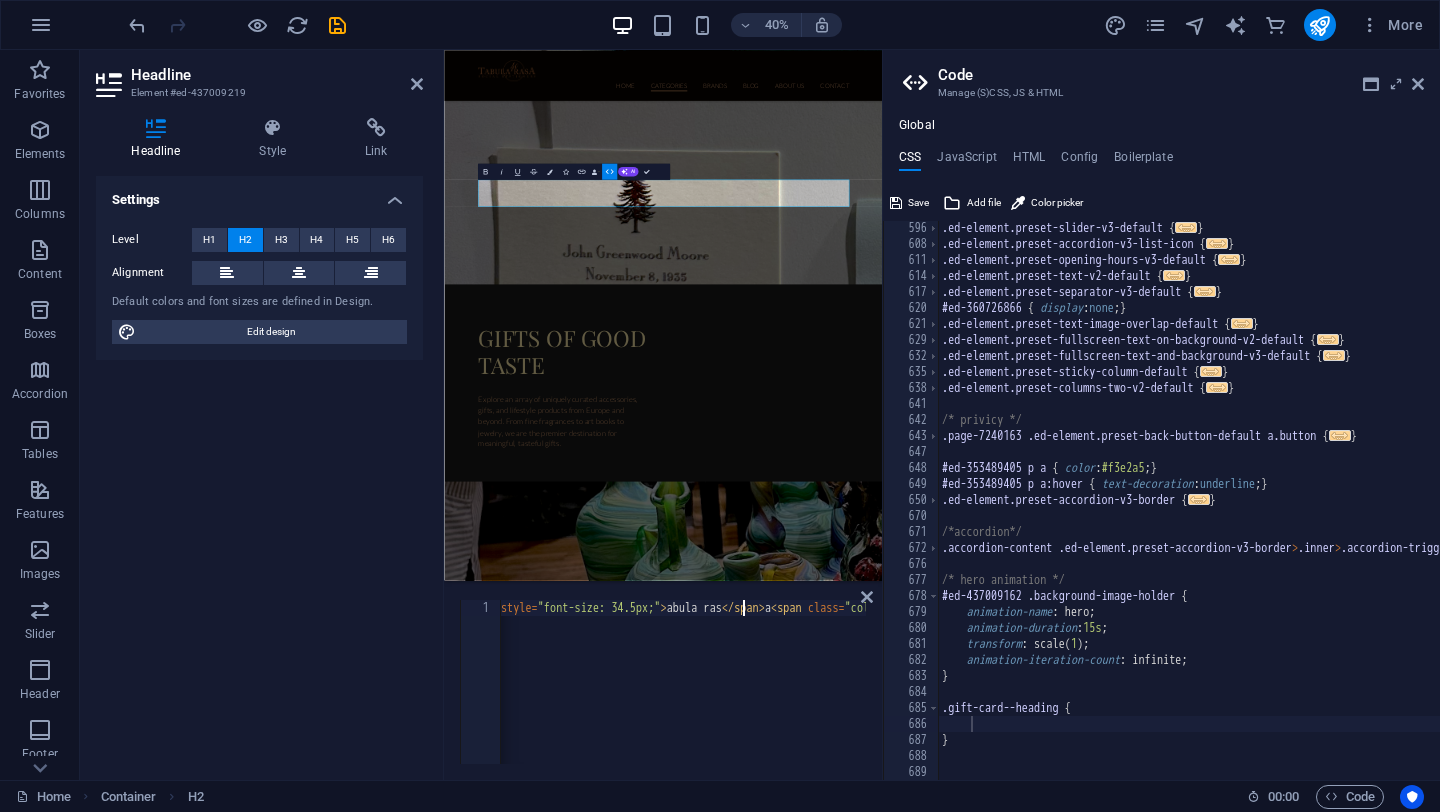 scroll, scrollTop: 0, scrollLeft: 289, axis: horizontal 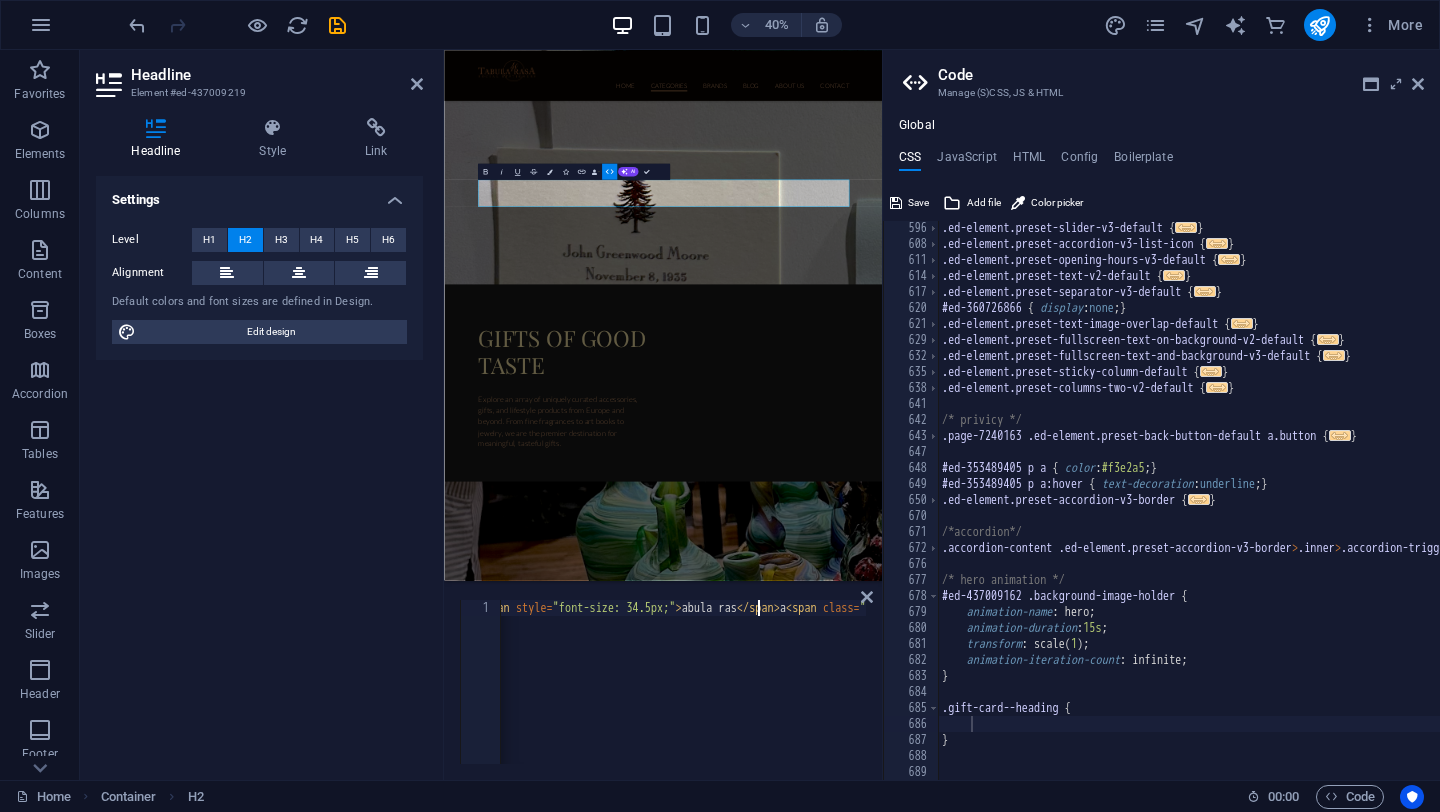click on "< h2   class = "center"   contenteditable = "true" > T < span   style = "font-size: 34.5px;" > abula ras </ span > a  < span   class = "color-default;"   style = "font-size: 34.5px;" > < span   class = "color-default" > gift card </ span > </ span > </ h2 >" at bounding box center (971, 696) 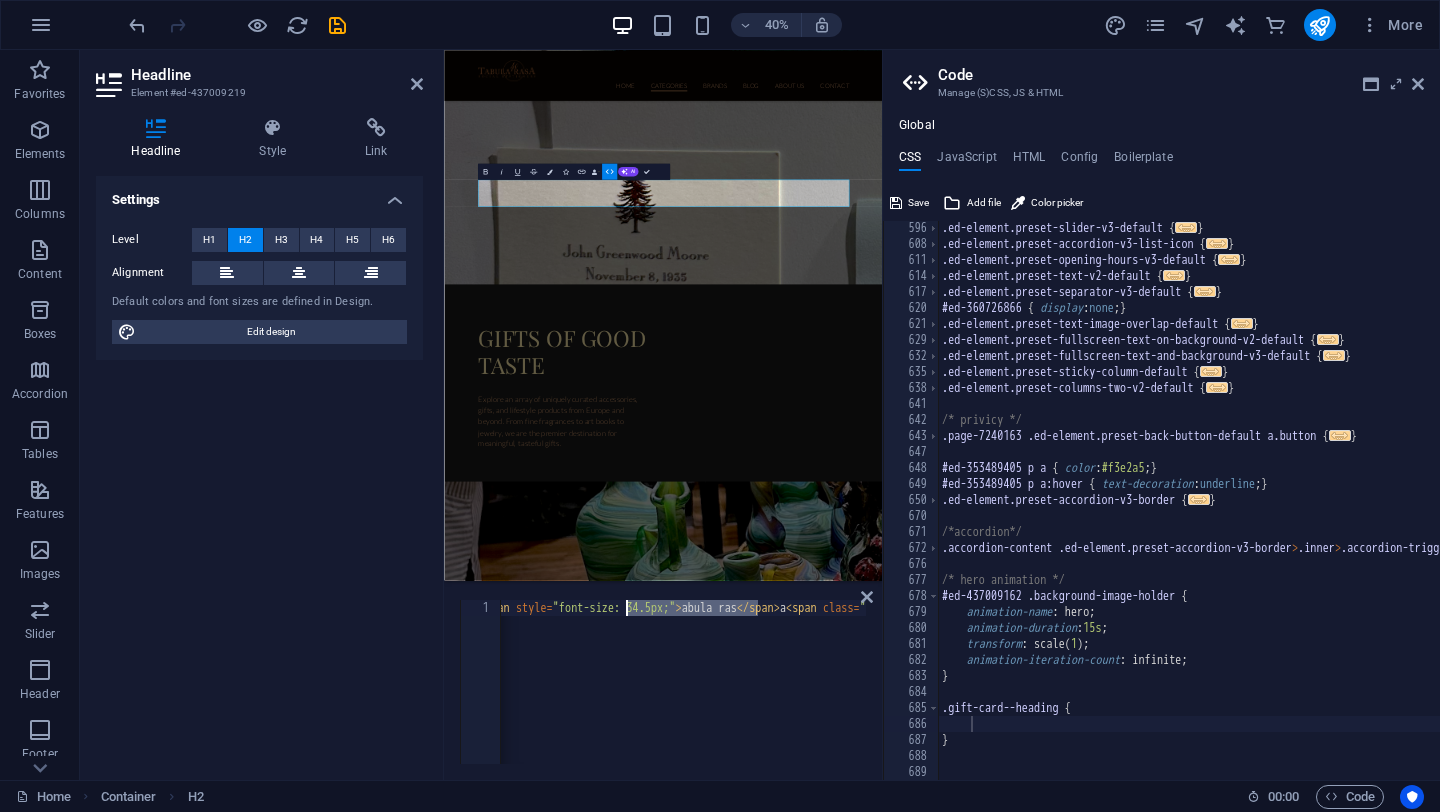 click on ".ed-element.preset-slider-v3-default   { ... } .ed-element.preset-accordion-v3-list-icon   { ... } .ed-element.preset-opening-hours-v3-default   { ... } .ed-element.preset-text-v2-default   { ... } .ed-element.preset-separator-v3-default   { ... } #ed-360726866   {   display :  none ;  } .ed-element.preset-text-image-overlap-default   { ... } .ed-element.preset-fullscreen-text-on-background-v2-default   { ... } .ed-element.preset-fullscreen-text-and-background-v3-default   { ... } .ed-element.preset-sticky-column-default   { ... } .ed-element.preset-columns-two-v2-default   { ... } /* privicy */ .page-7240163   .ed-element.preset-back-button-default   a.button   { ... } #ed-353489405   p   a   {   color :  #f3e2a5 ;  } #ed-353489405   p   a:hover   {   text-decoration :  underline ;  } .ed-element.preset-accordion-v3-border   { ... } /*accordion*/ .accordion-content   .ed-element.preset-accordion-v3-border > .inner > .accordion-trigger   a   { ... } /* hero animation */ #ed-437009162     {      animation-name" at bounding box center [1569, 515] 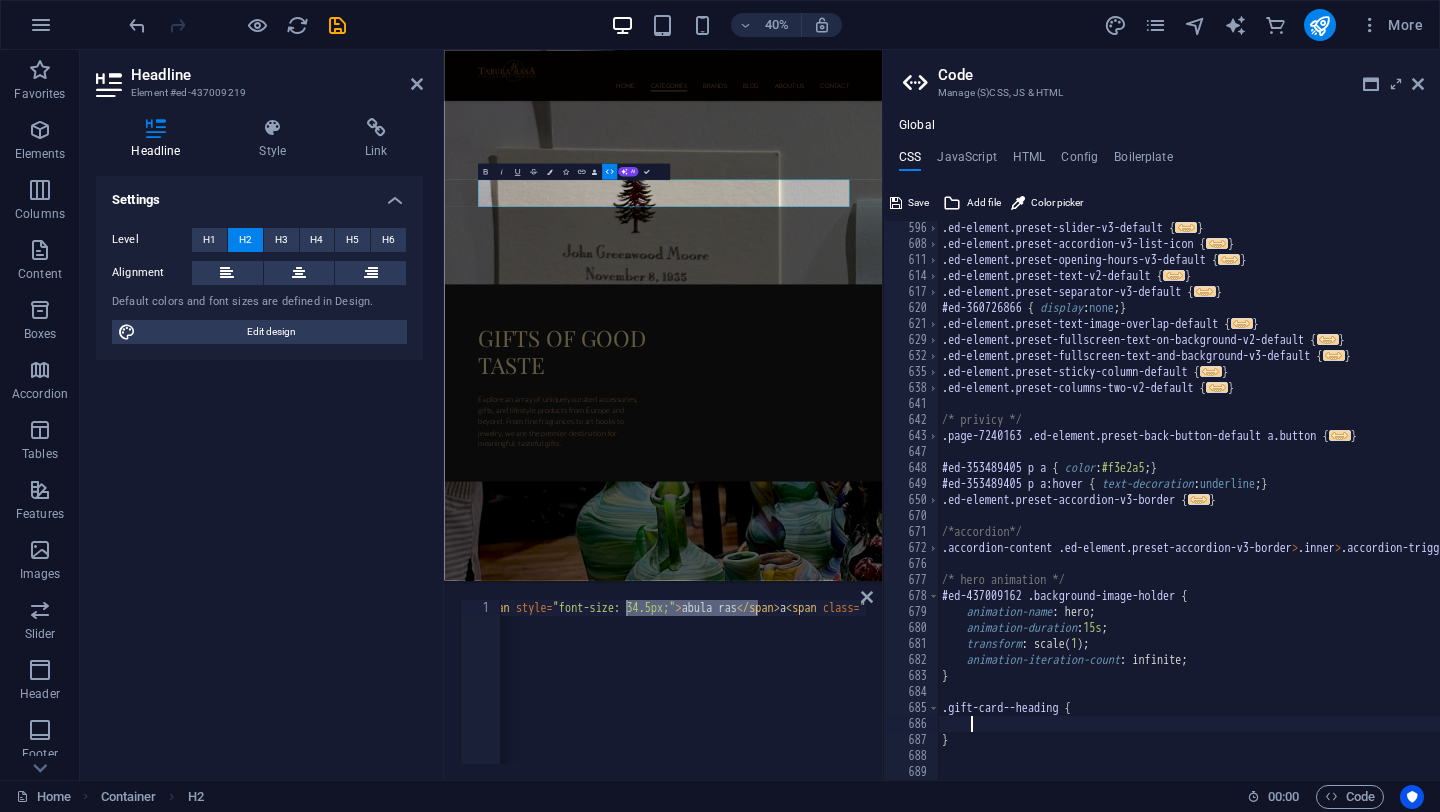 paste on "font-size: 34.5px;" 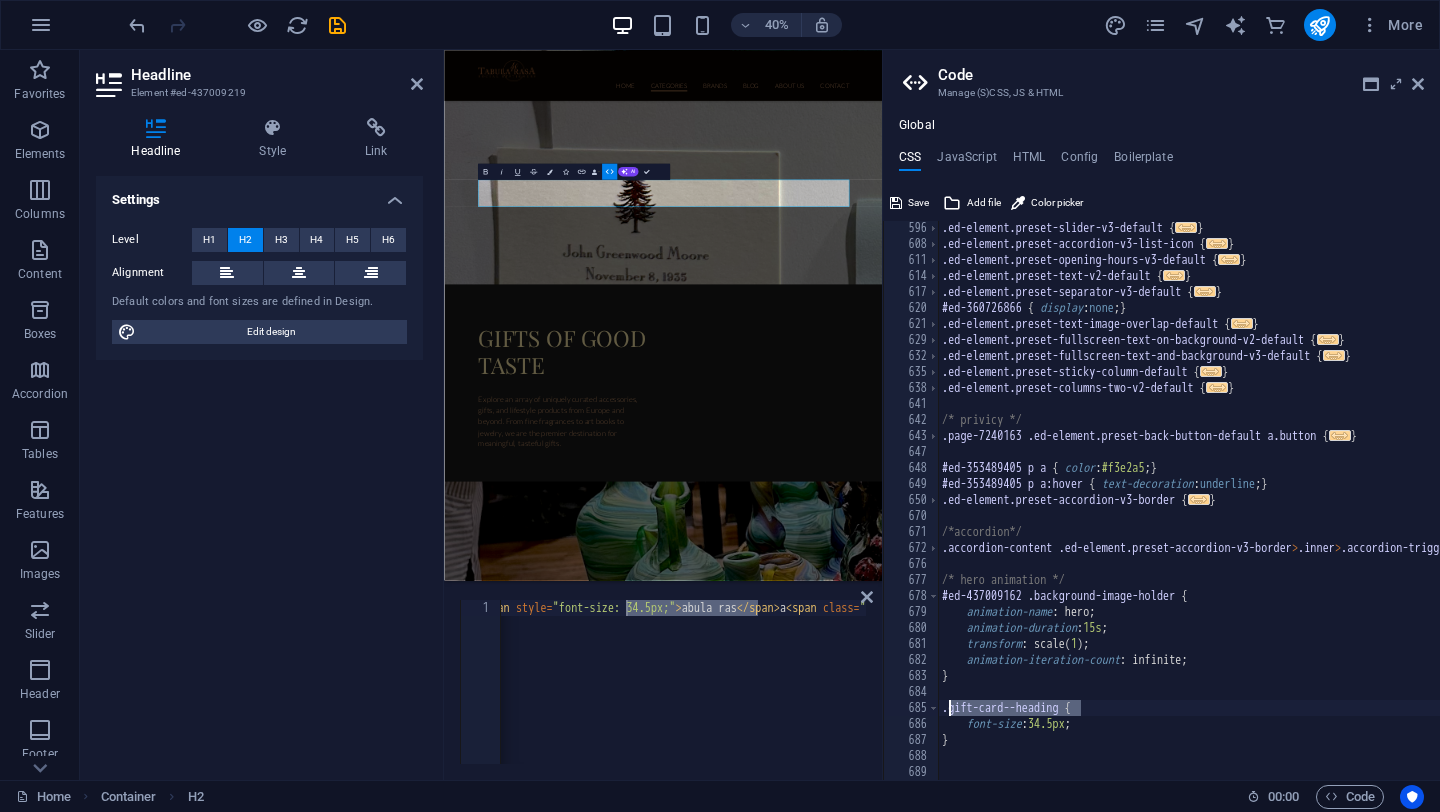 drag, startPoint x: 1081, startPoint y: 710, endPoint x: 949, endPoint y: 714, distance: 132.0606 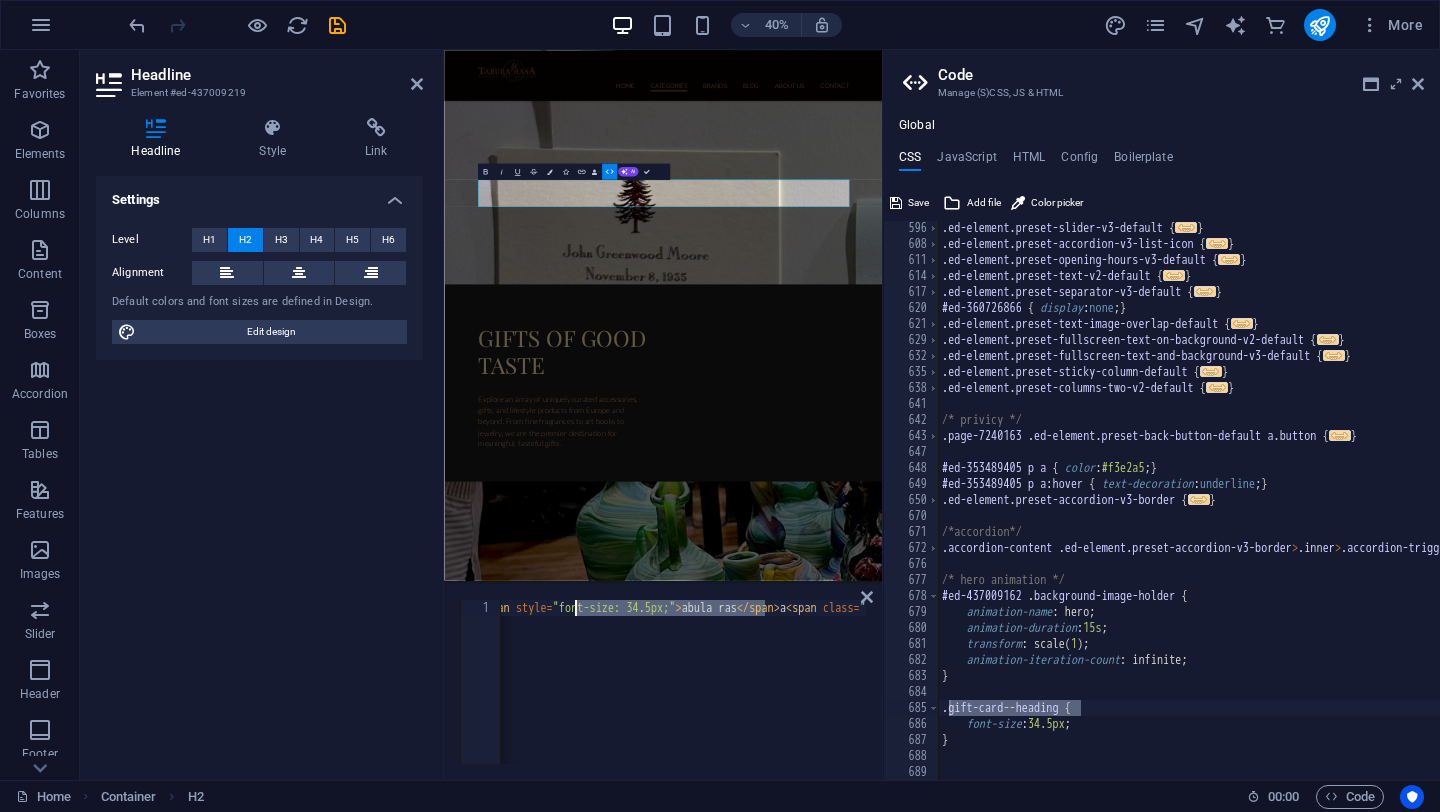 click on "< h2   class = "center"   contenteditable = "true" > T < span   style = "font-size: 34.5px;" > abula ras </ span > a  < span   class = "color-default;"   style = "font-size: 34.5px;" > < span   class = "color-default" > gift card </ span > </ span > </ h2 >" at bounding box center (971, 696) 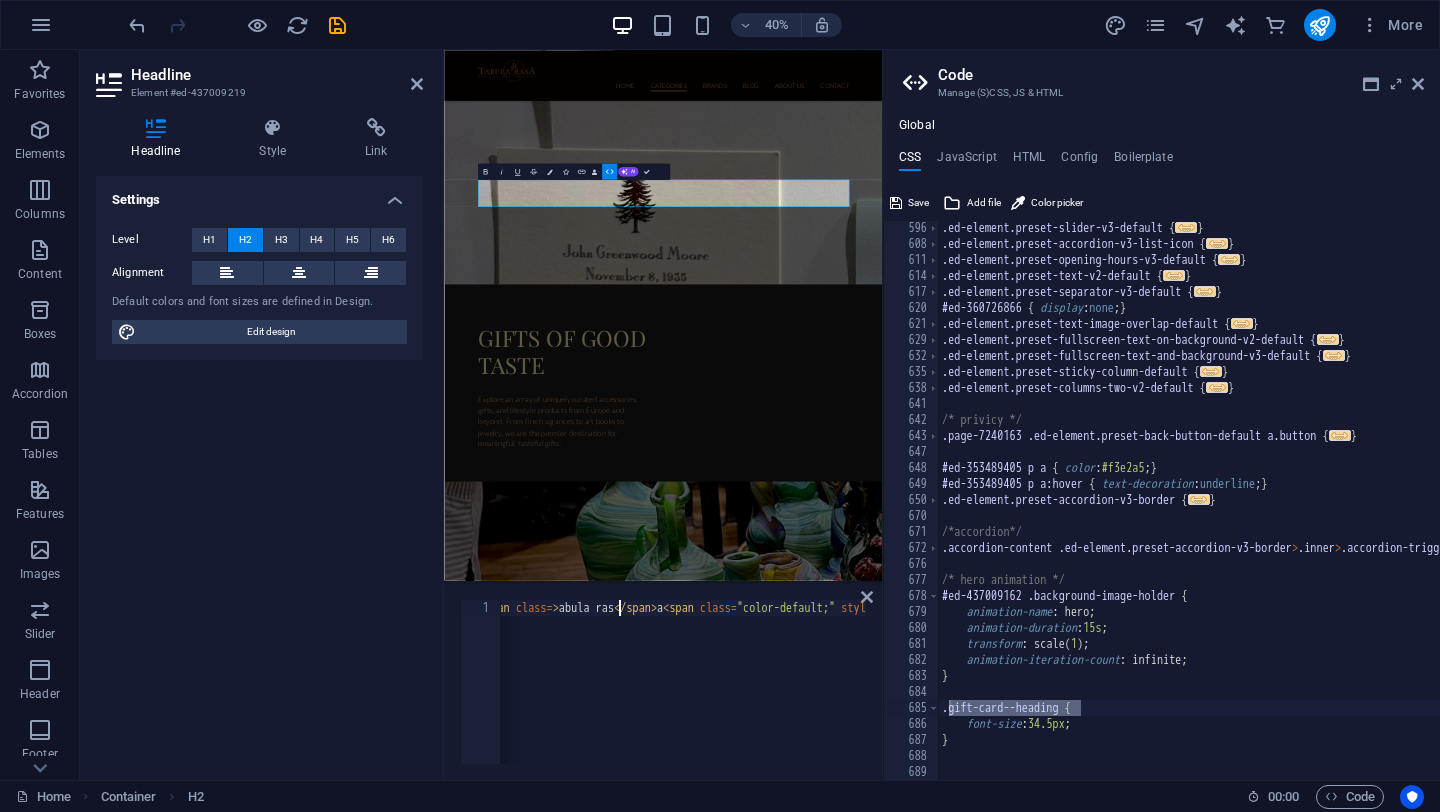 scroll, scrollTop: 0, scrollLeft: 33, axis: horizontal 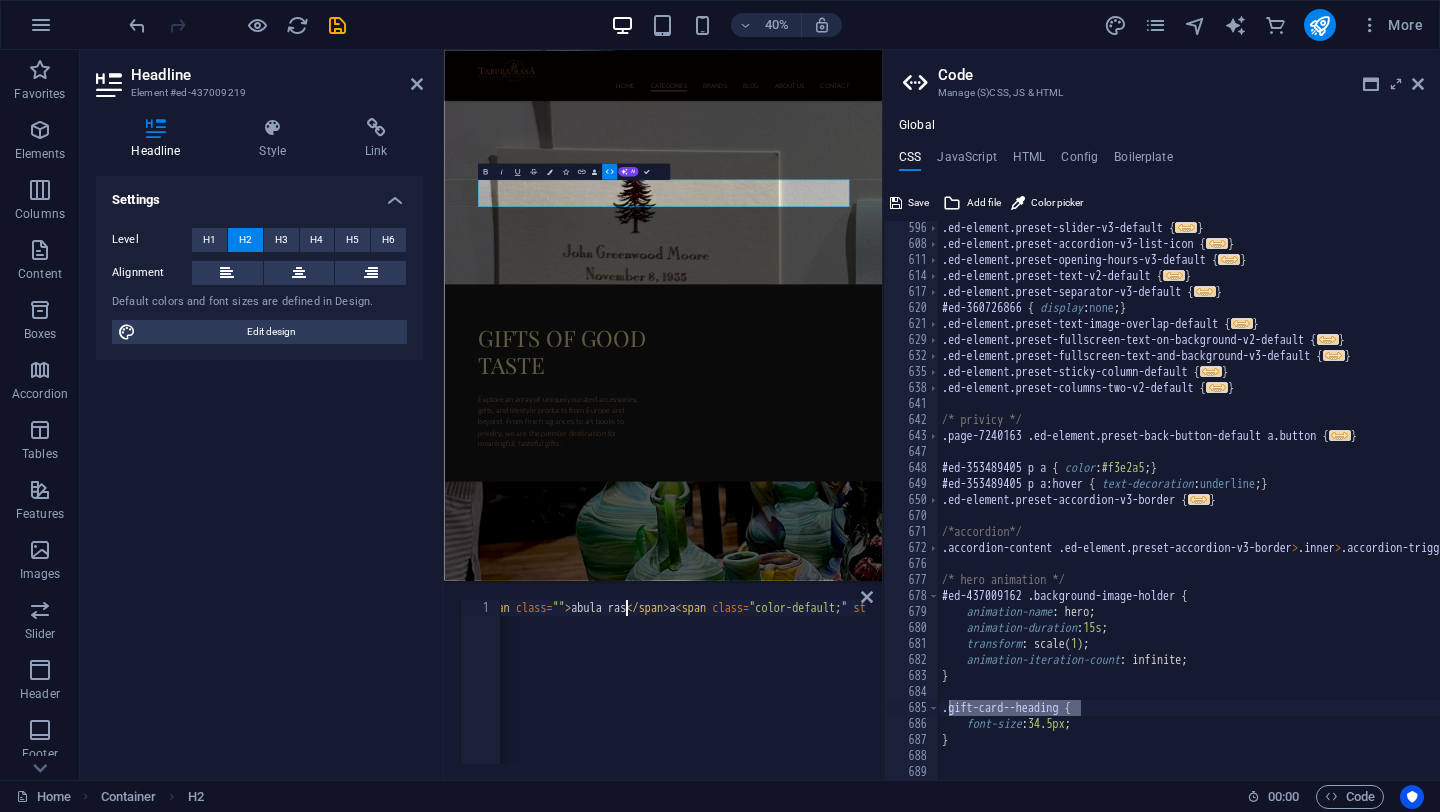 paste on "gift-card--heading"" 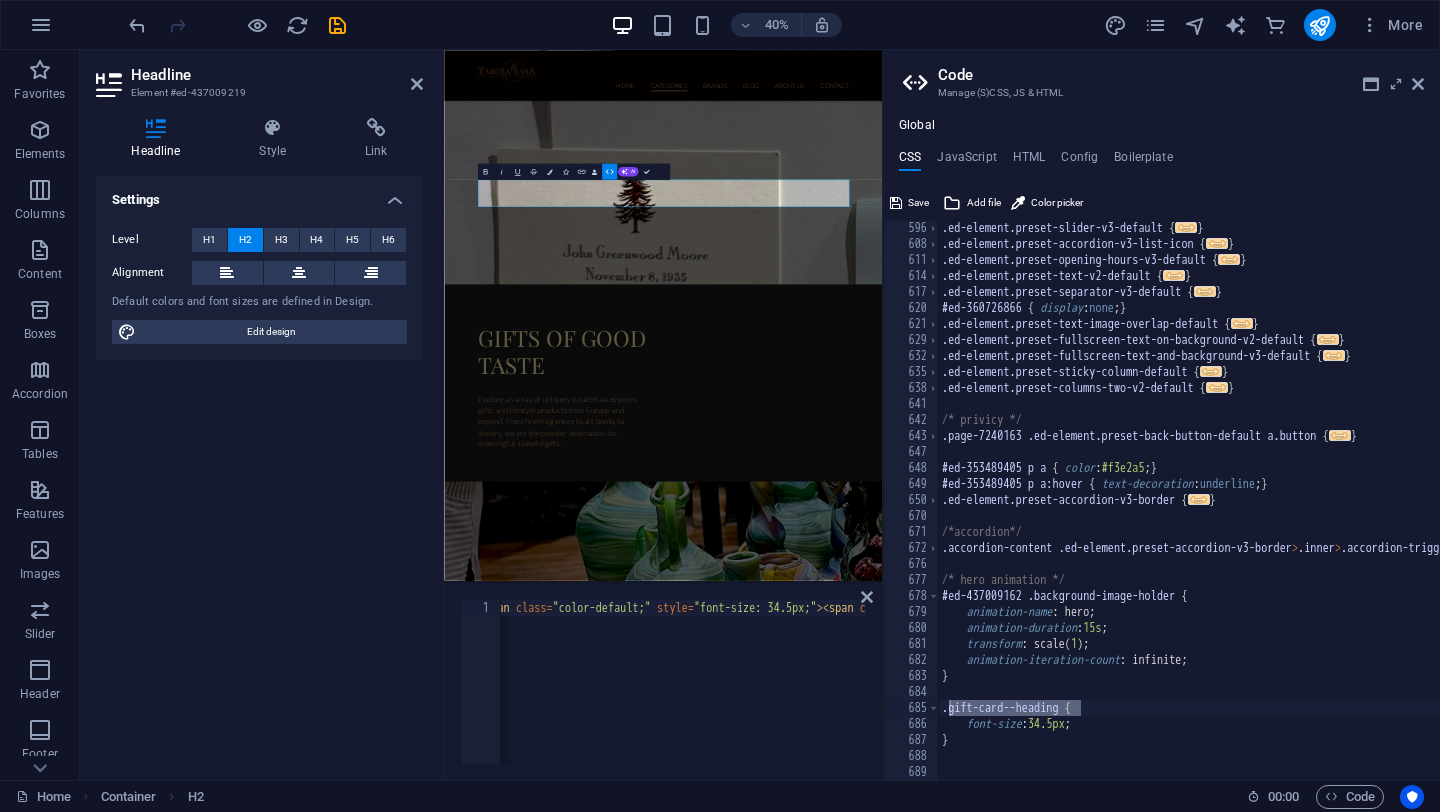 scroll, scrollTop: 0, scrollLeft: 596, axis: horizontal 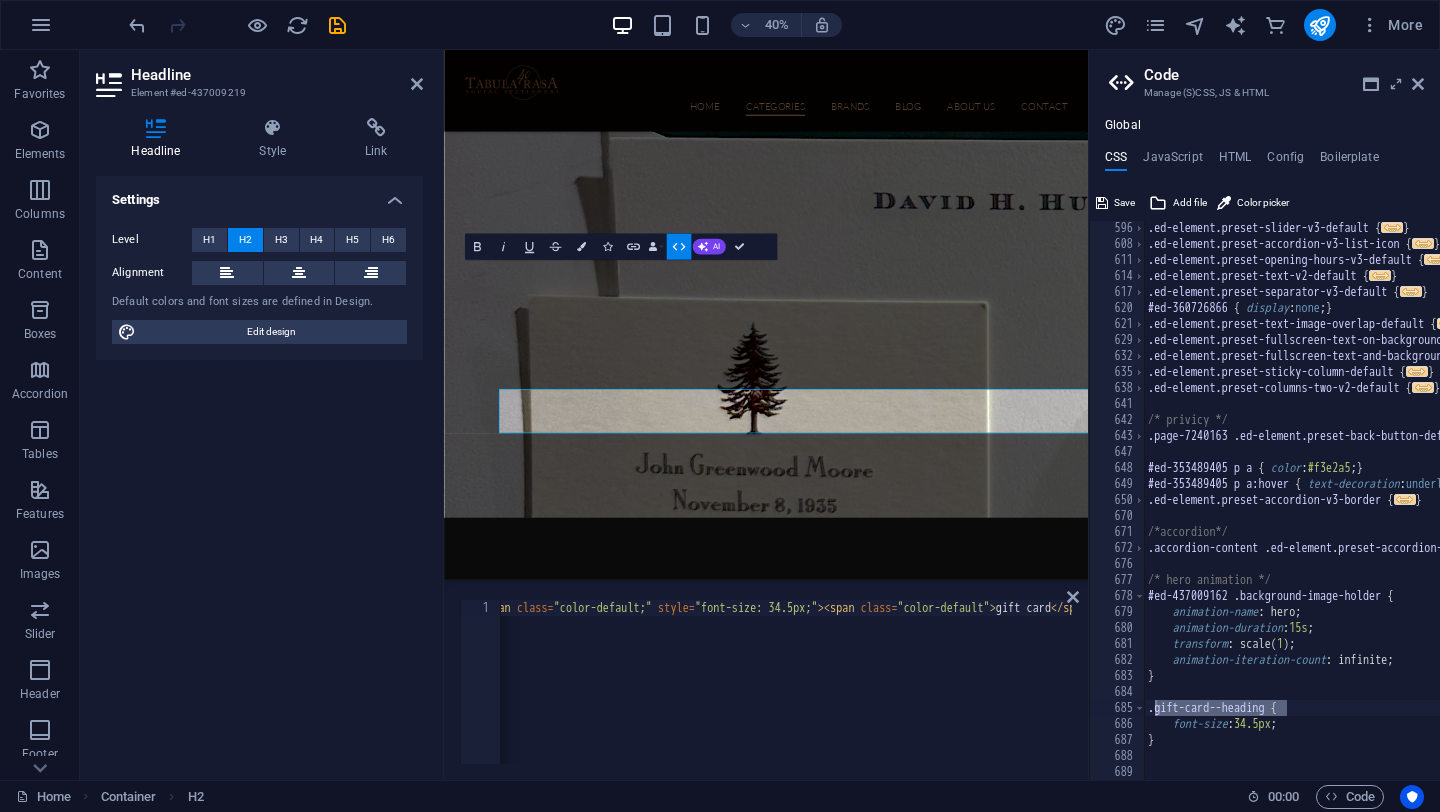 drag, startPoint x: 882, startPoint y: 524, endPoint x: 1083, endPoint y: 519, distance: 201.06218 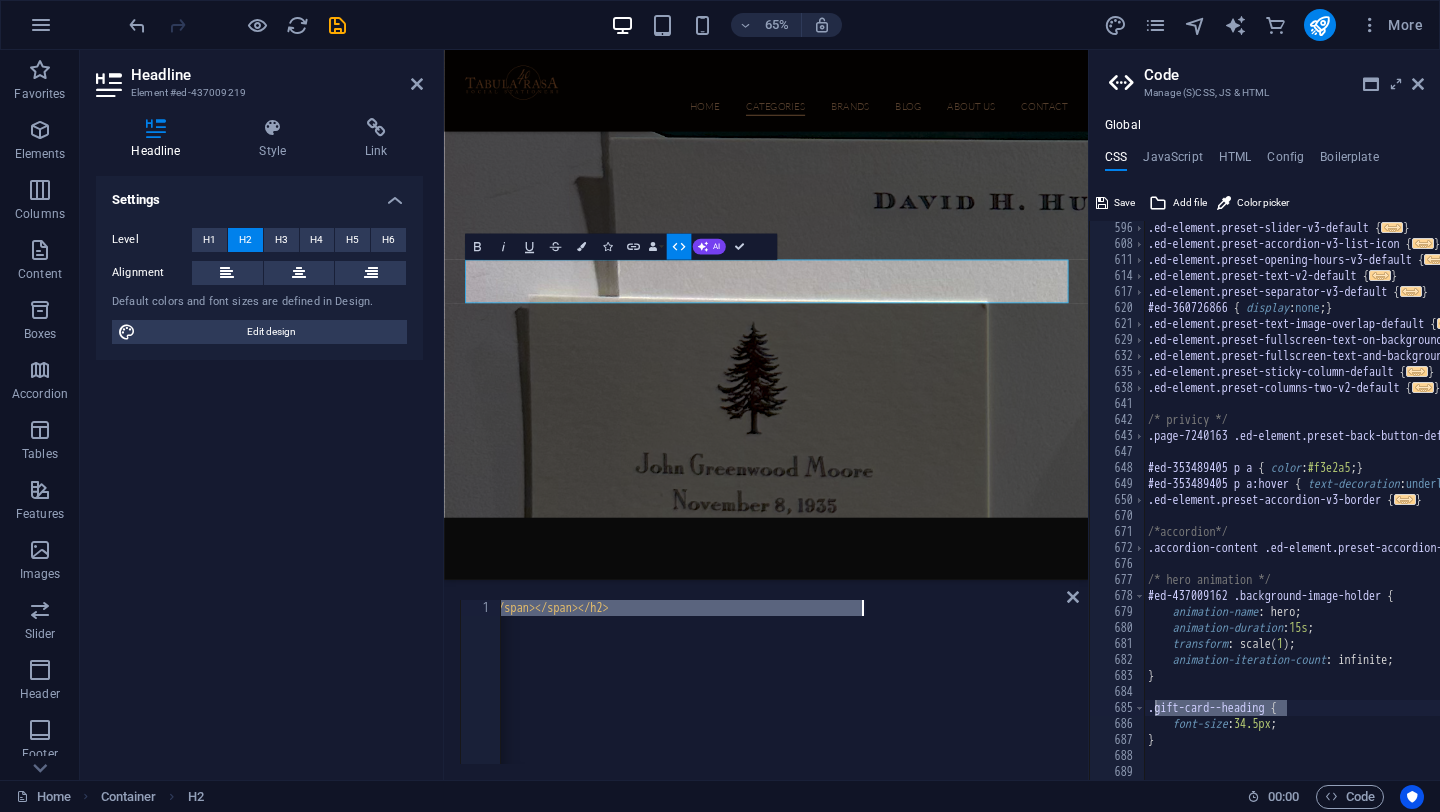 scroll, scrollTop: 0, scrollLeft: 949, axis: horizontal 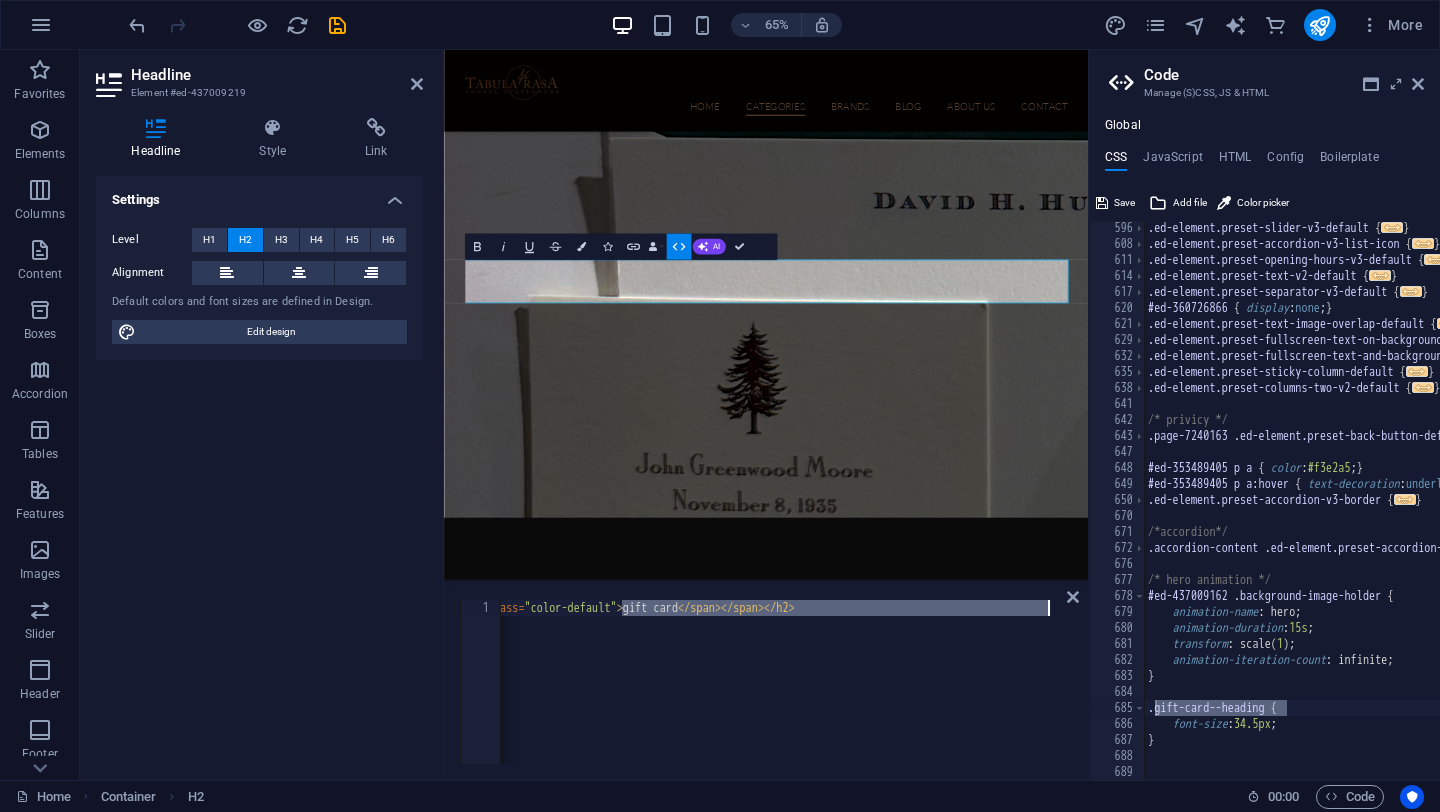 click on "< h2   class = "center"   contenteditable = "true" > T < span   class = "gift-card--heading" > abula ras </ span > a  < span   class = "color-default;"   style = "font-size: 34.5px;" > < span   class = "color-default" > gift card </ span > </ span > </ h2 >" at bounding box center (292, 696) 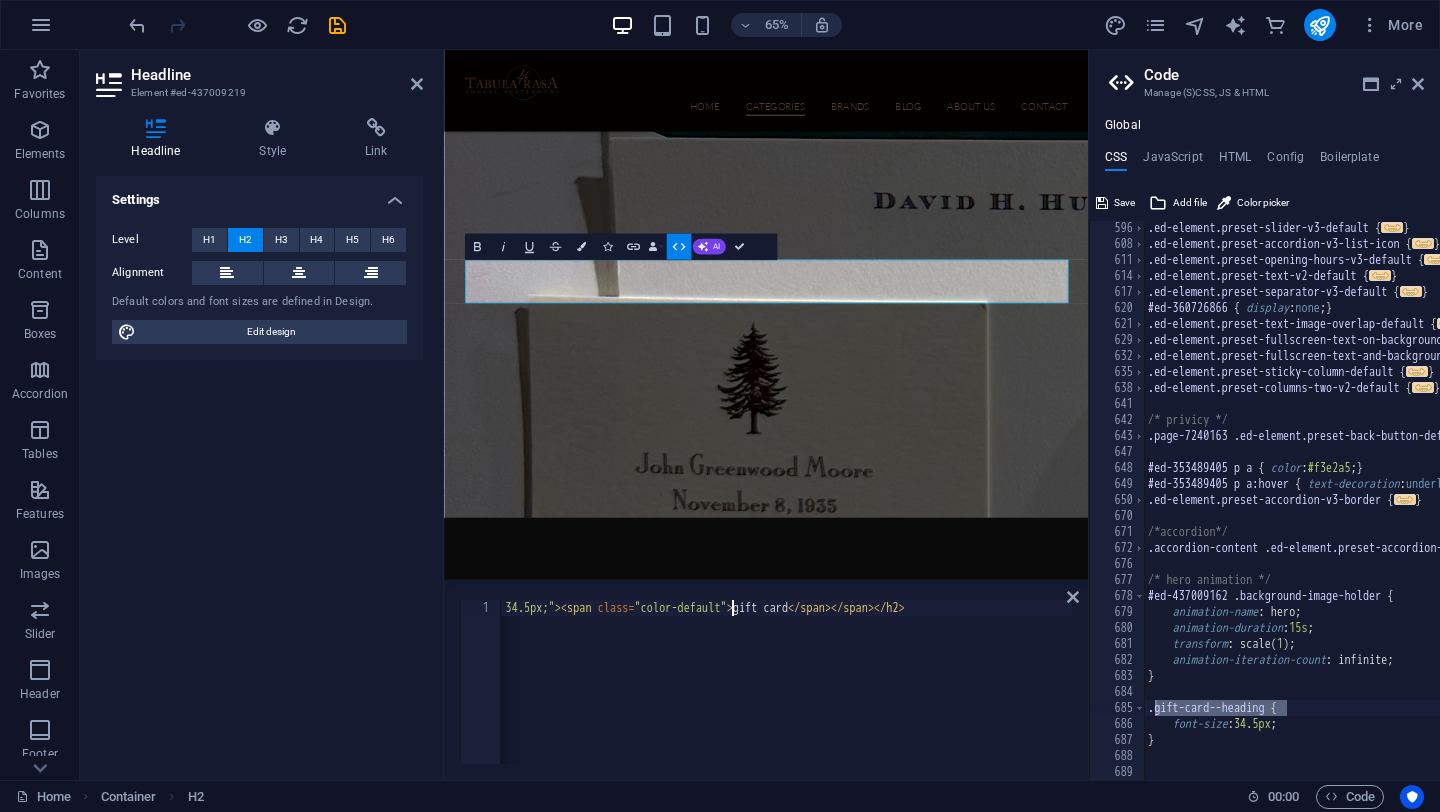 scroll, scrollTop: 0, scrollLeft: 832, axis: horizontal 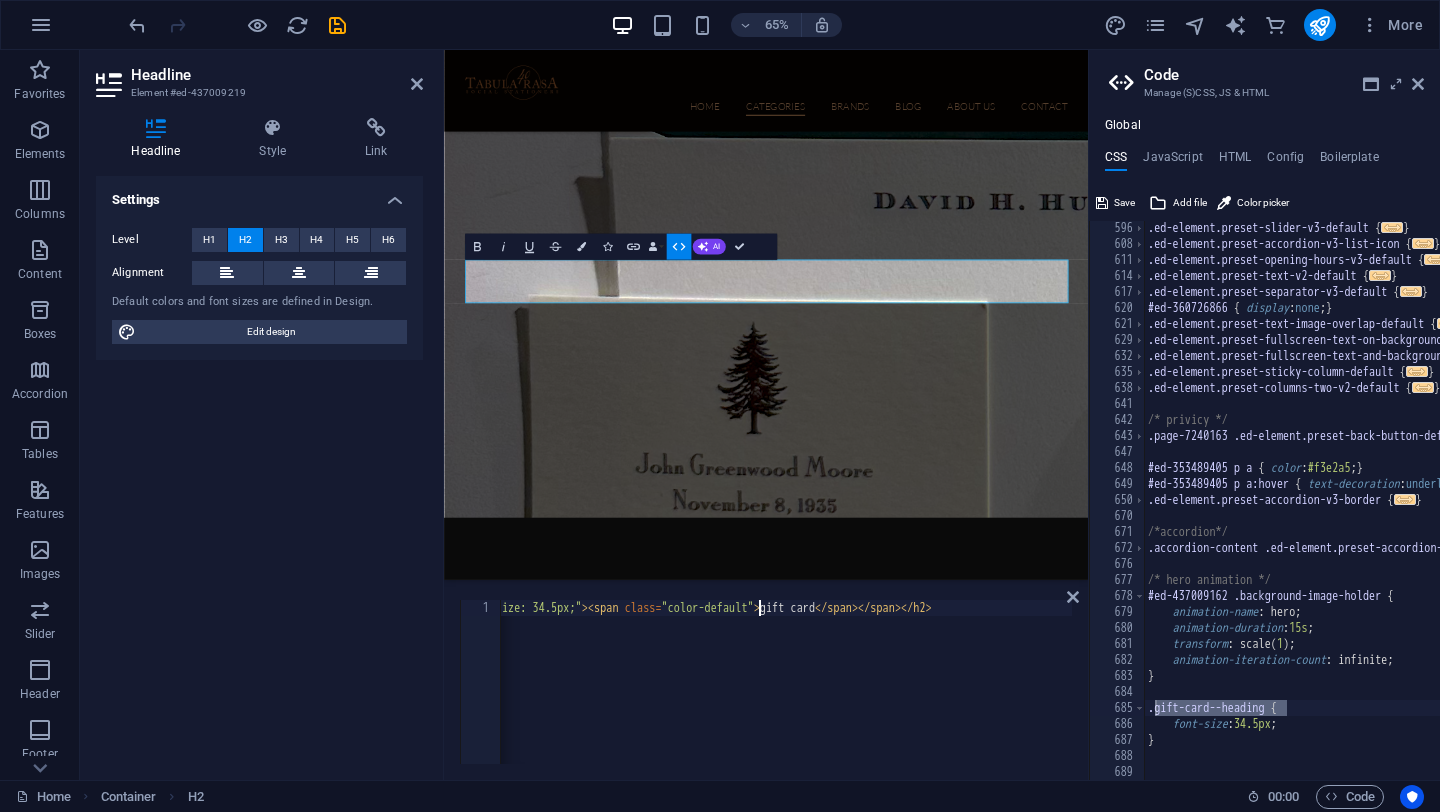 click on "< h2   class = "center"   contenteditable = "true" > T < span   class = "gift-card--heading" > abula ras </ span > a  < span   class = "color-default;"   style = "font-size: 34.5px;" > < span   class = "color-default" > gift card </ span > </ span > </ h2 >" at bounding box center (429, 696) 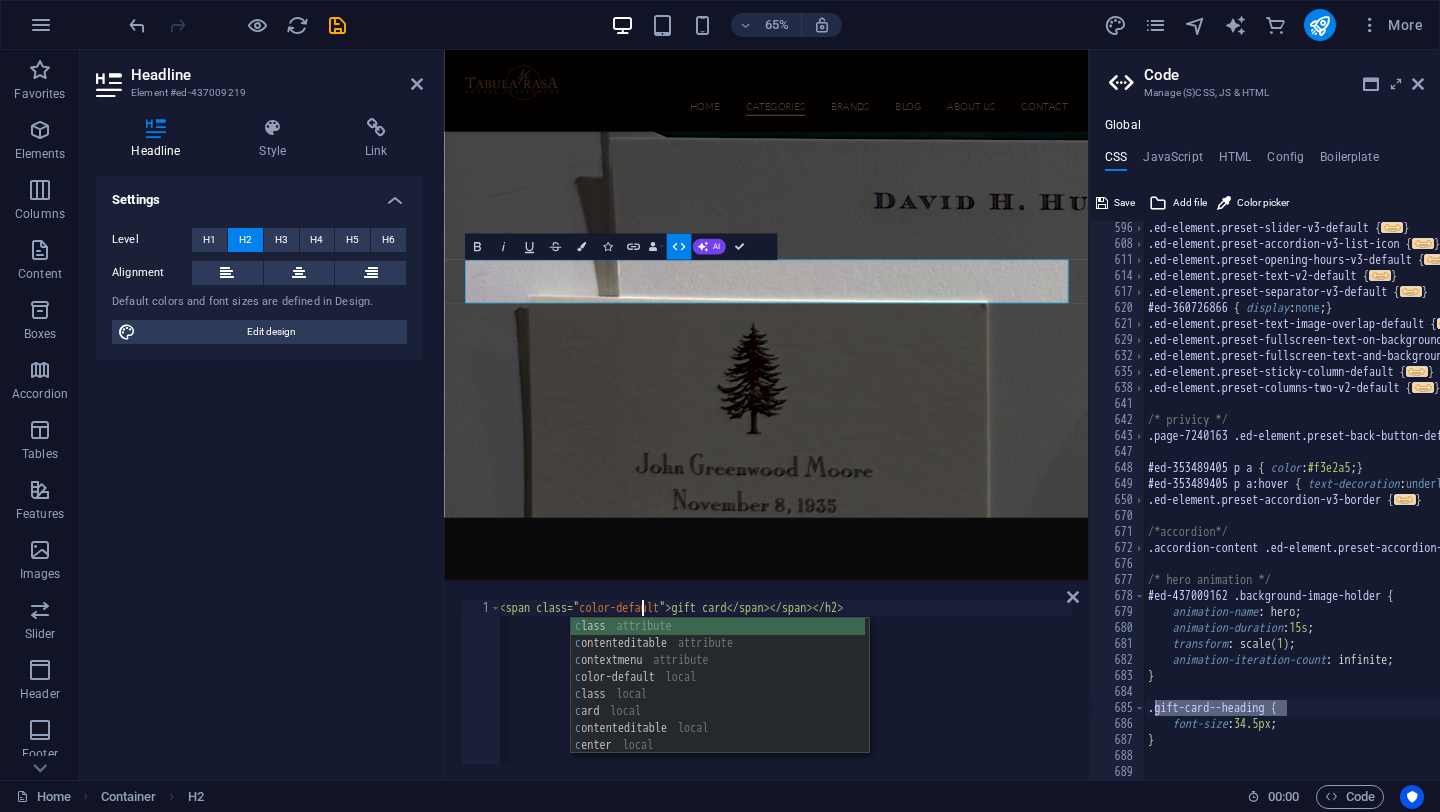 scroll, scrollTop: 0, scrollLeft: 74, axis: horizontal 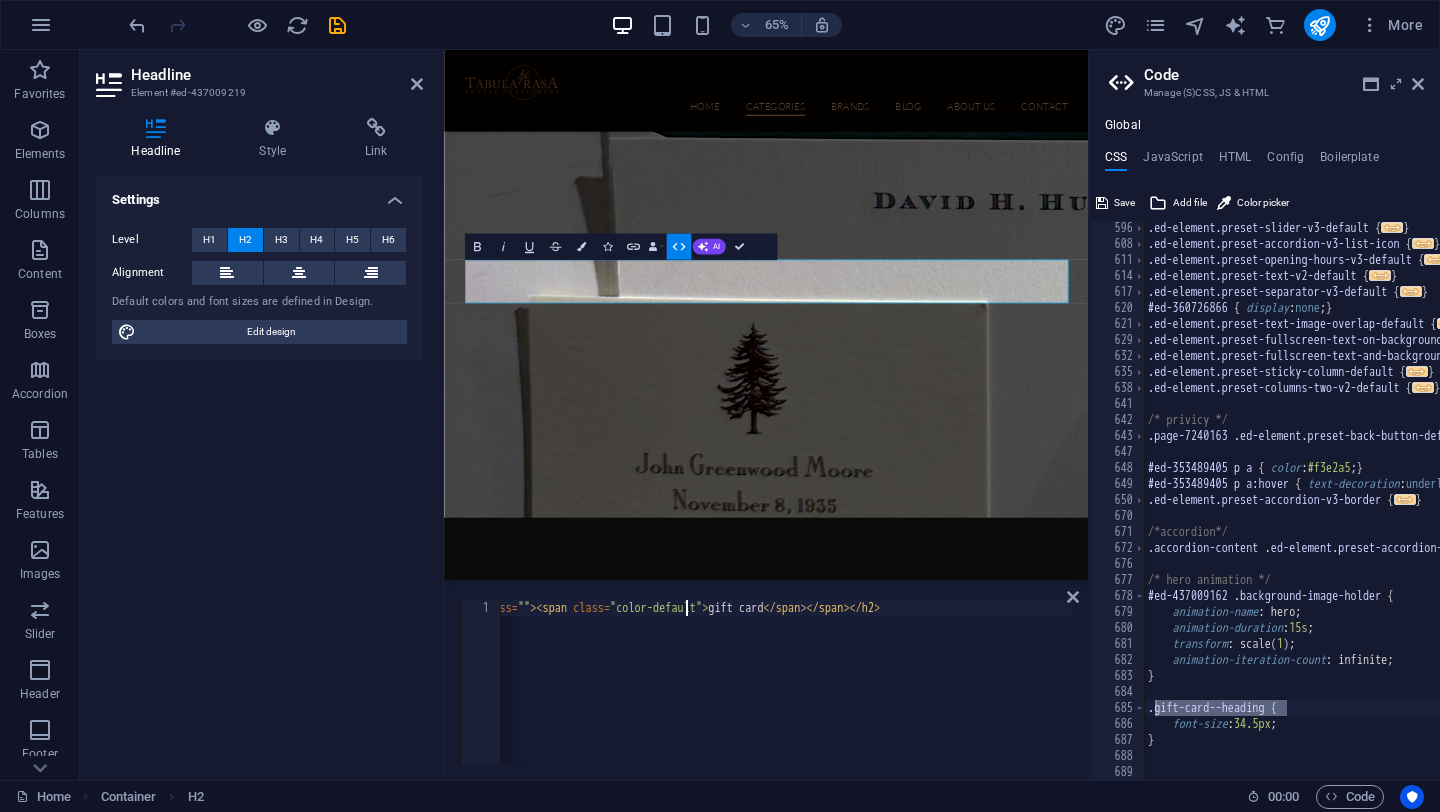 paste on "gift-card--heading" 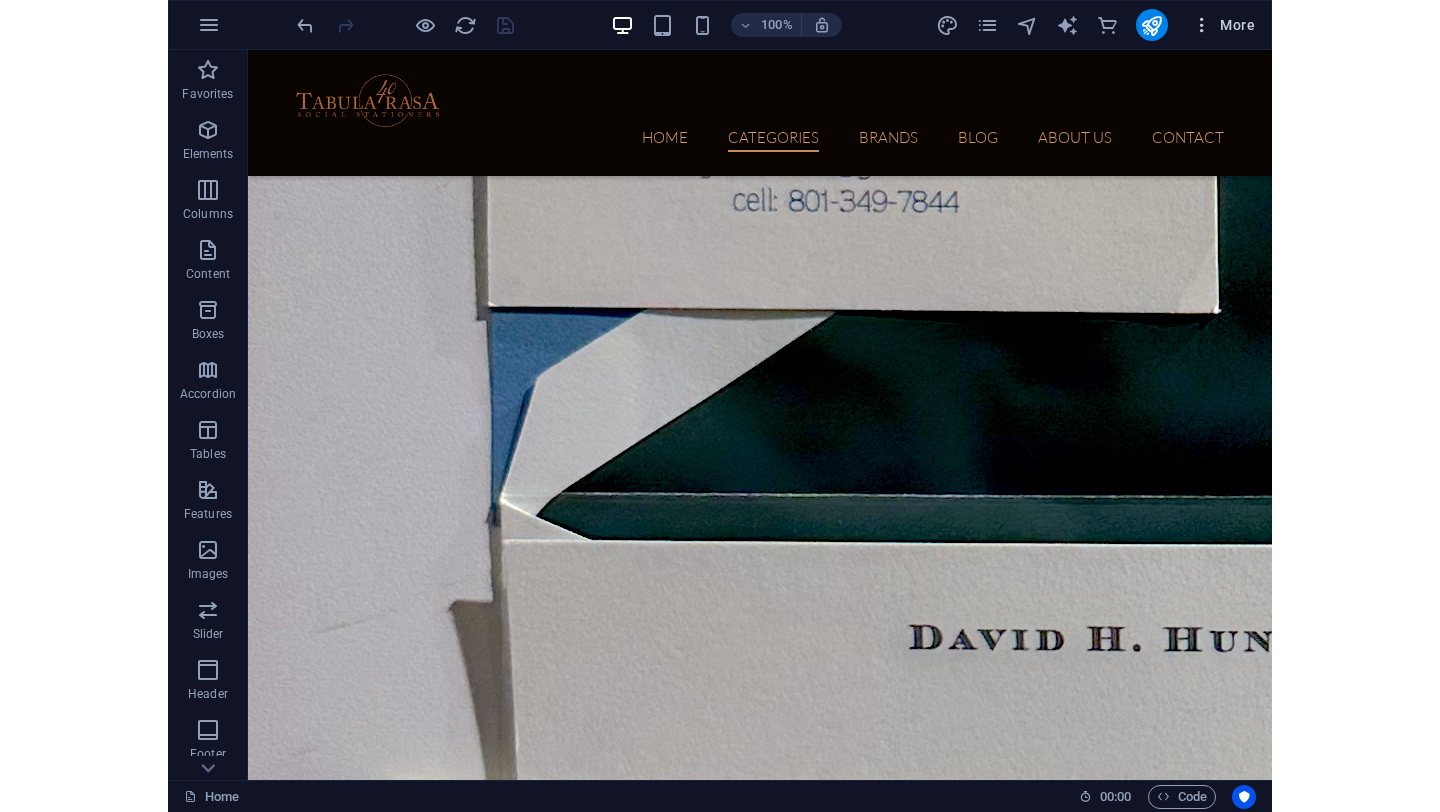 scroll, scrollTop: 6328, scrollLeft: 0, axis: vertical 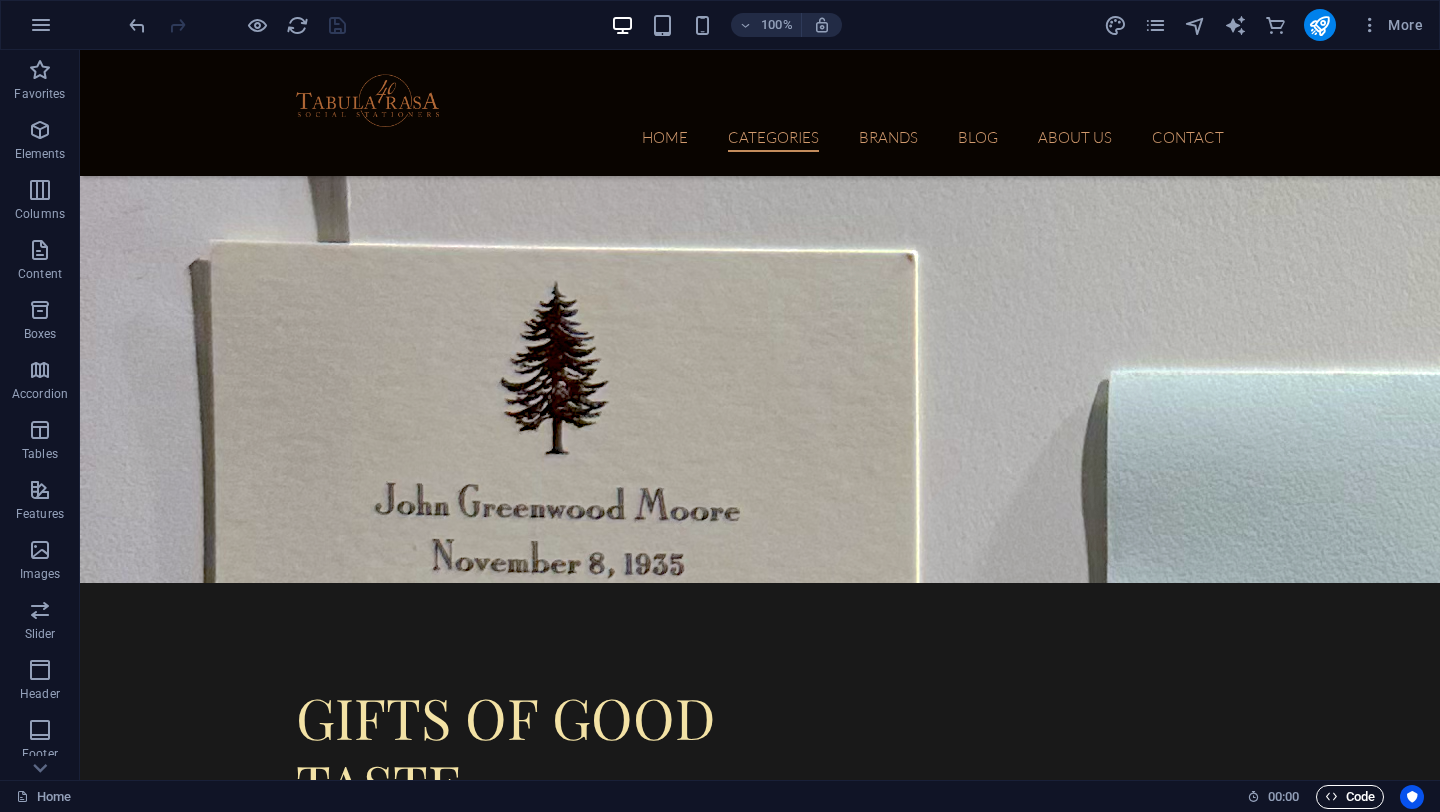 click at bounding box center [1331, 796] 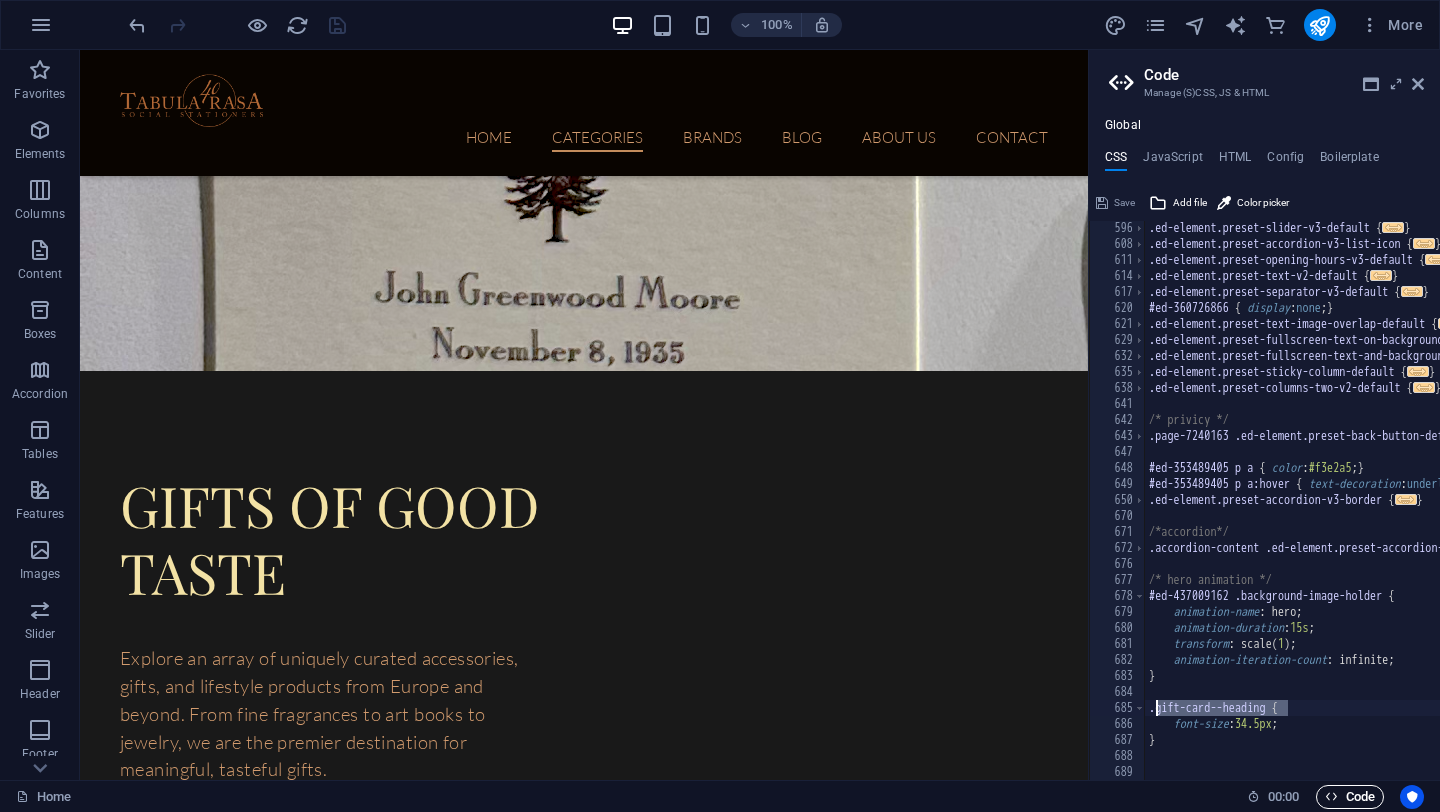 scroll, scrollTop: 5654, scrollLeft: 0, axis: vertical 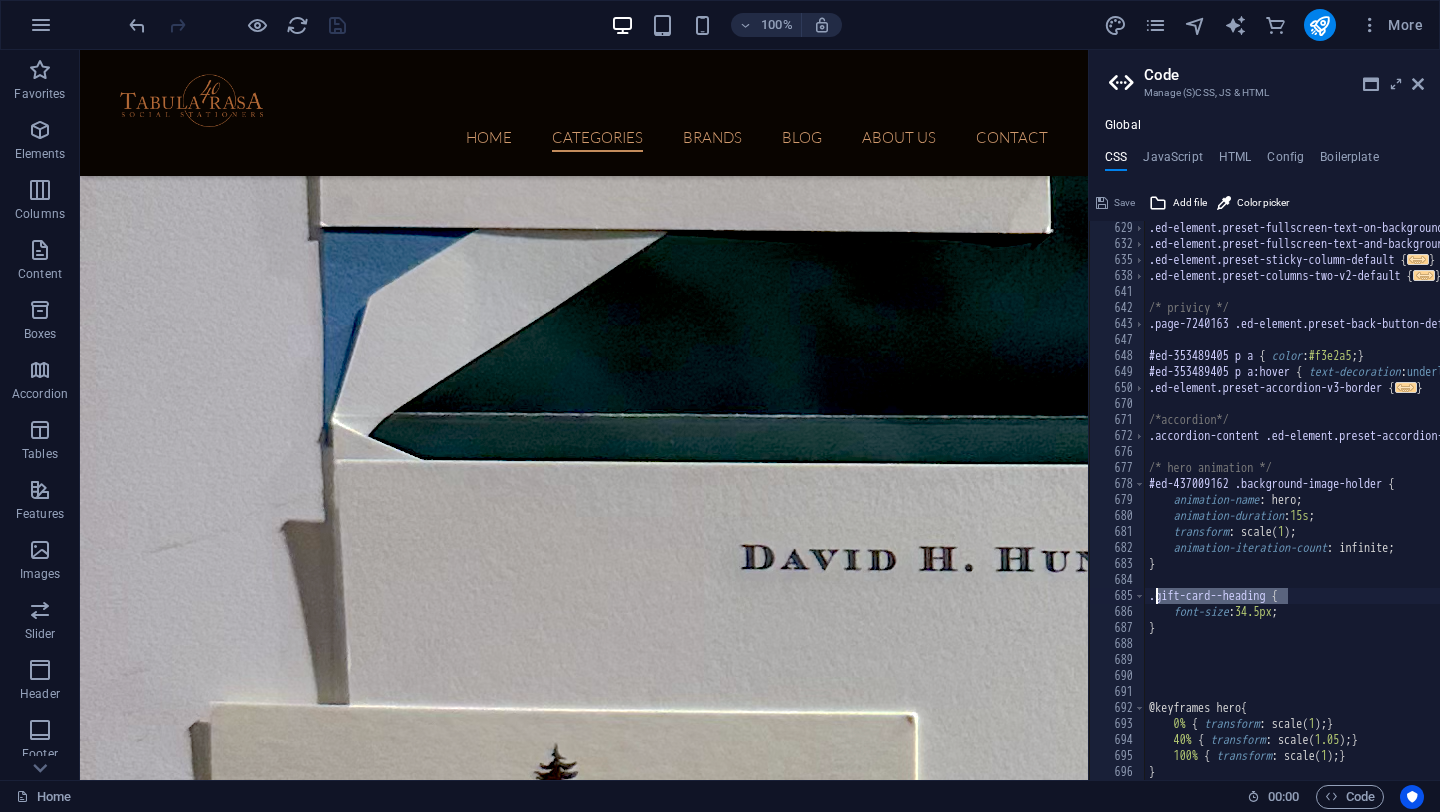 click on ".ed-element.preset-fullscreen-text-on-background-v2-default   { ... } .ed-element.preset-fullscreen-text-and-background-v3-default   { ... } .ed-element.preset-sticky-column-default   { ... } .ed-element.preset-columns-two-v2-default   { ... } /* privicy */ .page-7240163   .ed-element.preset-back-button-default   a.button   { ... } #ed-353489405   p   a   {   color :  #f3e2a5 ;  } #ed-353489405   p   a:hover   {   text-decoration :  underline ;  } .ed-element.preset-accordion-v3-border   { ... } /*accordion*/ .accordion-content   .ed-element.preset-accordion-v3-border > .inner > .accordion-trigger   a   { ... } /* hero animation */ #ed-437009162   .background-image-holder   {      animation-name : hero;      animation-duration :  15s ;      transform : scale ( 1 ) ;      animation-iteration-count : infinite; } .gift-card--heading   {      font-size :  34.5px ; } @keyframes hero  {      0%   {   transform : scale ( 1 ) ;  }      40%   {   transform : scale ( 1.05 ) ;  }      100%   {   transform : scale ( 1 )" at bounding box center [1776, 515] 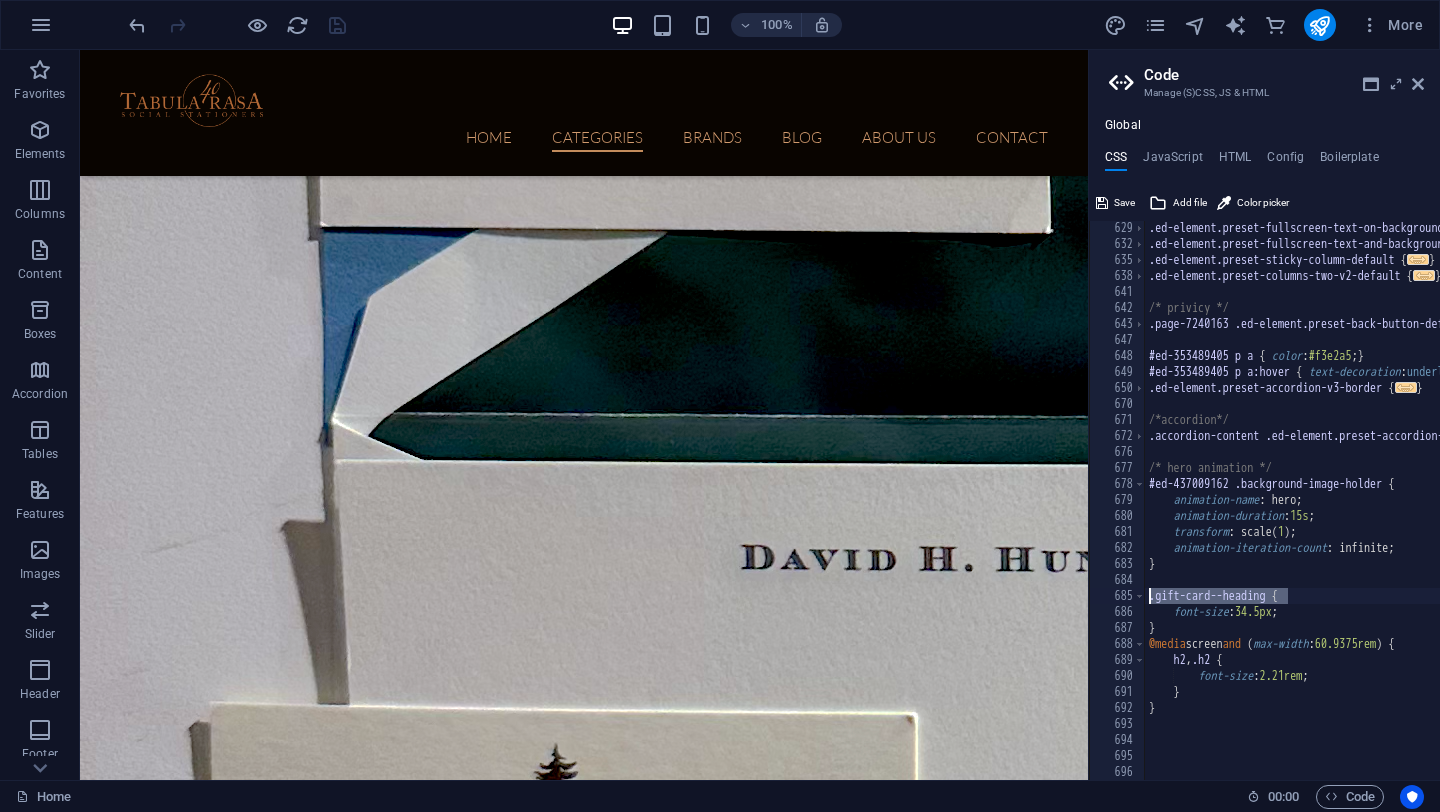 drag, startPoint x: 1289, startPoint y: 597, endPoint x: 1148, endPoint y: 596, distance: 141.00354 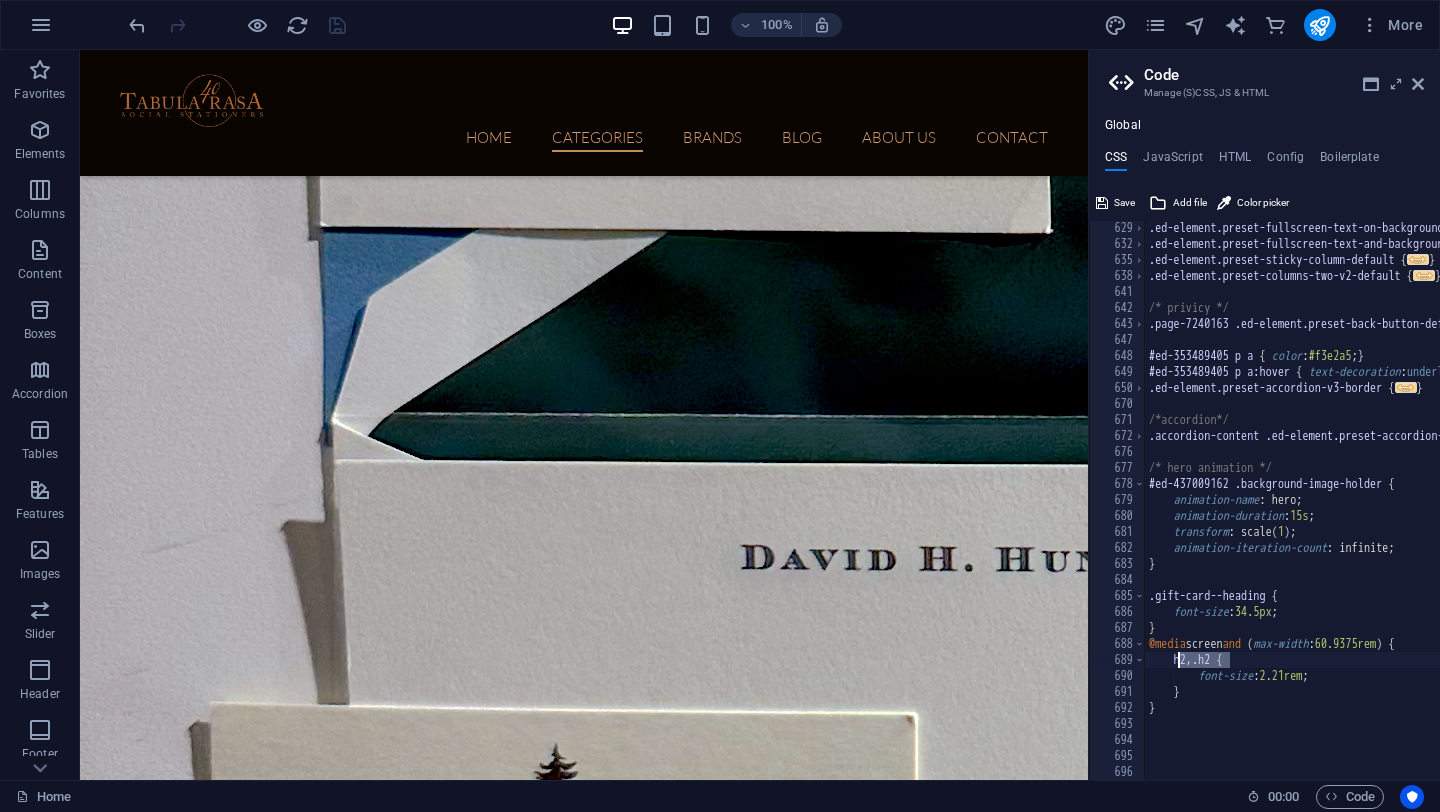 drag, startPoint x: 1233, startPoint y: 657, endPoint x: 1179, endPoint y: 660, distance: 54.08327 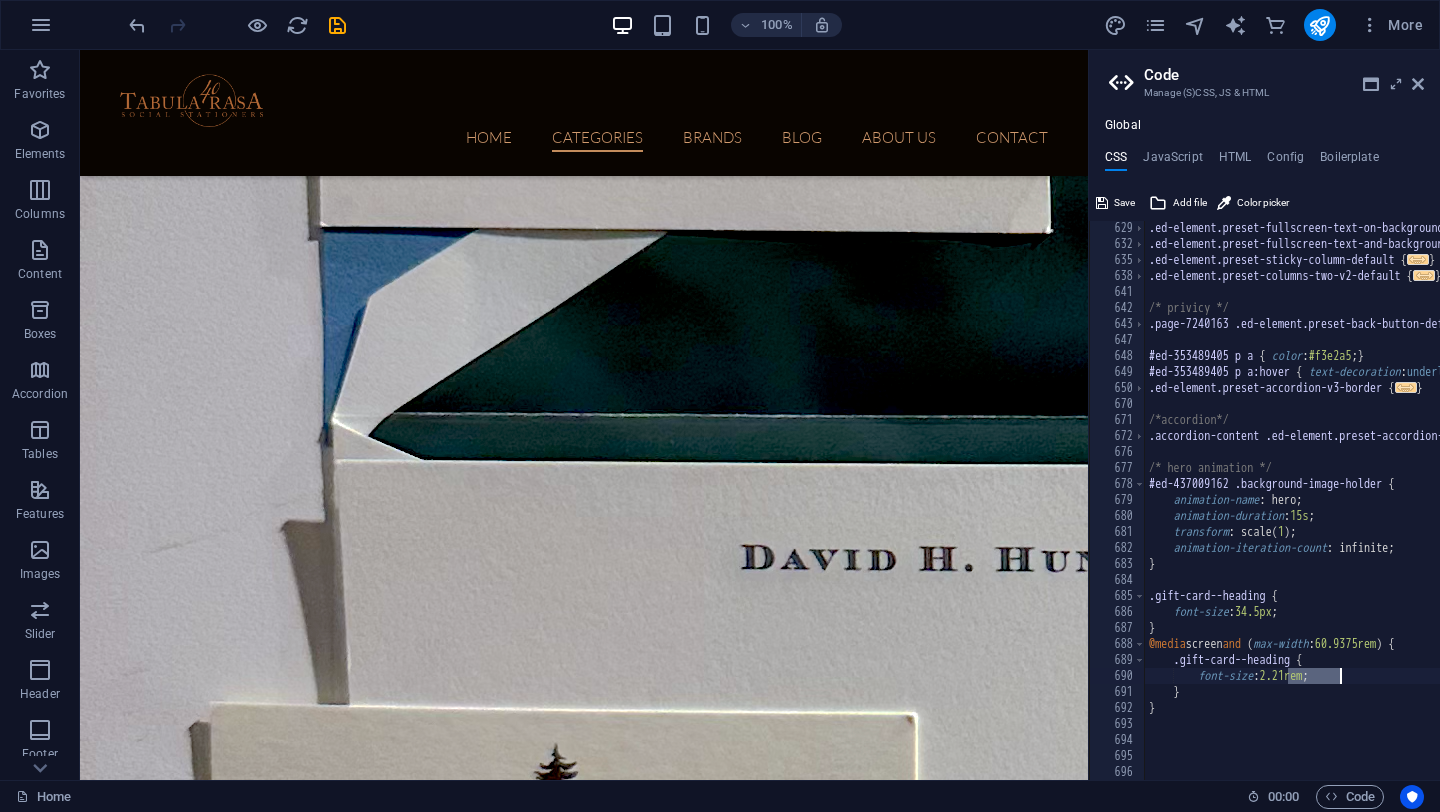 drag, startPoint x: 1287, startPoint y: 679, endPoint x: 1343, endPoint y: 682, distance: 56.0803 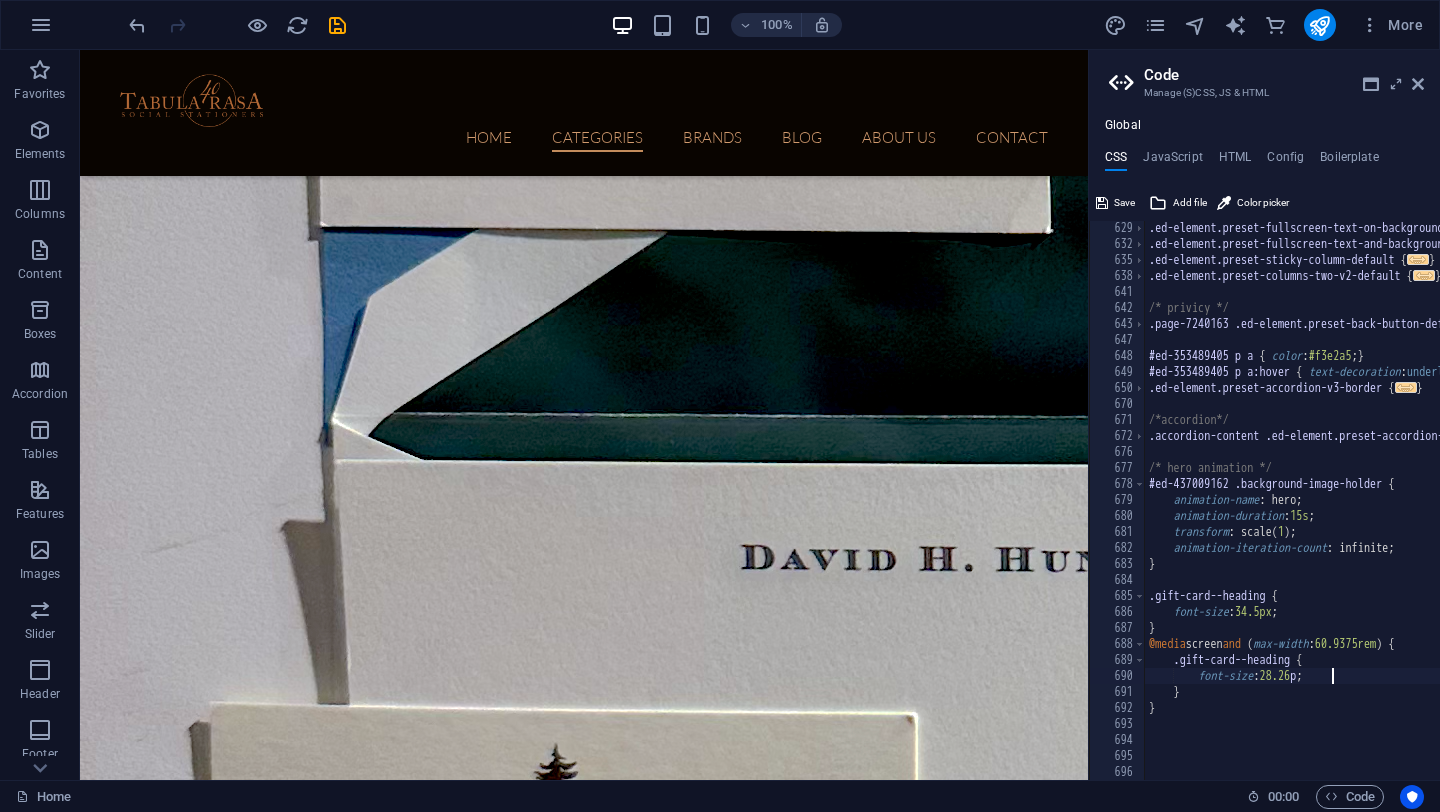 scroll, scrollTop: 0, scrollLeft: 15, axis: horizontal 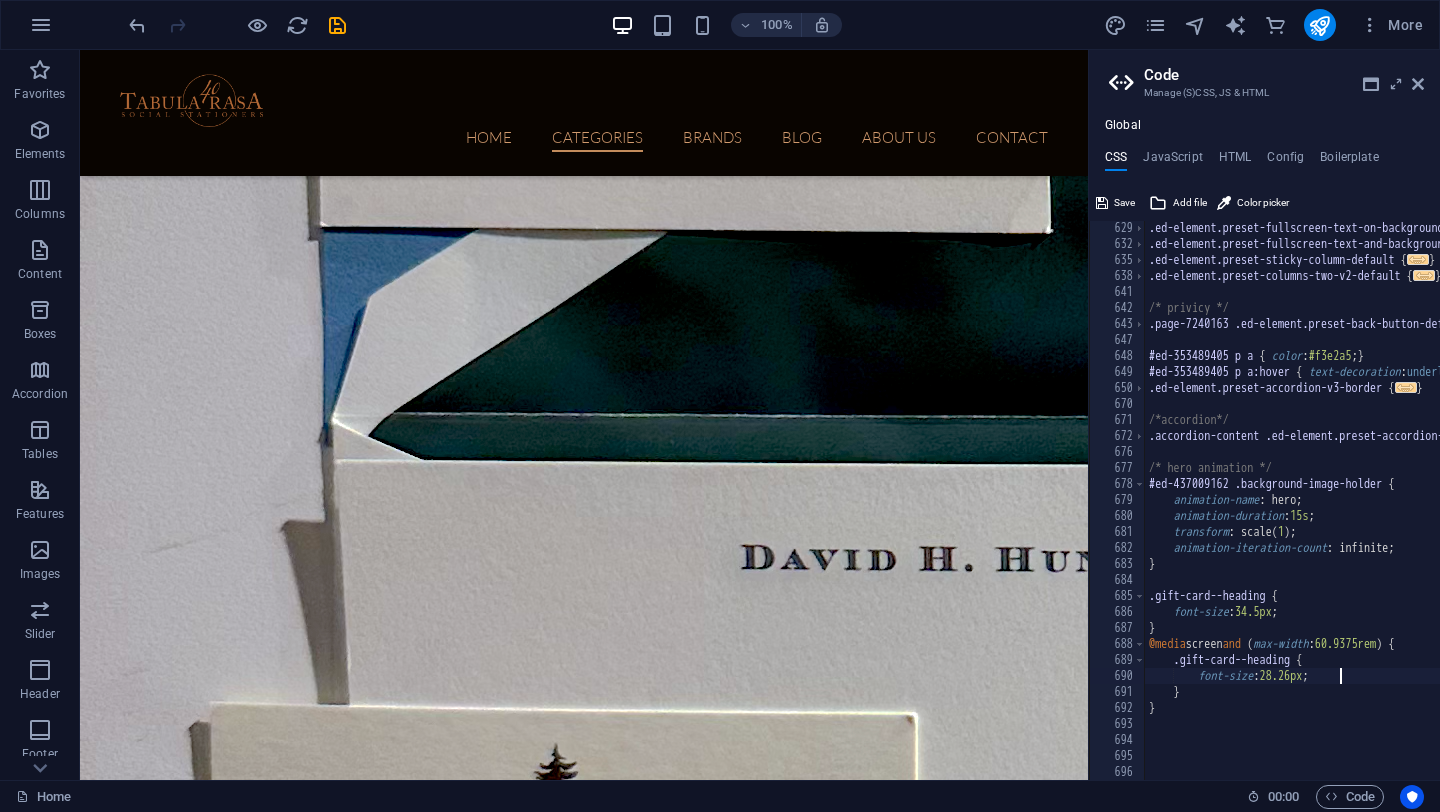 type on "font-size: 28.26px;" 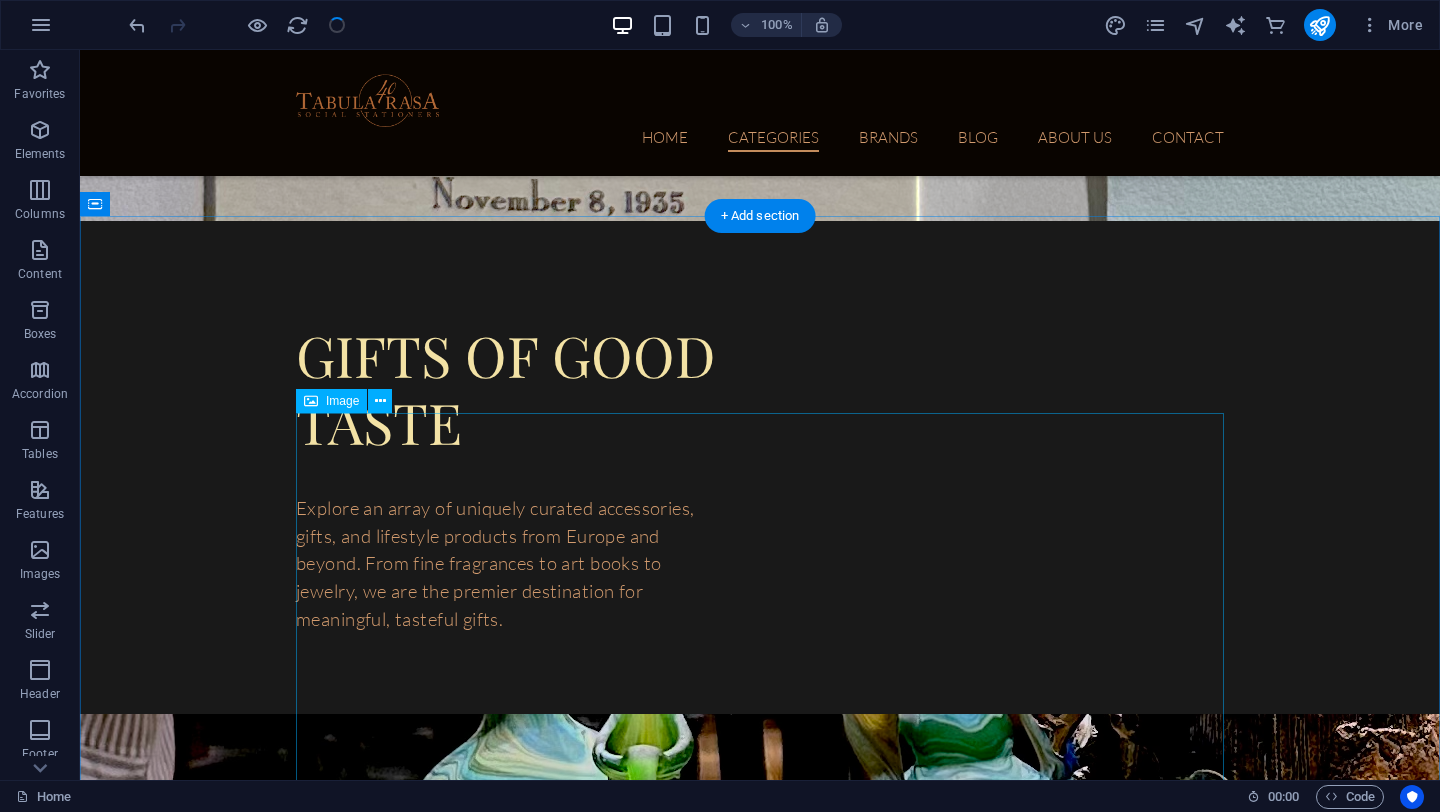 scroll, scrollTop: 6697, scrollLeft: 0, axis: vertical 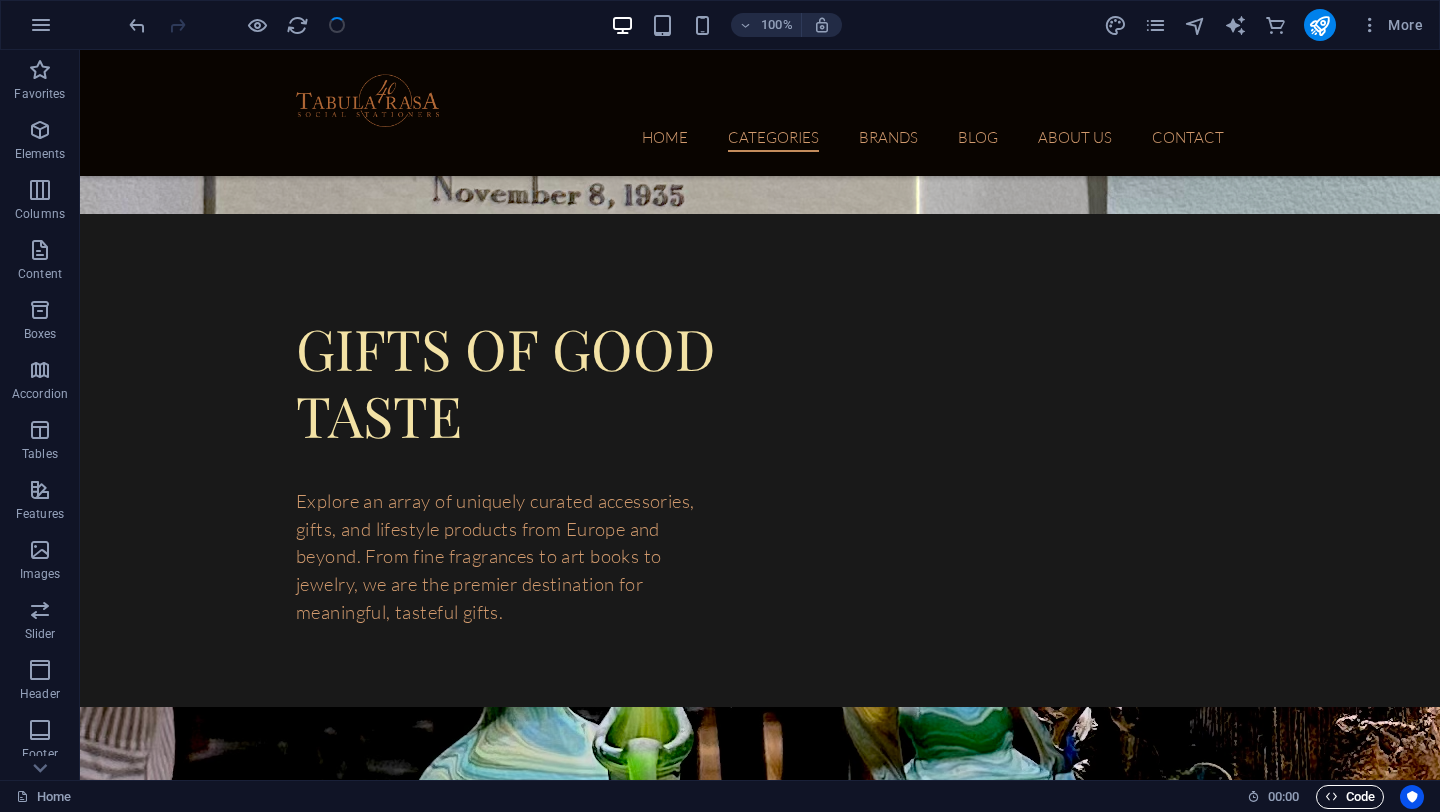 click on "Code" at bounding box center [1350, 797] 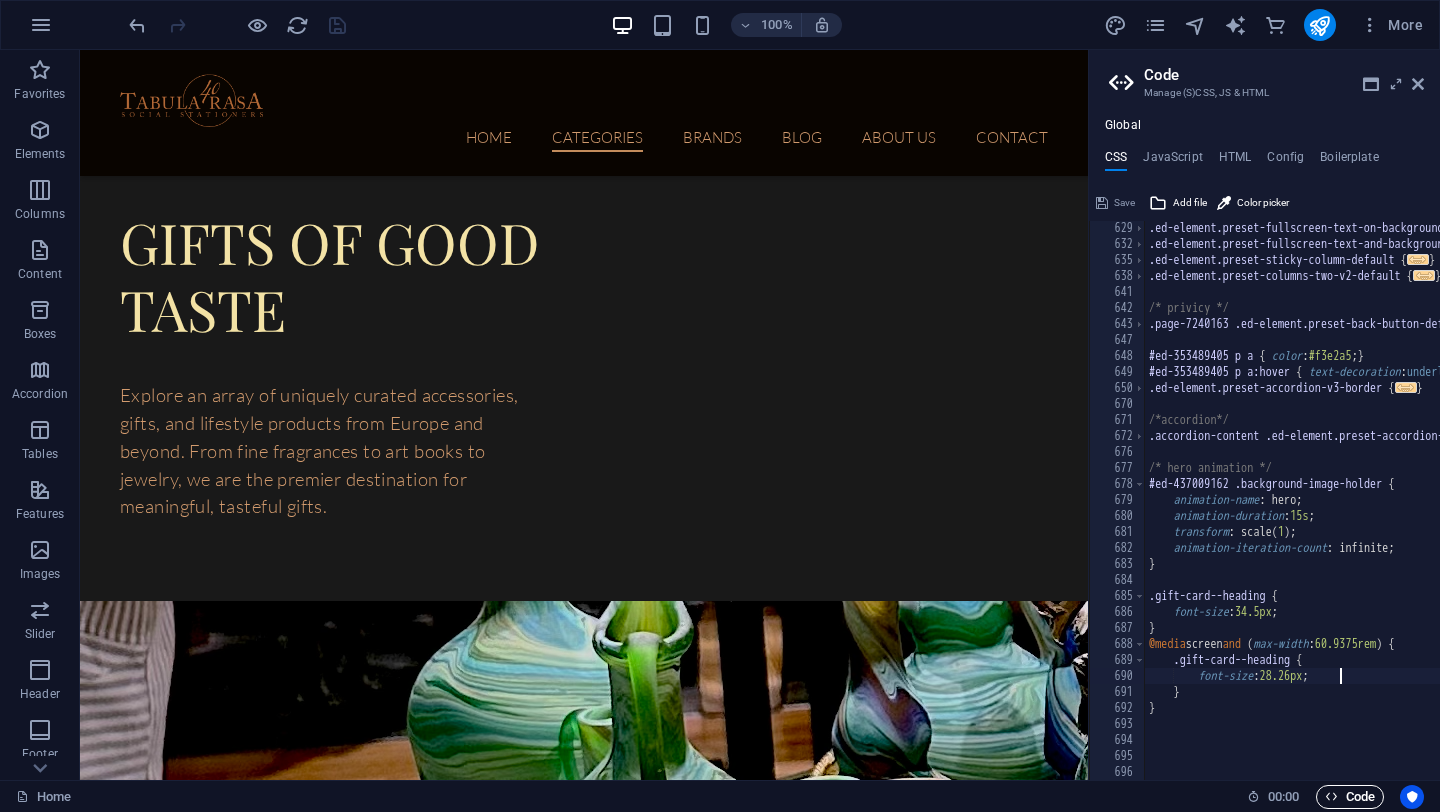 scroll, scrollTop: 6023, scrollLeft: 0, axis: vertical 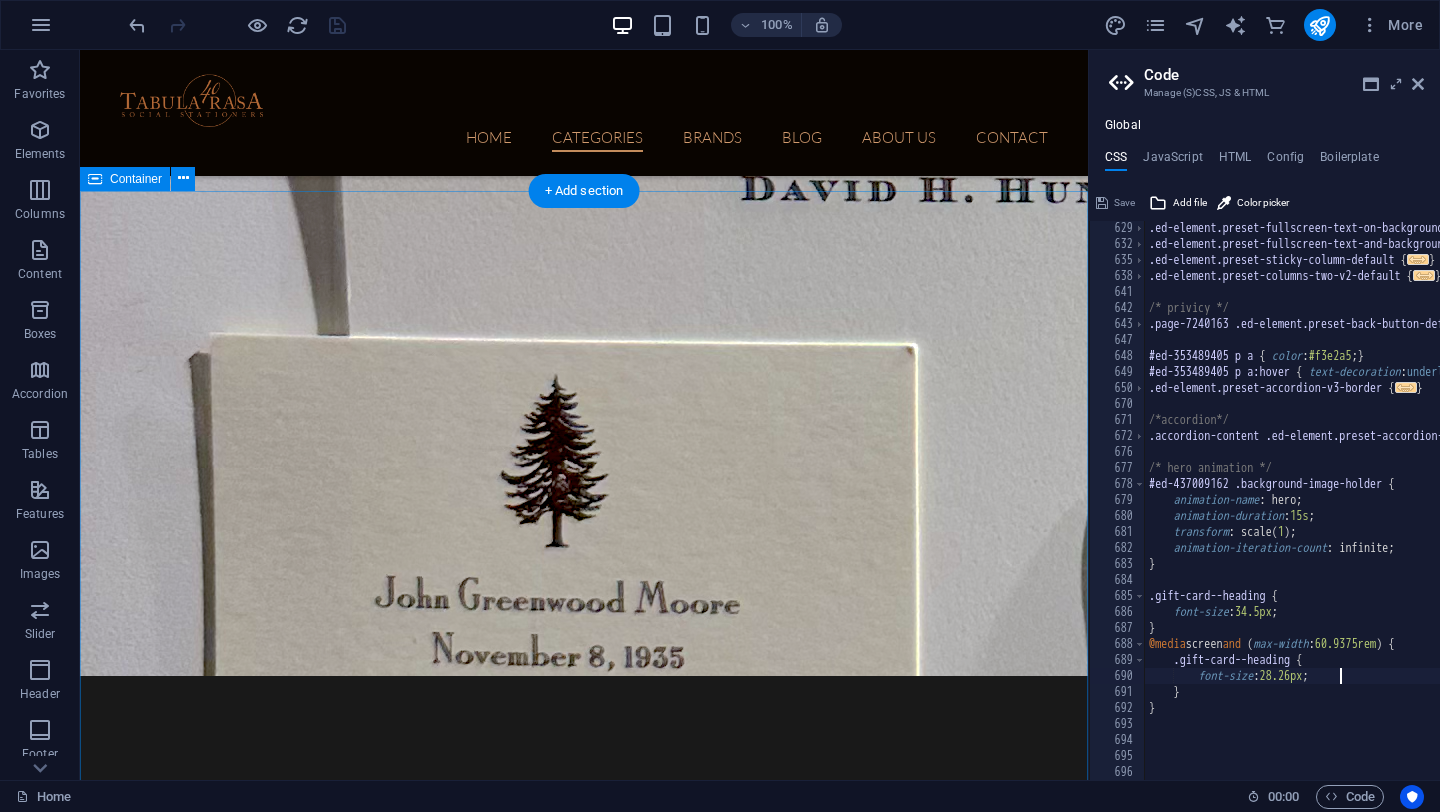 click on "PERFECT GIFT T abula ras a  gift card" at bounding box center [584, 16006] 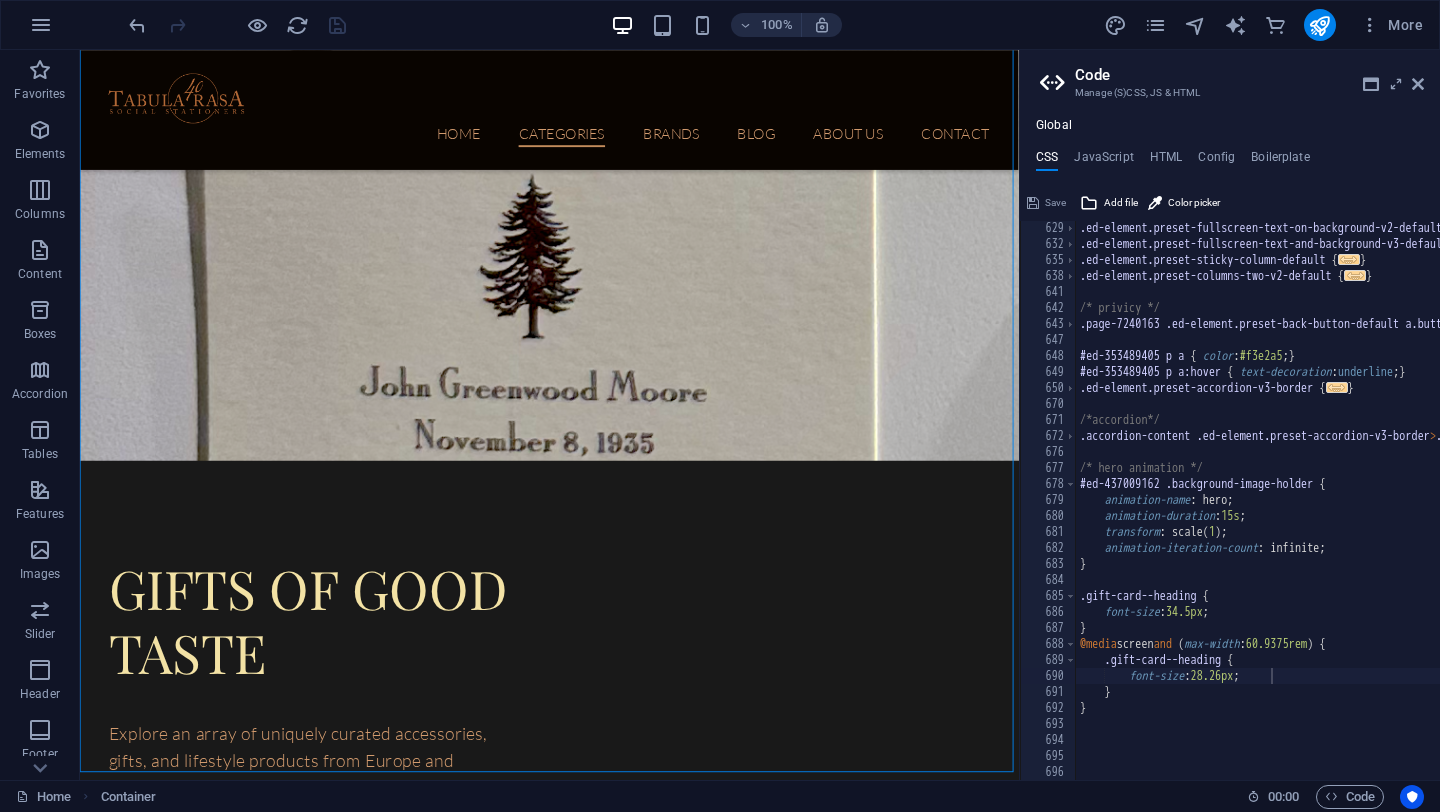 scroll, scrollTop: 6194, scrollLeft: 0, axis: vertical 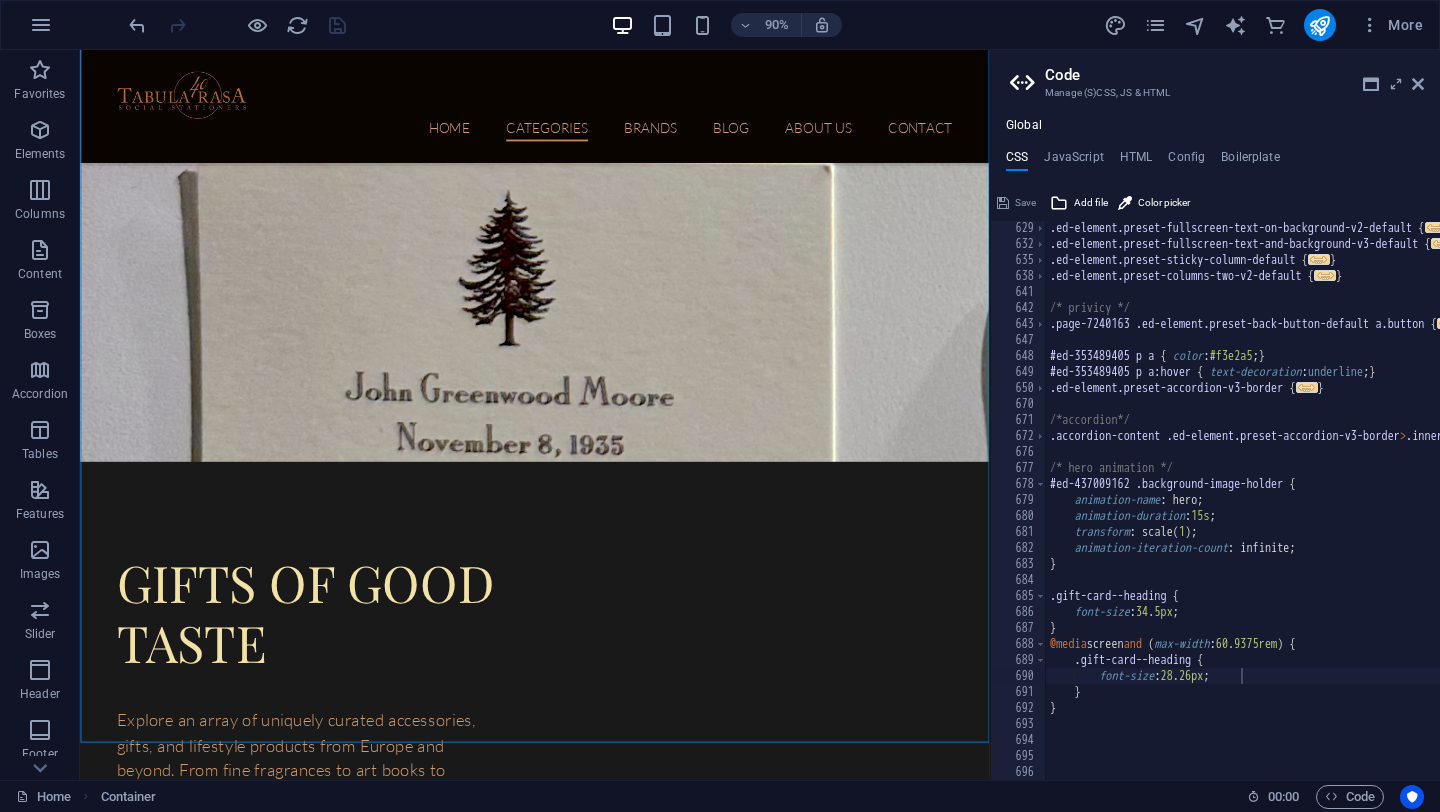 drag, startPoint x: 1090, startPoint y: 483, endPoint x: 986, endPoint y: 452, distance: 108.52189 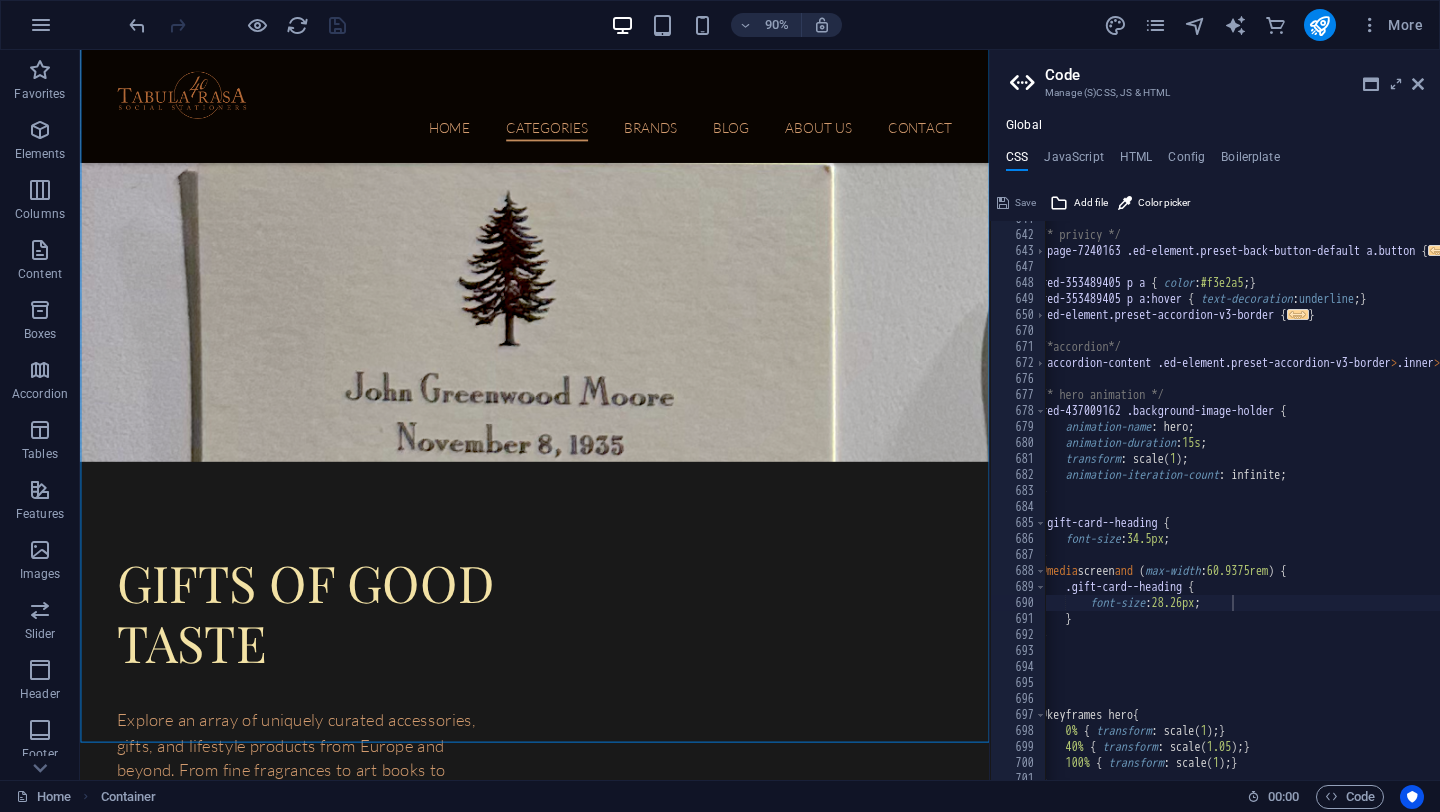 scroll, scrollTop: 0, scrollLeft: 9, axis: horizontal 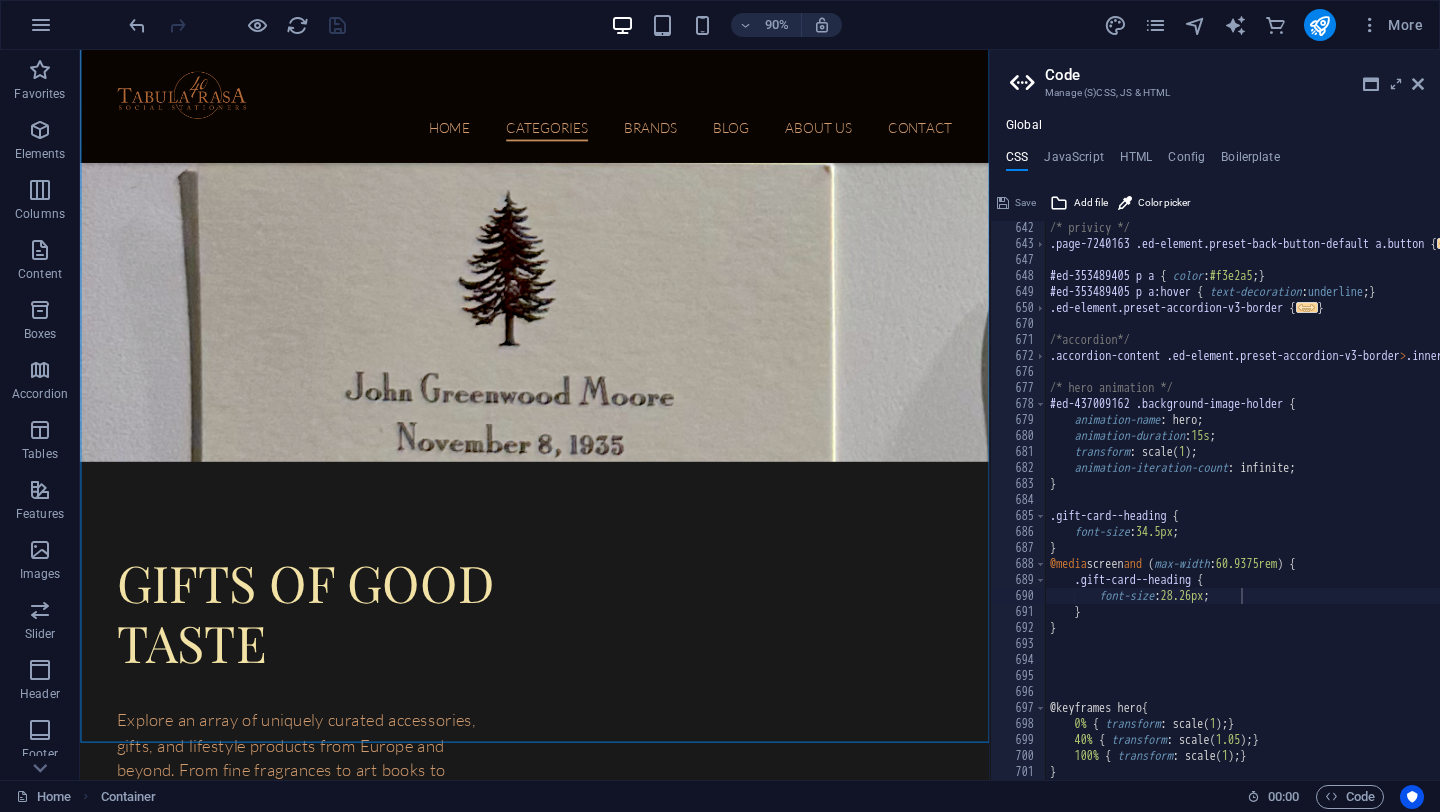 click on "/* privicy */ .page-7240163   .ed-element.preset-back-button-default   a.button   { ... } #ed-353489405   p   a   {   color :  #f3e2a5 ;  } #ed-353489405   p   a:hover   {   text-decoration :  underline ;  } .ed-element.preset-accordion-v3-border   { ... } /*accordion*/ .accordion-content   .ed-element.preset-accordion-v3-border > .inner > .accordion-trigger   a   { ... } /* hero animation */ #ed-437009162   .background-image-holder   {      animation-name : hero;      animation-duration :  15s ;      transform : scale ( 1 ) ;      animation-iteration-count : infinite; } .gift-card--heading   {      font-size :  34.5px ; } @media  screen  and   ( max-width :  60.9375rem )   {      .gift-card--heading   {           font-size :  28.26px ;      } } @keyframes hero  {      0%   {   transform : scale ( 1 ) ;  }      40%   {   transform : scale ( 1.05 ) ;  }      100%   {   transform : scale ( 1 ) ;  } }" at bounding box center [1677, 515] 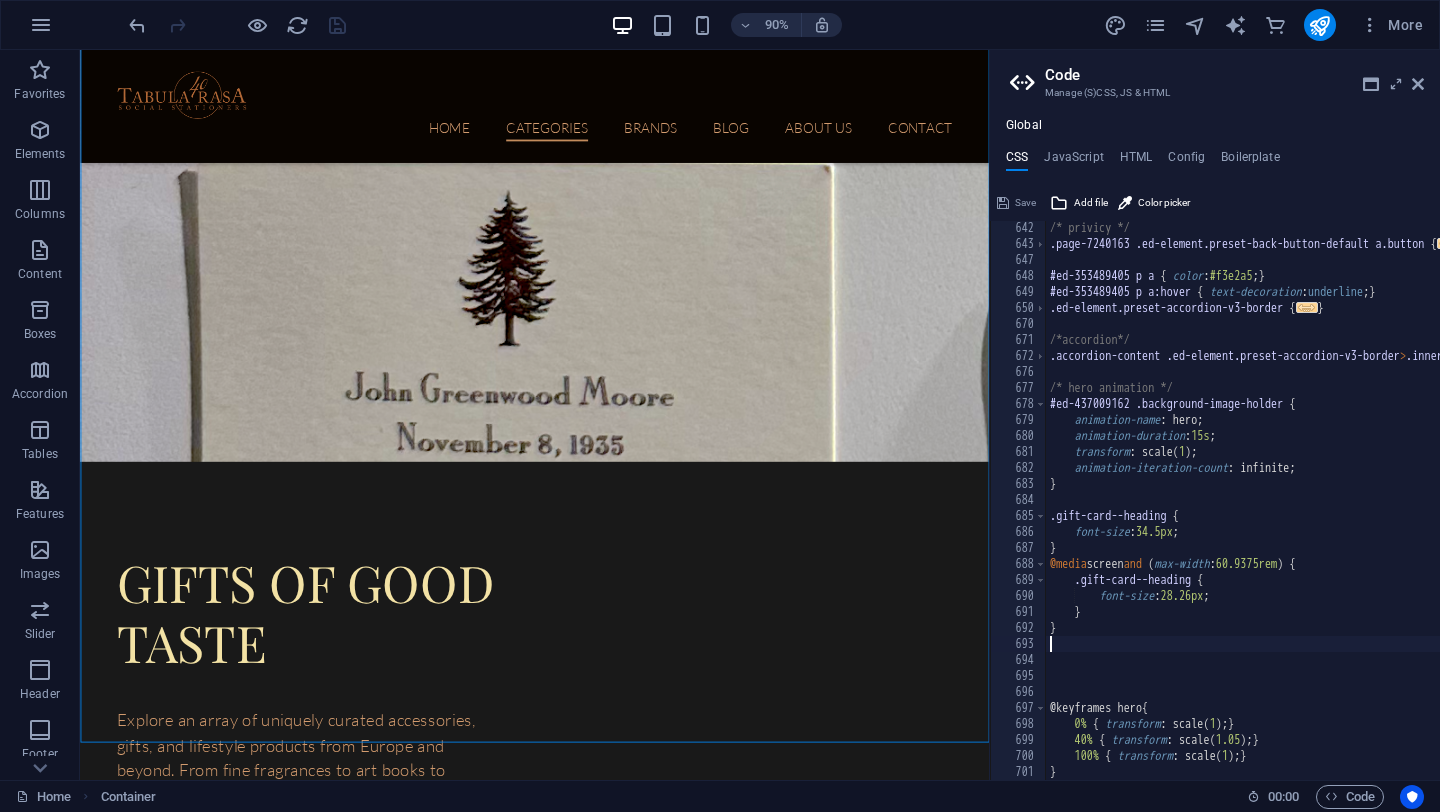 paste on "}" 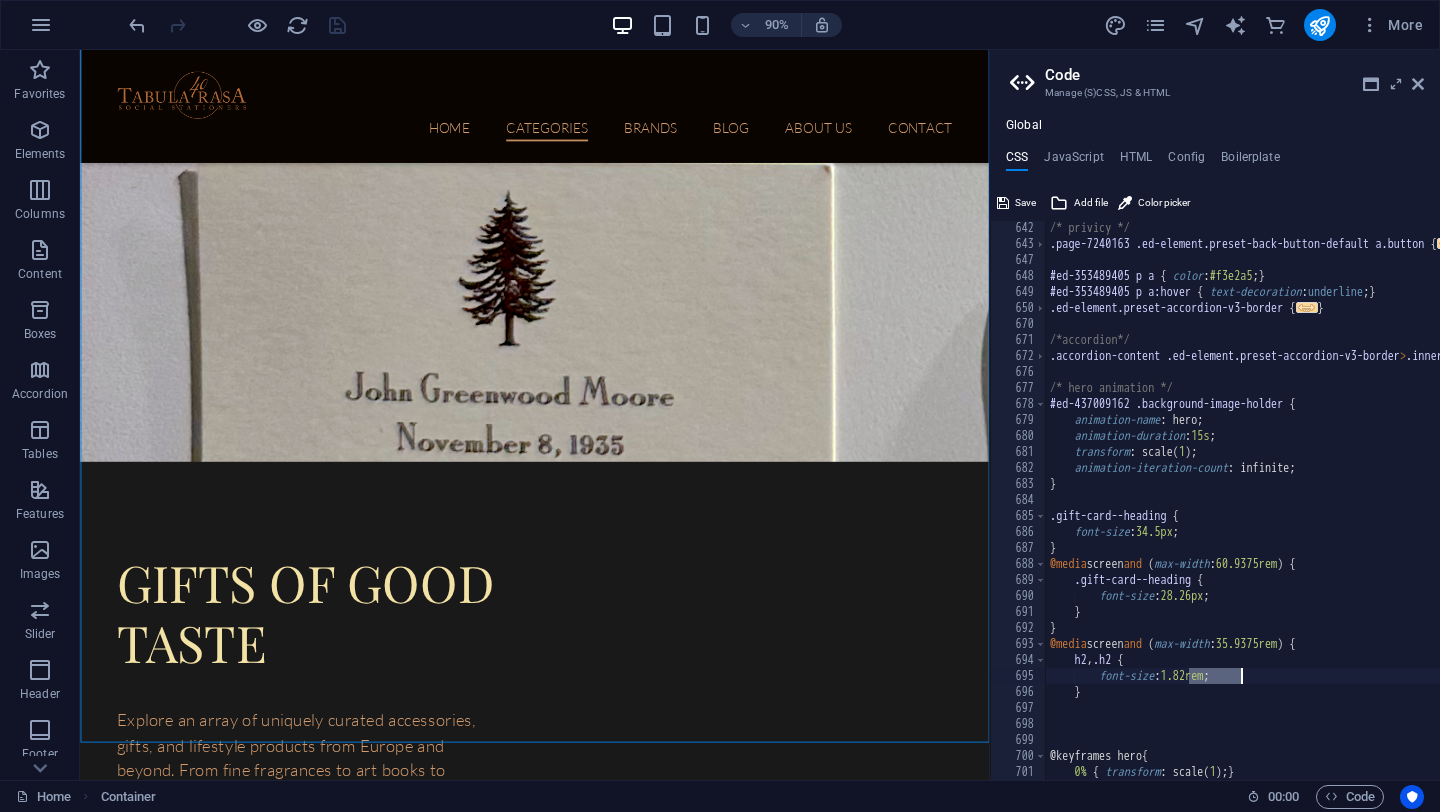 drag, startPoint x: 1190, startPoint y: 676, endPoint x: 1242, endPoint y: 680, distance: 52.153618 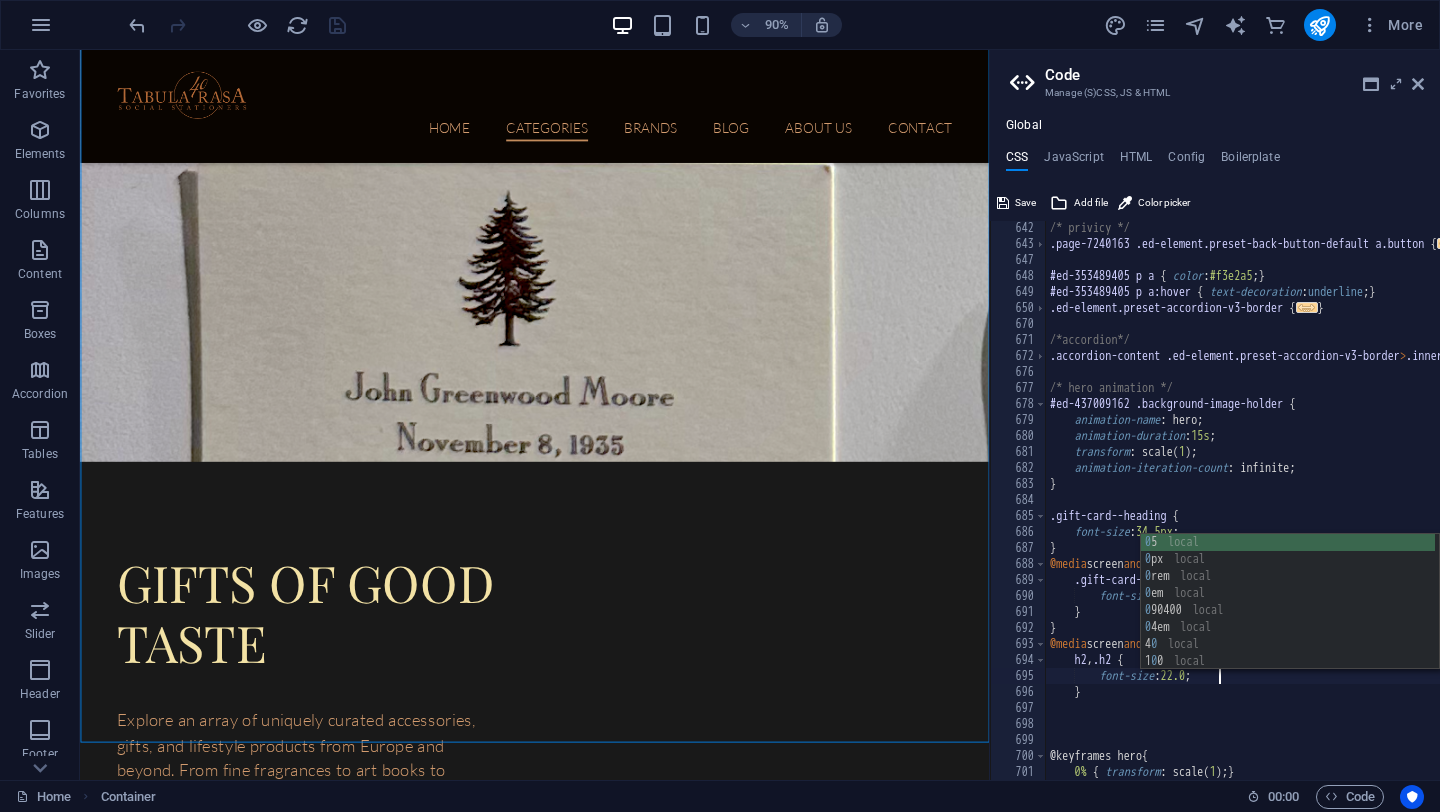 scroll, scrollTop: 0, scrollLeft: 14, axis: horizontal 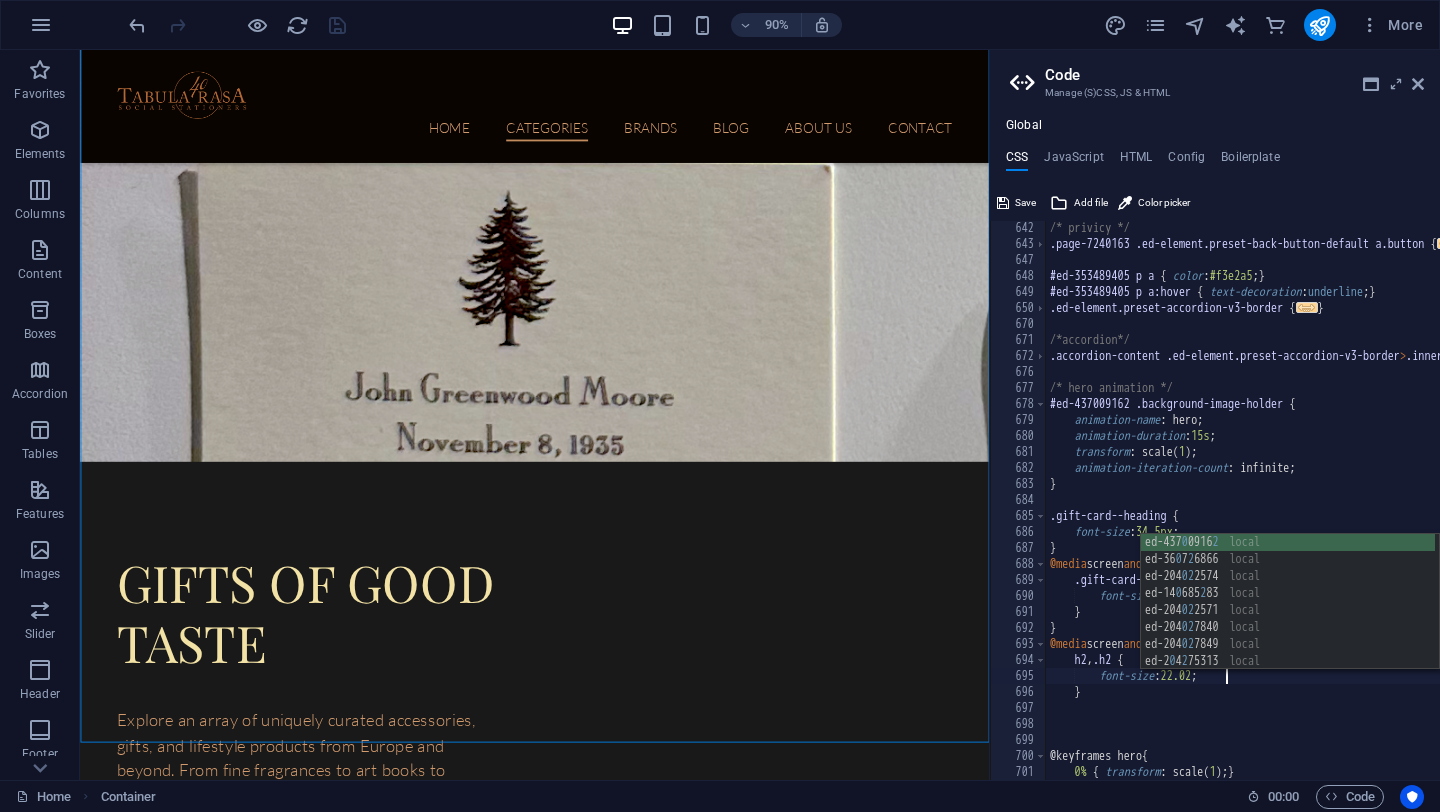 click on "/* privicy */ .page-7240163   .ed-element.preset-back-button-default   a.button   { ... } #ed-353489405   p   a   {   color :  #f3e2a5 ;  } #ed-353489405   p   a:hover   {   text-decoration :  underline ;  } .ed-element.preset-accordion-v3-border   { ... } /*accordion*/ .accordion-content   .ed-element.preset-accordion-v3-border > .inner > .accordion-trigger   a   { ... } /* hero animation */ #ed-437009162   .background-image-holder   {      animation-name : hero;      animation-duration :  15s ;      transform : scale ( 1 ) ;      animation-iteration-count : infinite; } .gift-card--heading   {      font-size :  34.5px ; } @media  screen  and   ( max-width :  60.9375rem )   {      .gift-card--heading   {           font-size :  28.26px ;      } } @media  screen  and   ( max-width :  35.9375rem )   {      h2 ,  .h2   {           font-size :  22.02 ;      } @keyframes hero  {      0%   {   transform : scale ( 1 ) ;  }      40%   {   transform : scale ( 1.05 ) ;  }" at bounding box center (1677, 515) 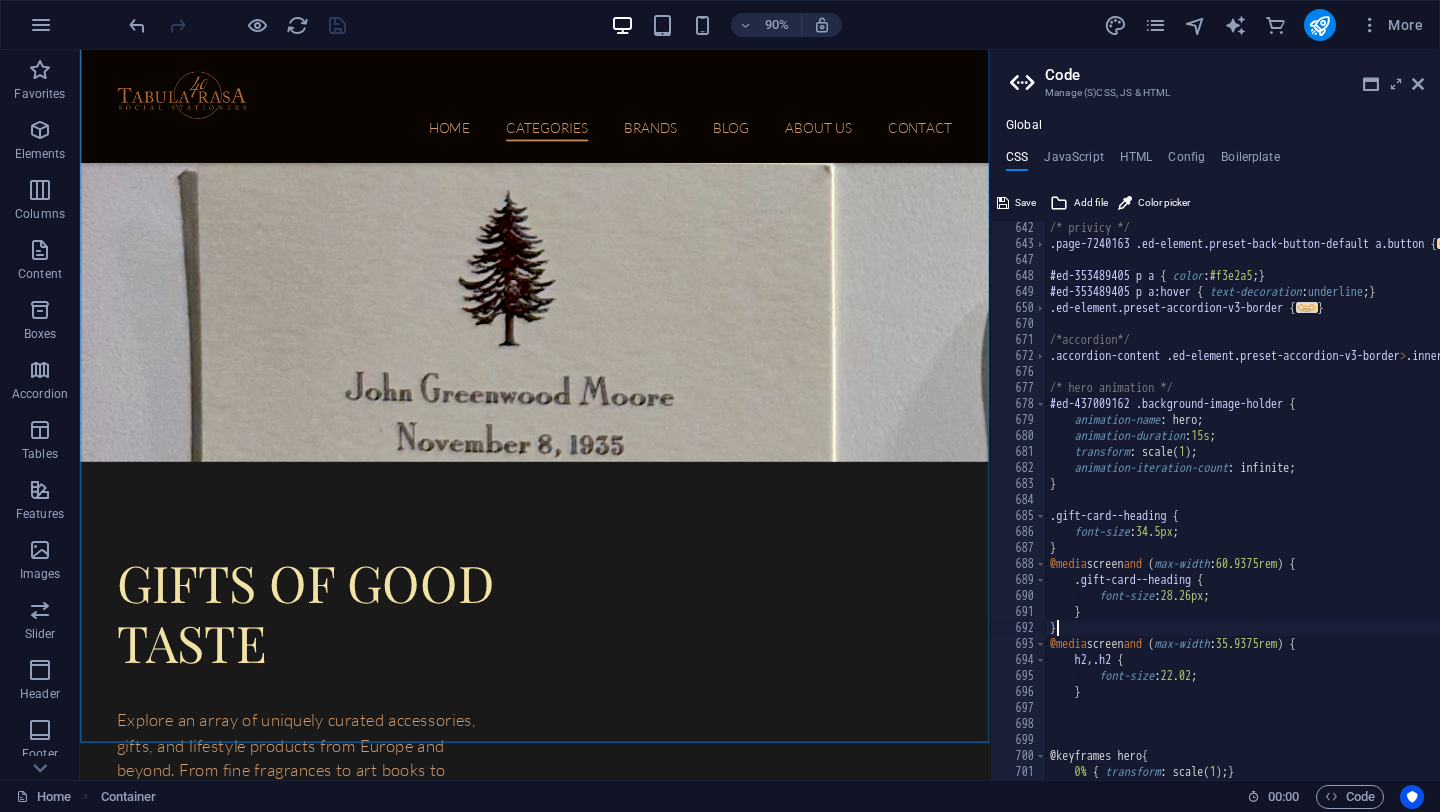 scroll, scrollTop: 0, scrollLeft: 0, axis: both 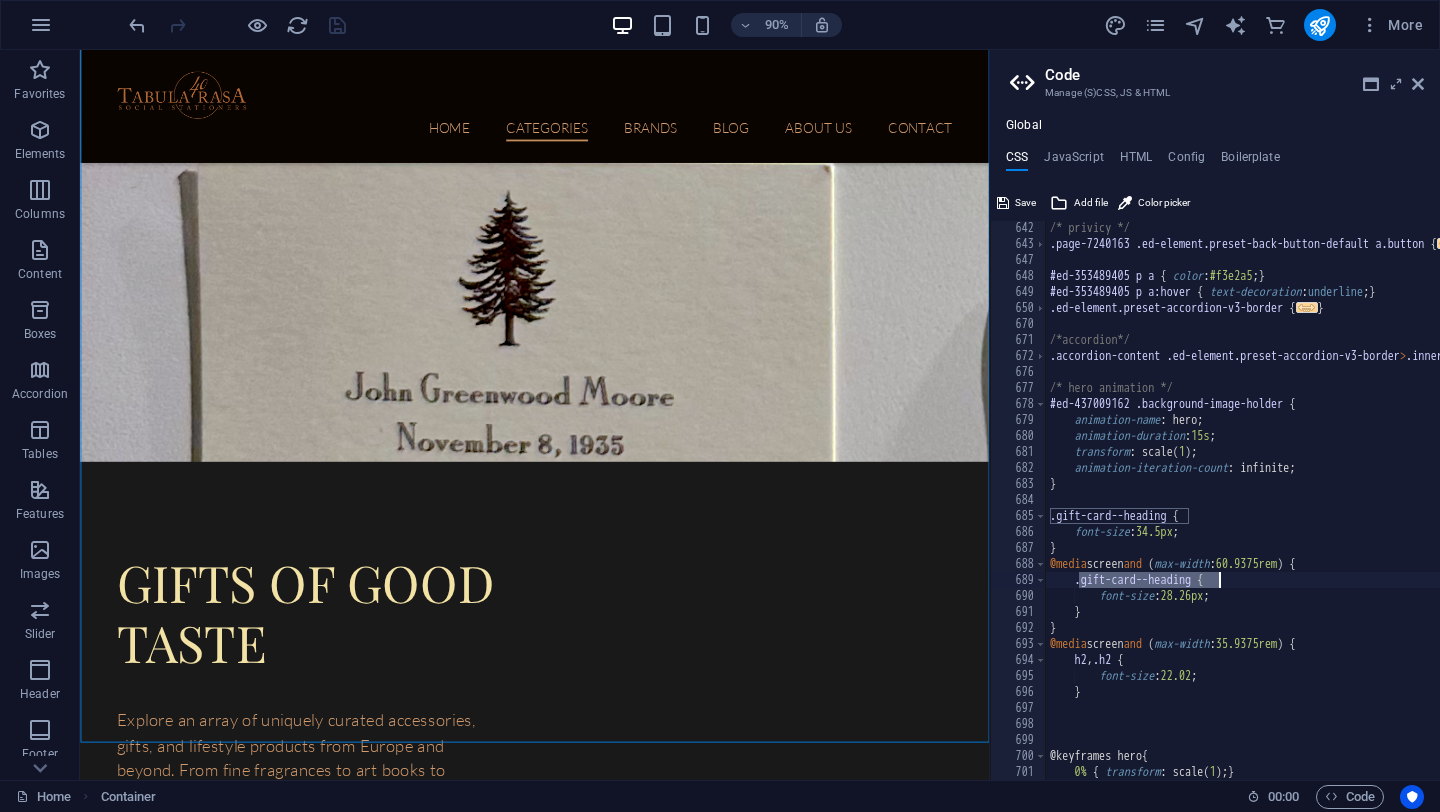 drag, startPoint x: 1080, startPoint y: 583, endPoint x: 1218, endPoint y: 580, distance: 138.03261 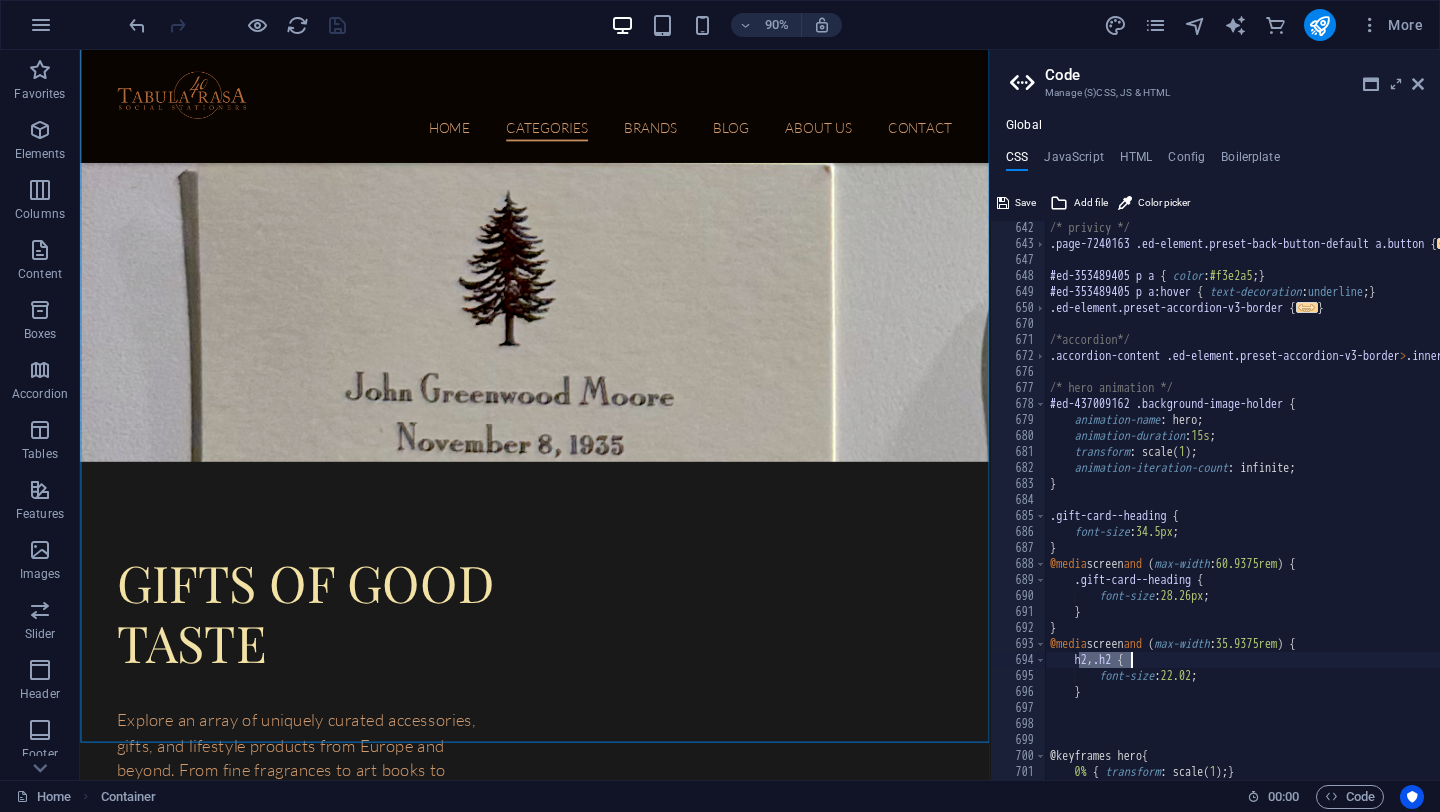 drag, startPoint x: 1080, startPoint y: 663, endPoint x: 1133, endPoint y: 663, distance: 53 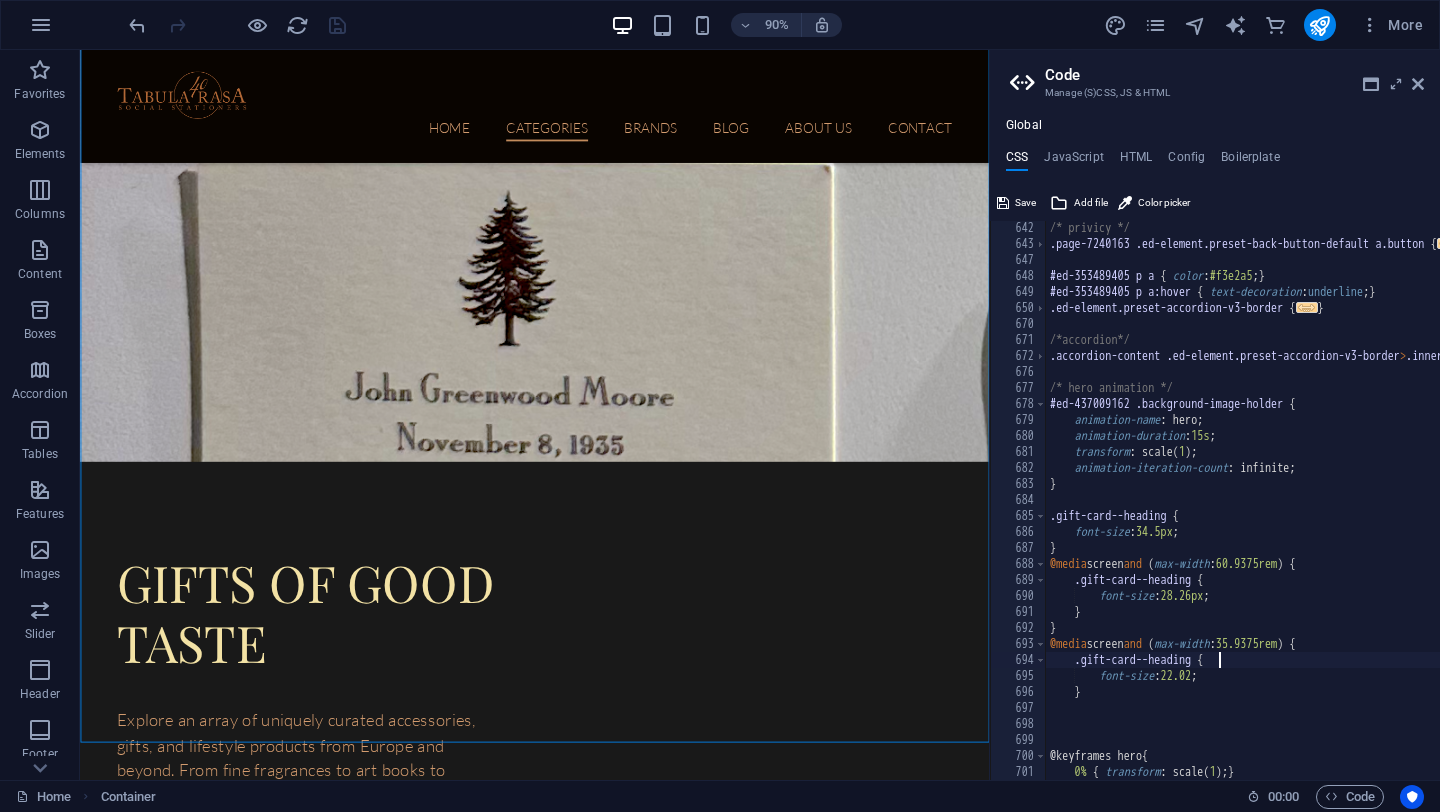 type on ".gift-card--heading {" 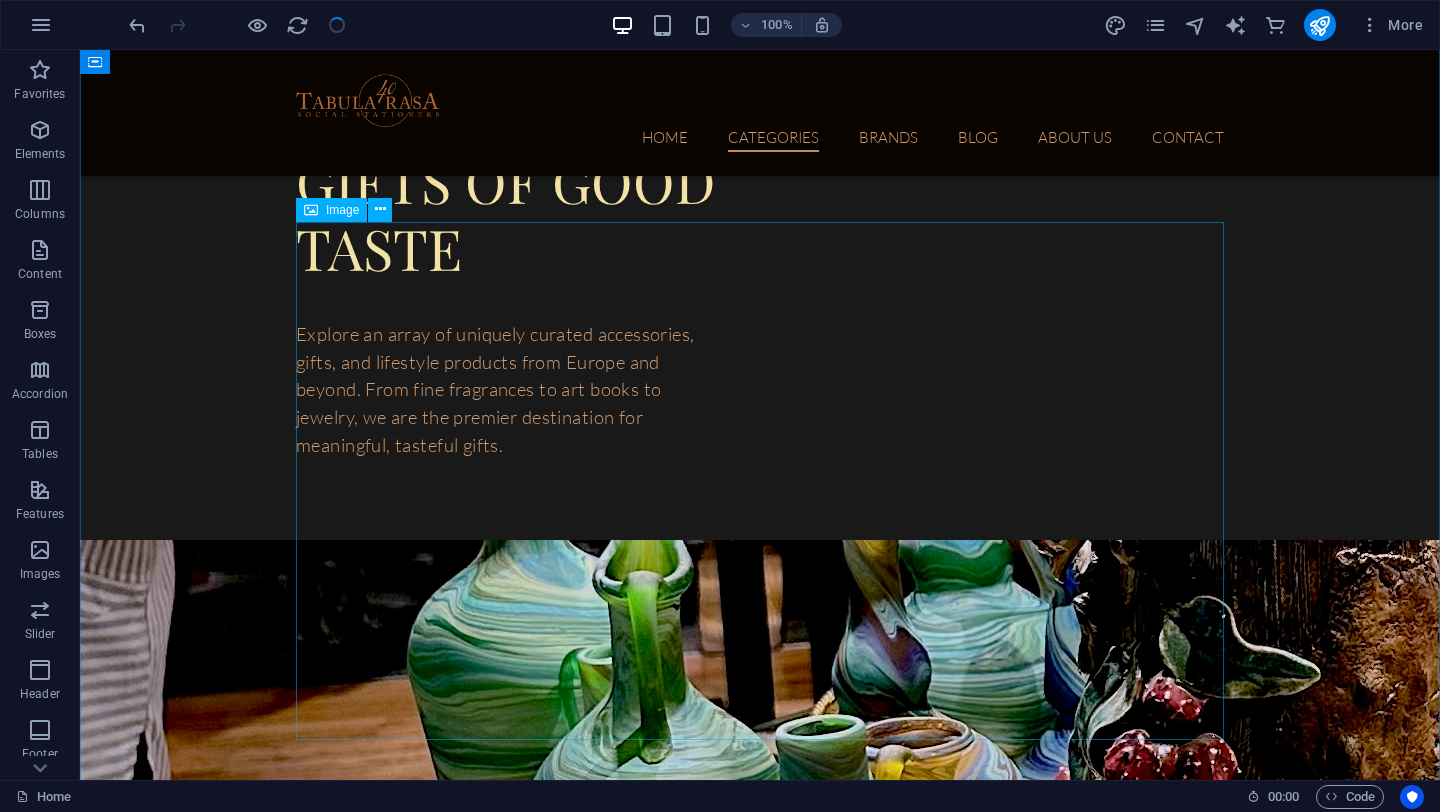 scroll, scrollTop: 6194, scrollLeft: 0, axis: vertical 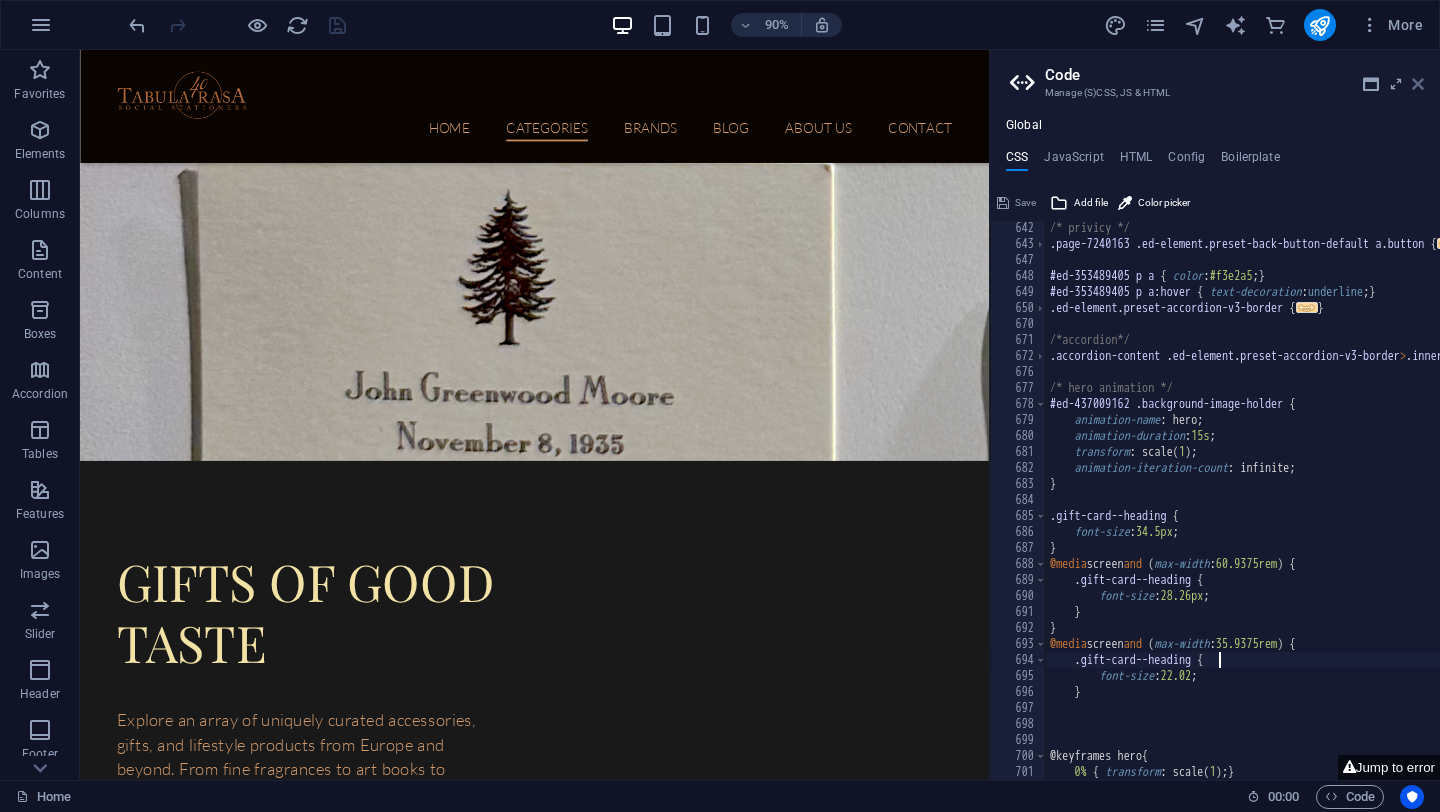 click at bounding box center [1418, 84] 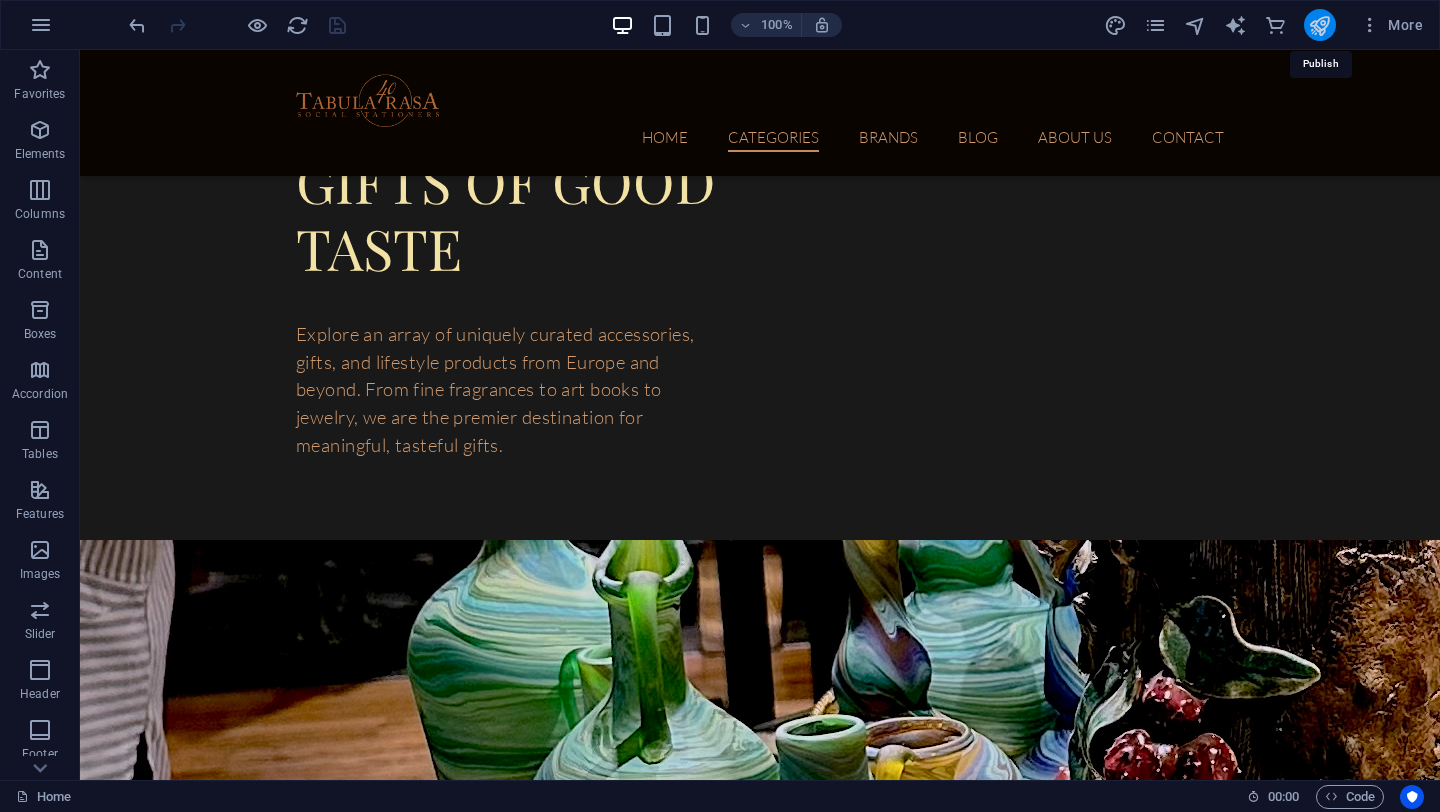 click at bounding box center (1319, 25) 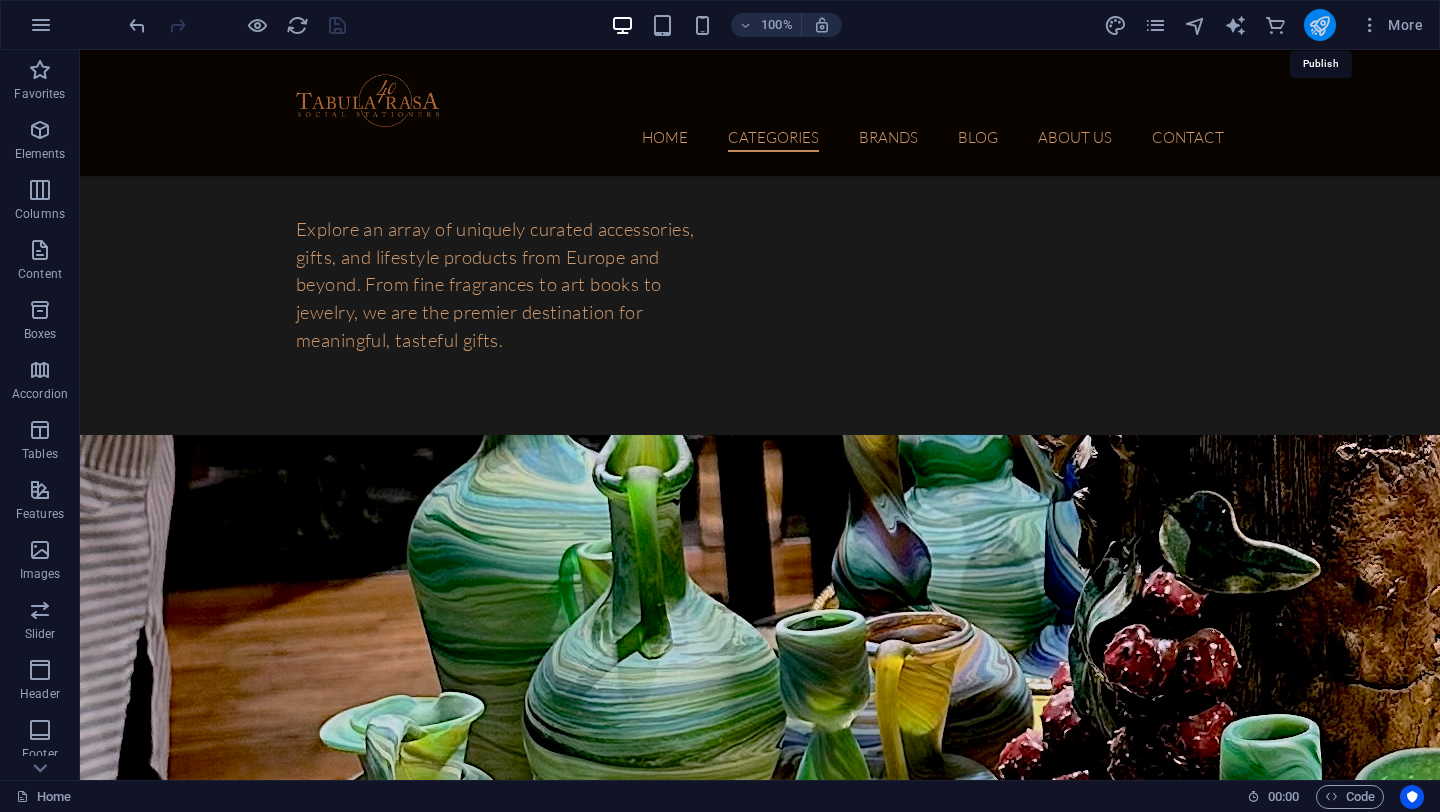 scroll, scrollTop: 6194, scrollLeft: 0, axis: vertical 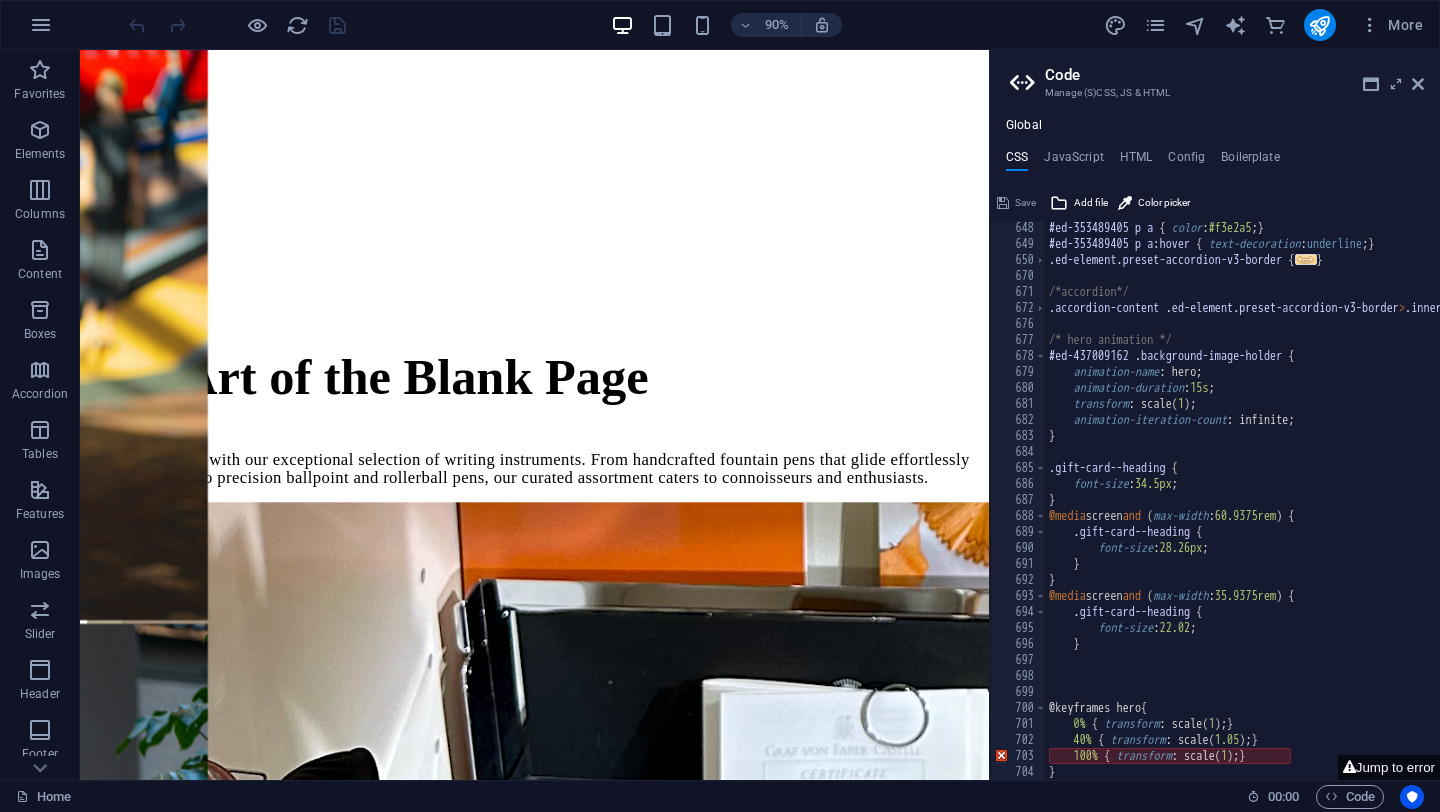 click at bounding box center [1676, 770] 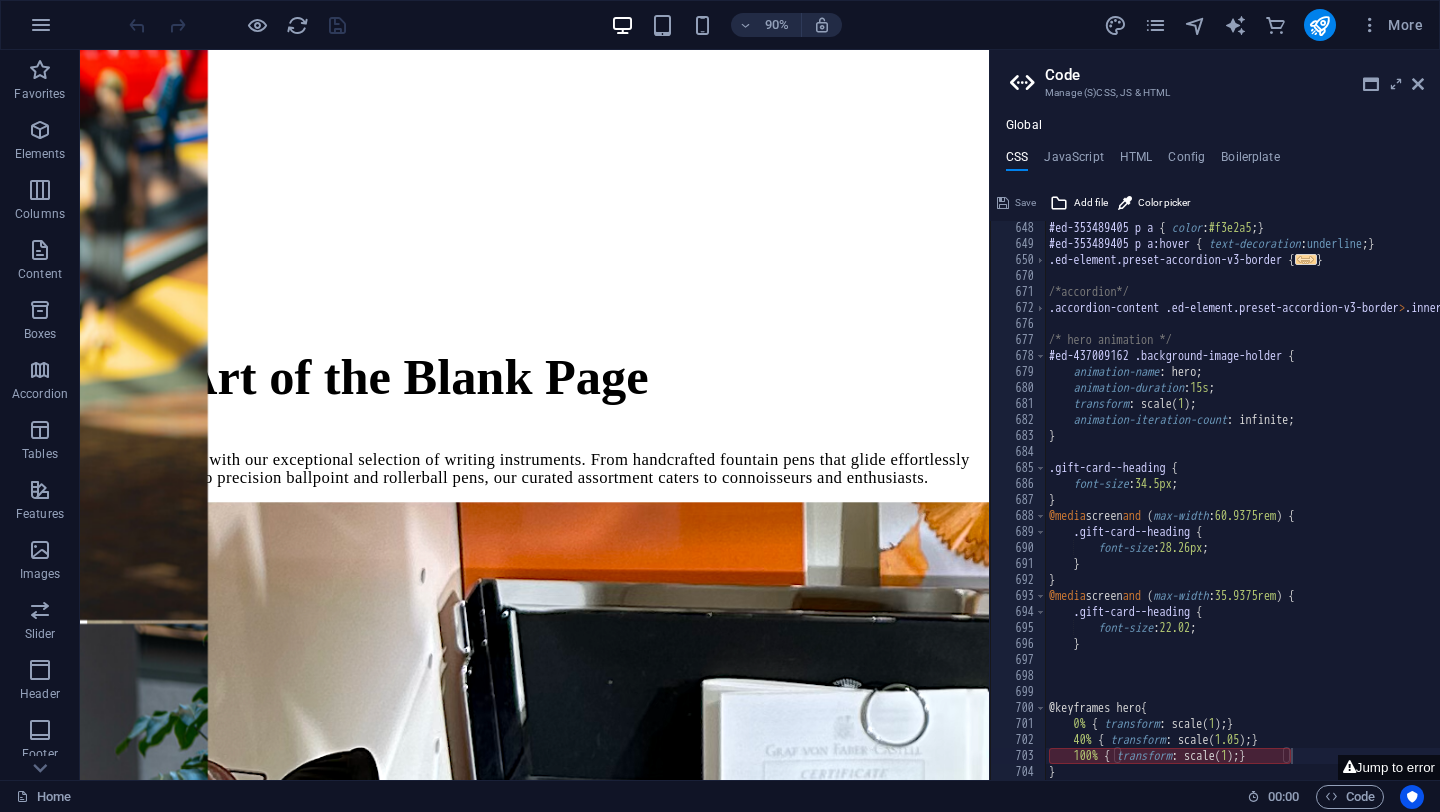 click on "#ed-353489405   p   a   {   color :  #f3e2a5 ;  } #ed-353489405   p   a:hover   {   text-decoration :  underline ;  } .ed-element.preset-accordion-v3-border   { ... } /*accordion*/ .accordion-content   .ed-element.preset-accordion-v3-border > .inner > .accordion-trigger   a   { ... } /* hero animation */ #ed-437009162   .background-image-holder   {      animation-name : hero;      animation-duration :  15s ;      transform : scale ( 1 ) ;      animation-iteration-count : infinite; } .gift-card--heading   {      font-size :  34.5px ; } @media  screen  and   ( max-width :  60.9375rem )   {      .gift-card--heading   {           font-size :  28.26px ;      } } @media  screen  and   ( max-width :  35.9375rem )   {      .gift-card--heading   {           font-size :  22.02 ;      } @keyframes hero  {      0%   {   transform : scale ( 1 ) ;  }      40%   {   transform : scale ( 1.05 ) ;  }      100%   {   transform : scale ( 1 ) ;  } }" at bounding box center [1676, 515] 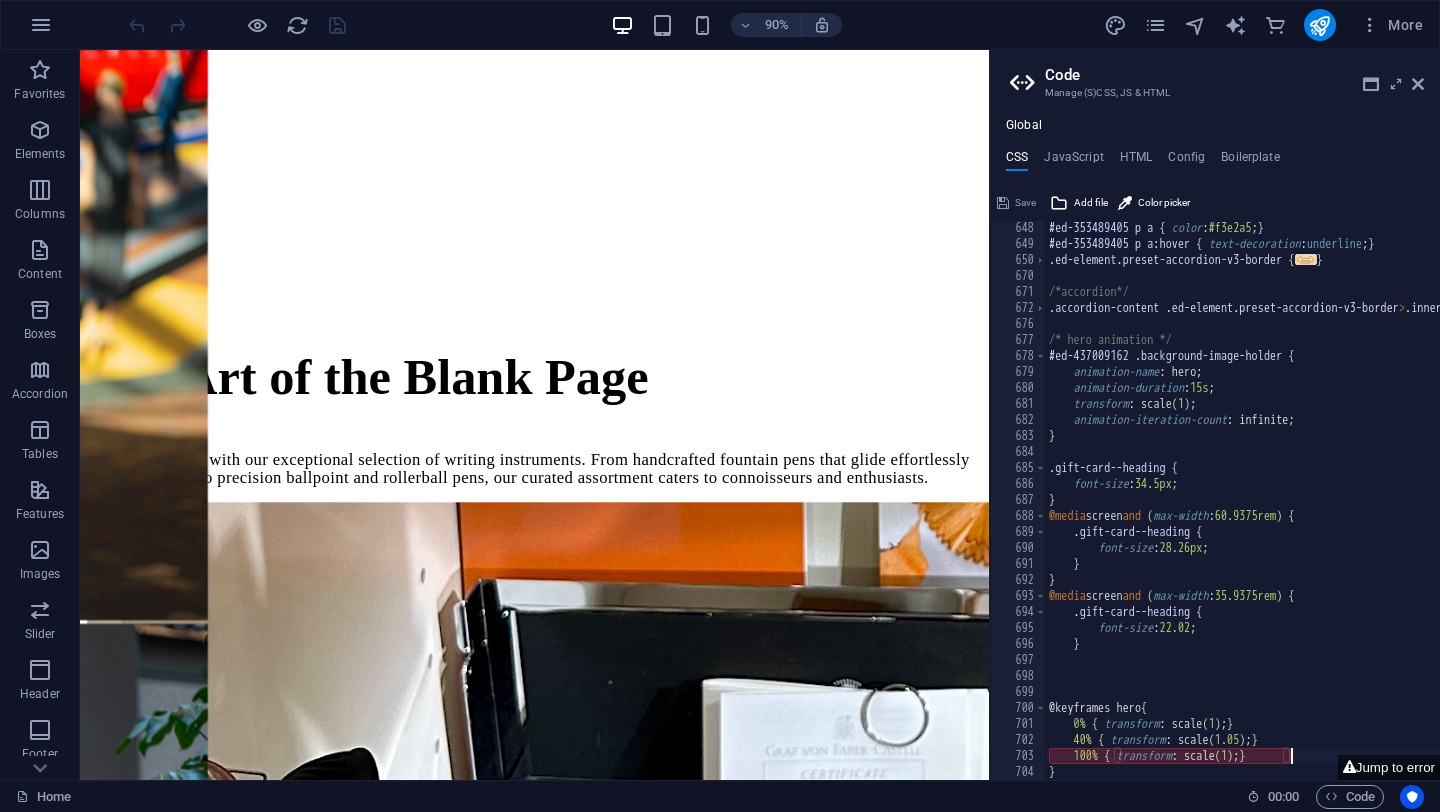 type on "100% { transform: scale(1); }}" 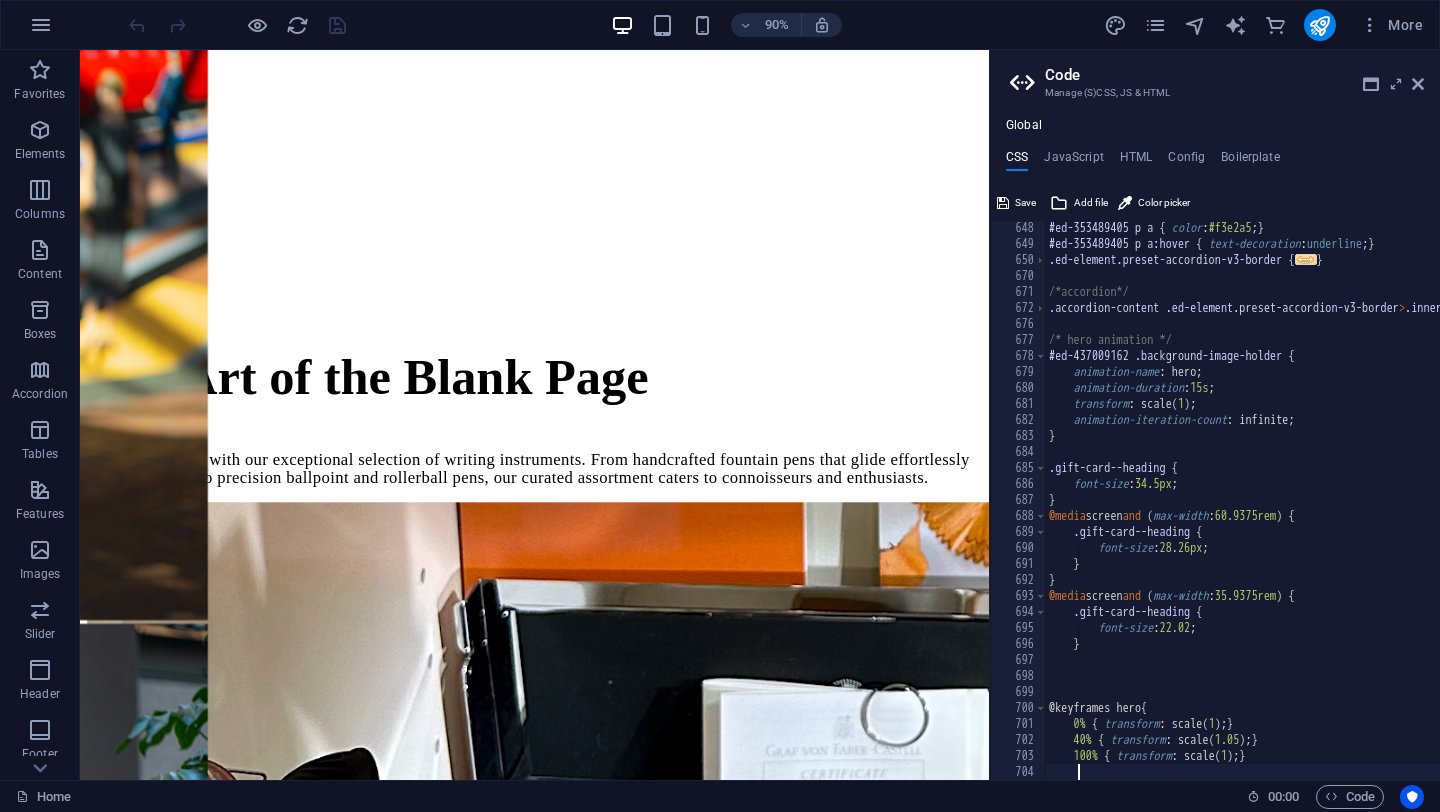 scroll, scrollTop: 0, scrollLeft: 1, axis: horizontal 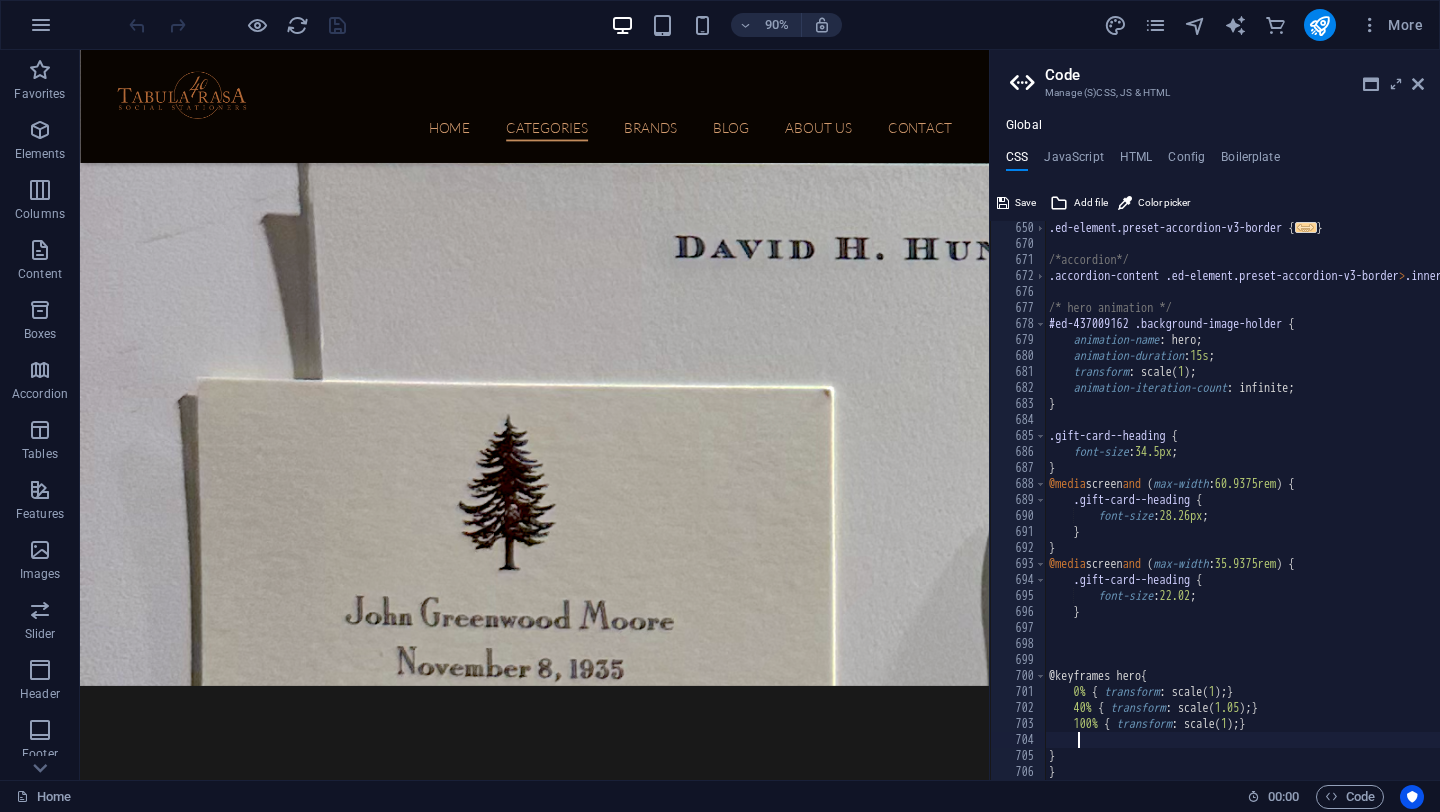 click on ".ed-element.preset-accordion-v3-border   { ... } /*accordion*/ .accordion-content   .ed-element.preset-accordion-v3-border > .inner > .accordion-trigger   a   { ... } /* hero animation */ #ed-437009162   .background-image-holder   {      animation-name : hero;      animation-duration :  15s ;      transform : scale ( 1 ) ;      animation-iteration-count : infinite; } .gift-card--heading   {      font-size :  34.5px ; } @media  screen  and   ( max-width :  60.9375rem )   {      .gift-card--heading   {           font-size :  28.26px ;      } } @media  screen  and   ( max-width :  35.9375rem )   {      .gift-card--heading   {           font-size :  22.02 ;      } @keyframes hero  {      0%   {   transform : scale ( 1 ) ;  }      40%   {   transform : scale ( 1.05 ) ;  }      100%   {   transform : scale ( 1 ) ;  }      } }" at bounding box center (1676, 515) 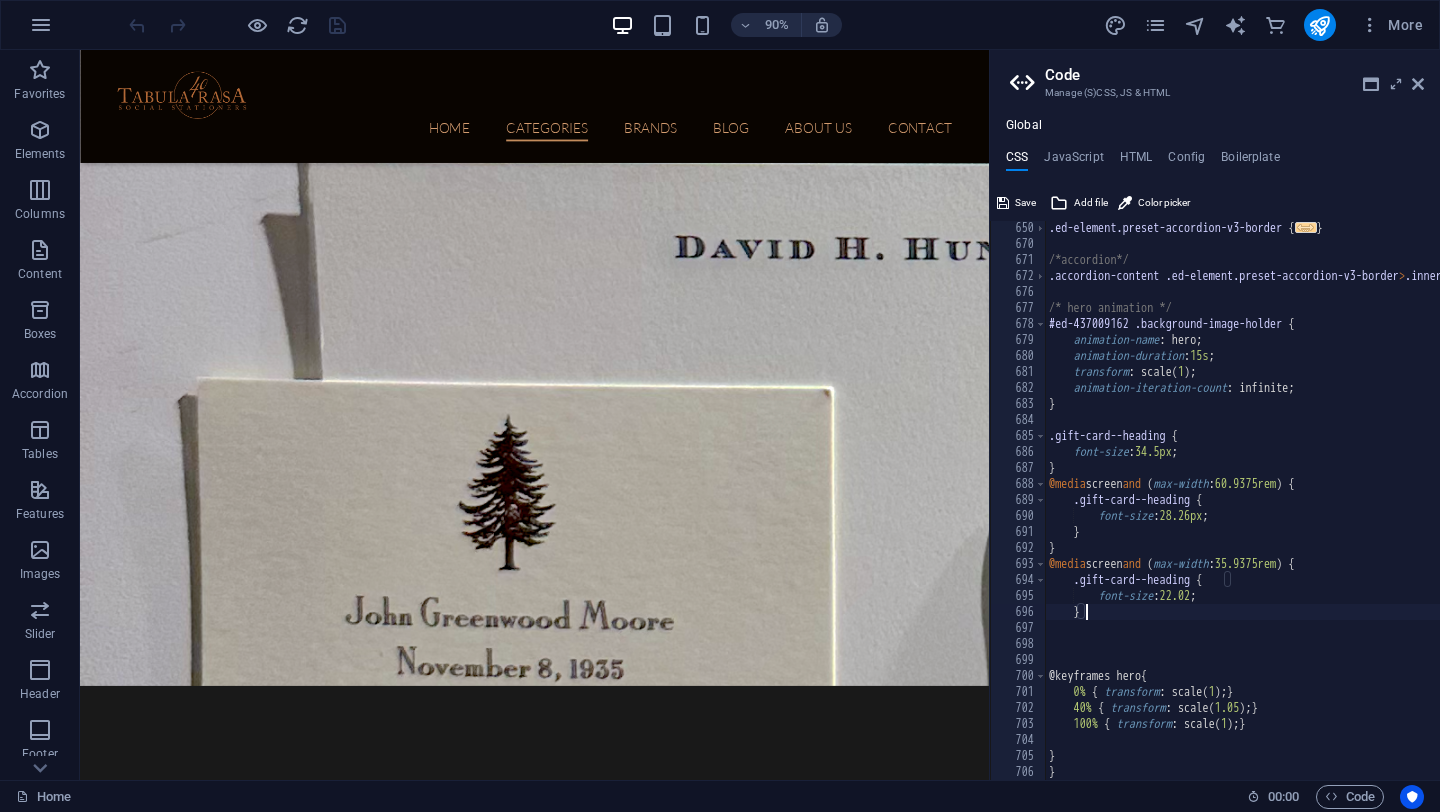 scroll, scrollTop: 0, scrollLeft: 0, axis: both 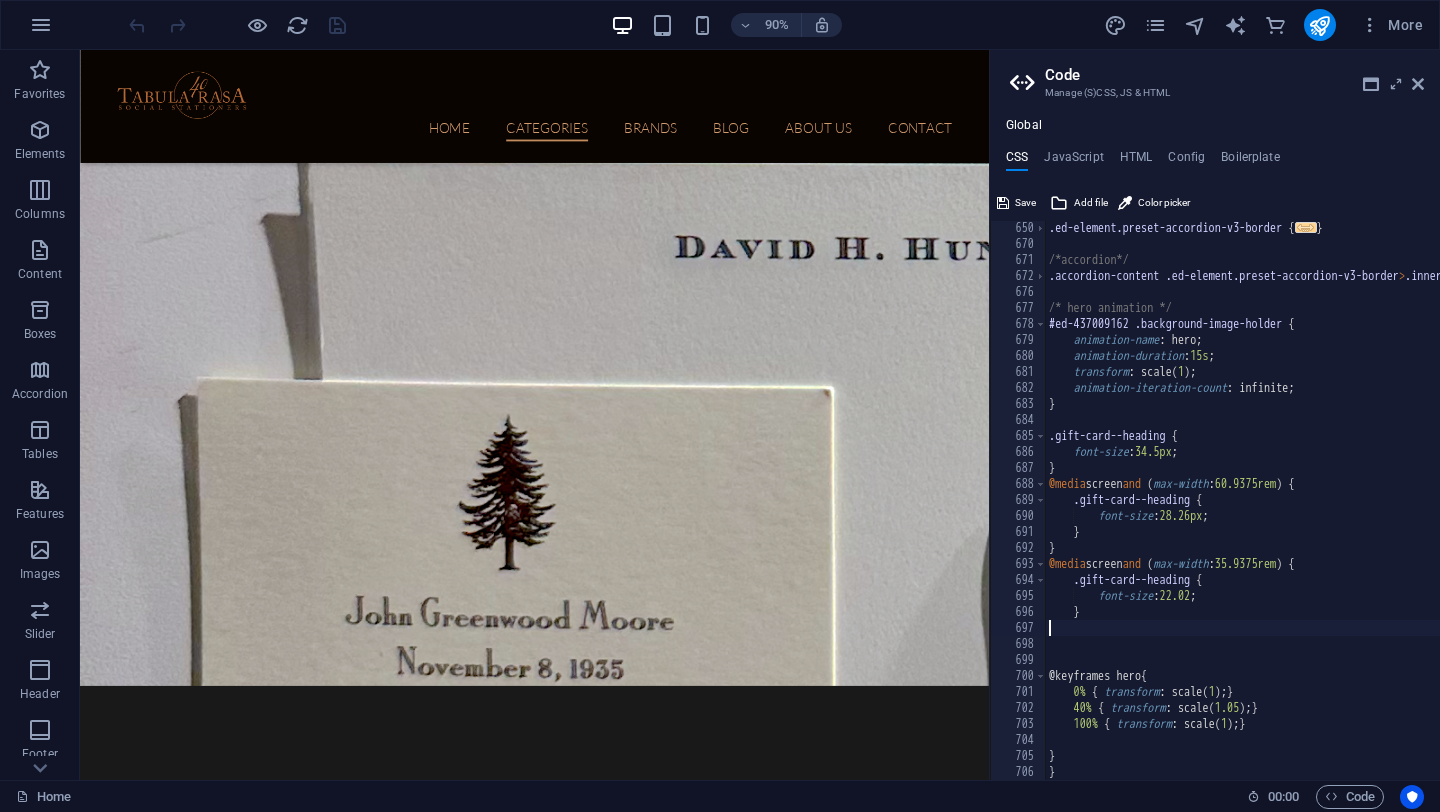 type on "}" 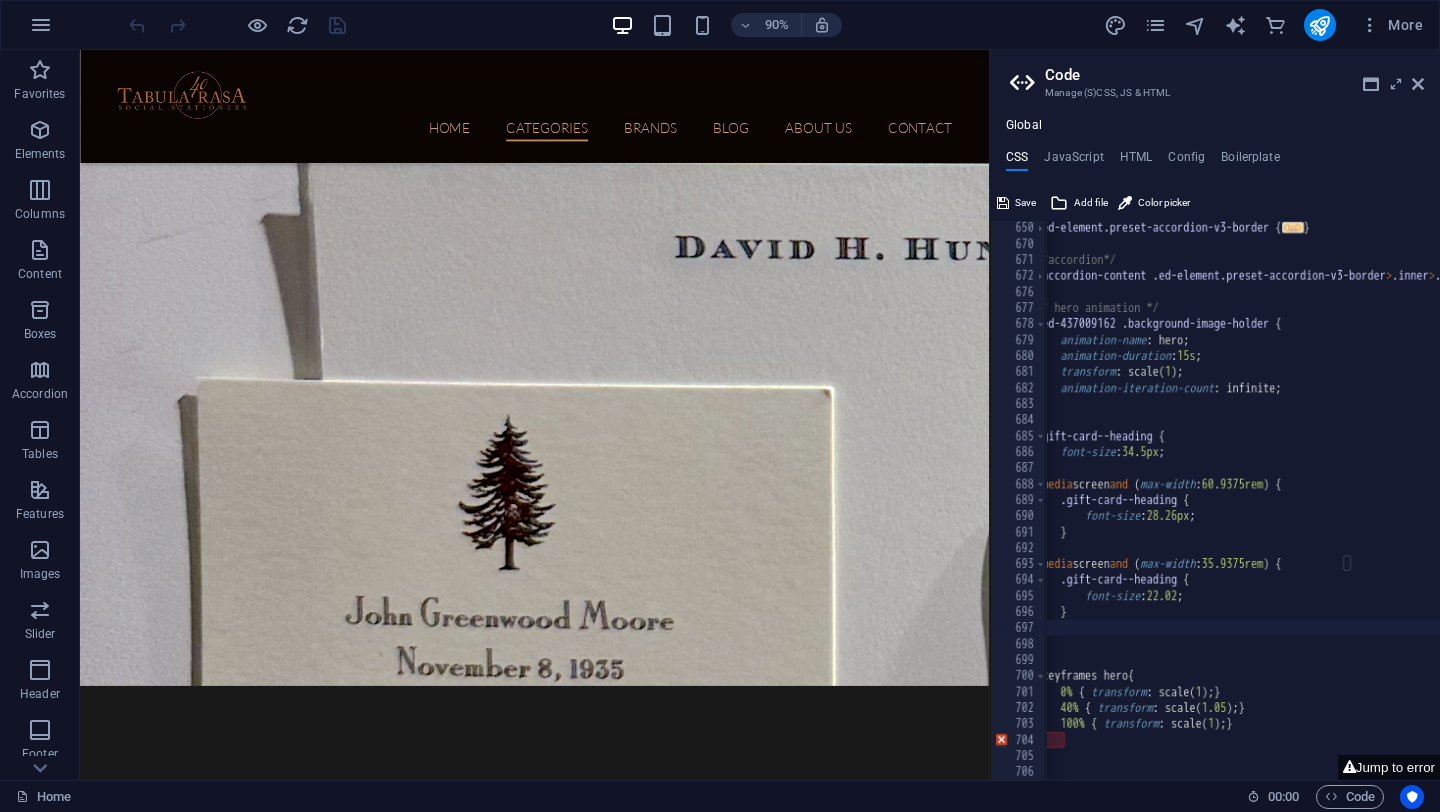 scroll, scrollTop: 0, scrollLeft: 0, axis: both 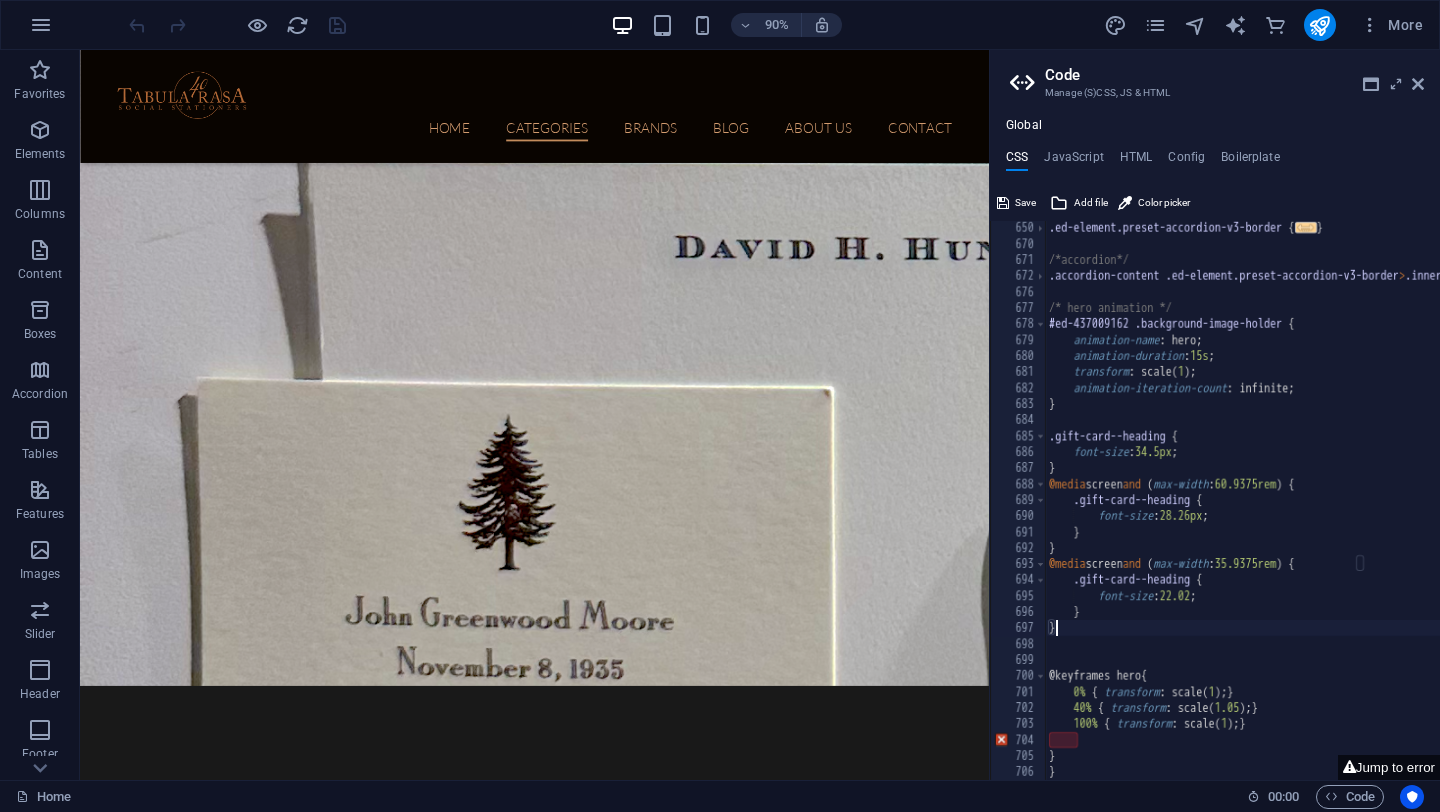 click on ".ed-element.preset-accordion-v3-border   { ... } /*accordion*/ .accordion-content   .ed-element.preset-accordion-v3-border > .inner > .accordion-trigger   a   { ... } /* hero animation */ #ed-437009162   .background-image-holder   {      animation-name : hero;      animation-duration :  15s ;      transform : scale ( 1 ) ;      animation-iteration-count : infinite; } .gift-card--heading   {      font-size :  34.5px ; } @media  screen  and   ( max-width :  60.9375rem )   {      .gift-card--heading   {           font-size :  28.26px ;      } } @media  screen  and   ( max-width :  35.9375rem )   {      .gift-card--heading   {           font-size :  22.02 ;      } } @keyframes hero  {      0%   {   transform : scale ( 1 ) ;  }      40%   {   transform : scale ( 1.05 ) ;  }      100%   {   transform : scale ( 1 ) ;  }      } }" at bounding box center [1676, 515] 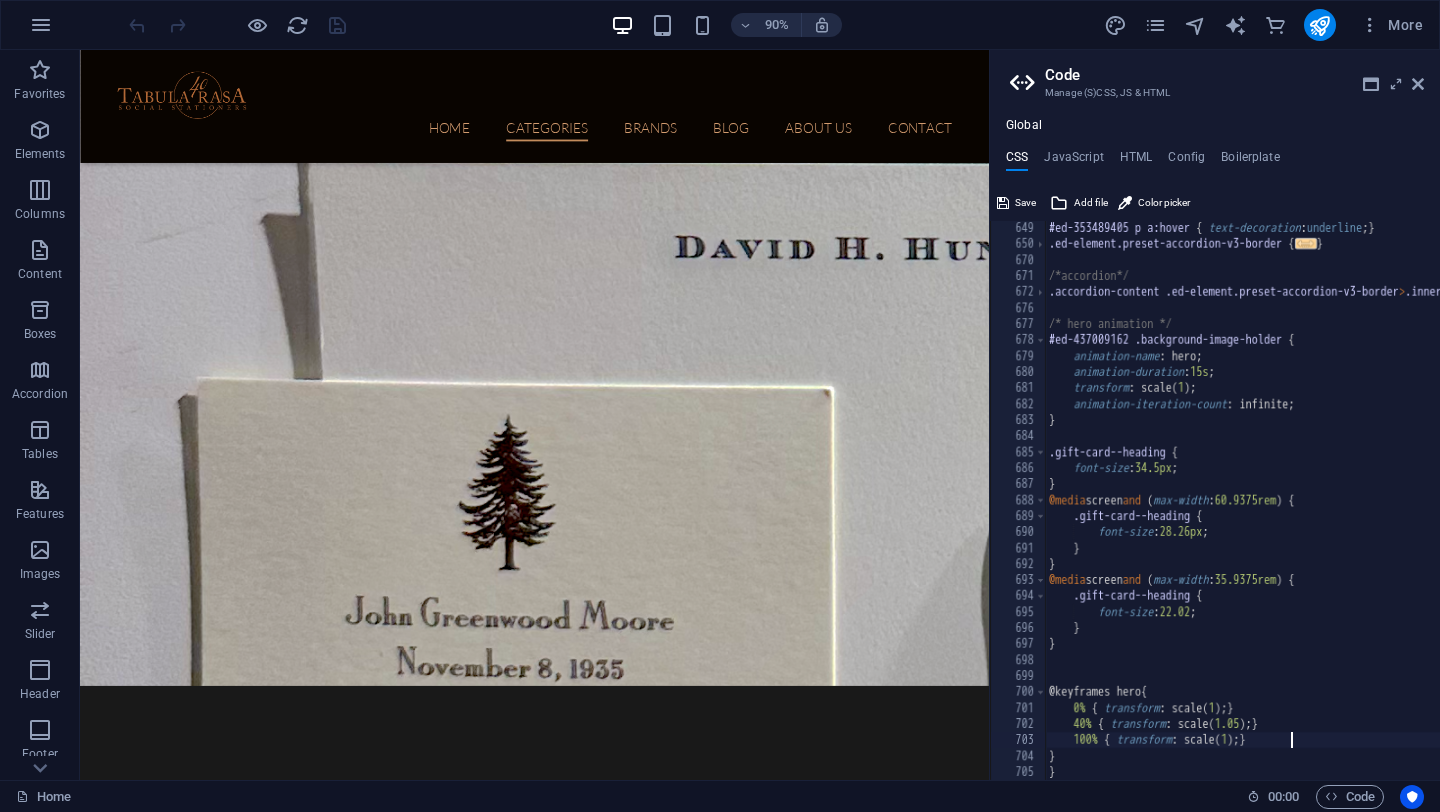 scroll, scrollTop: 4145, scrollLeft: 0, axis: vertical 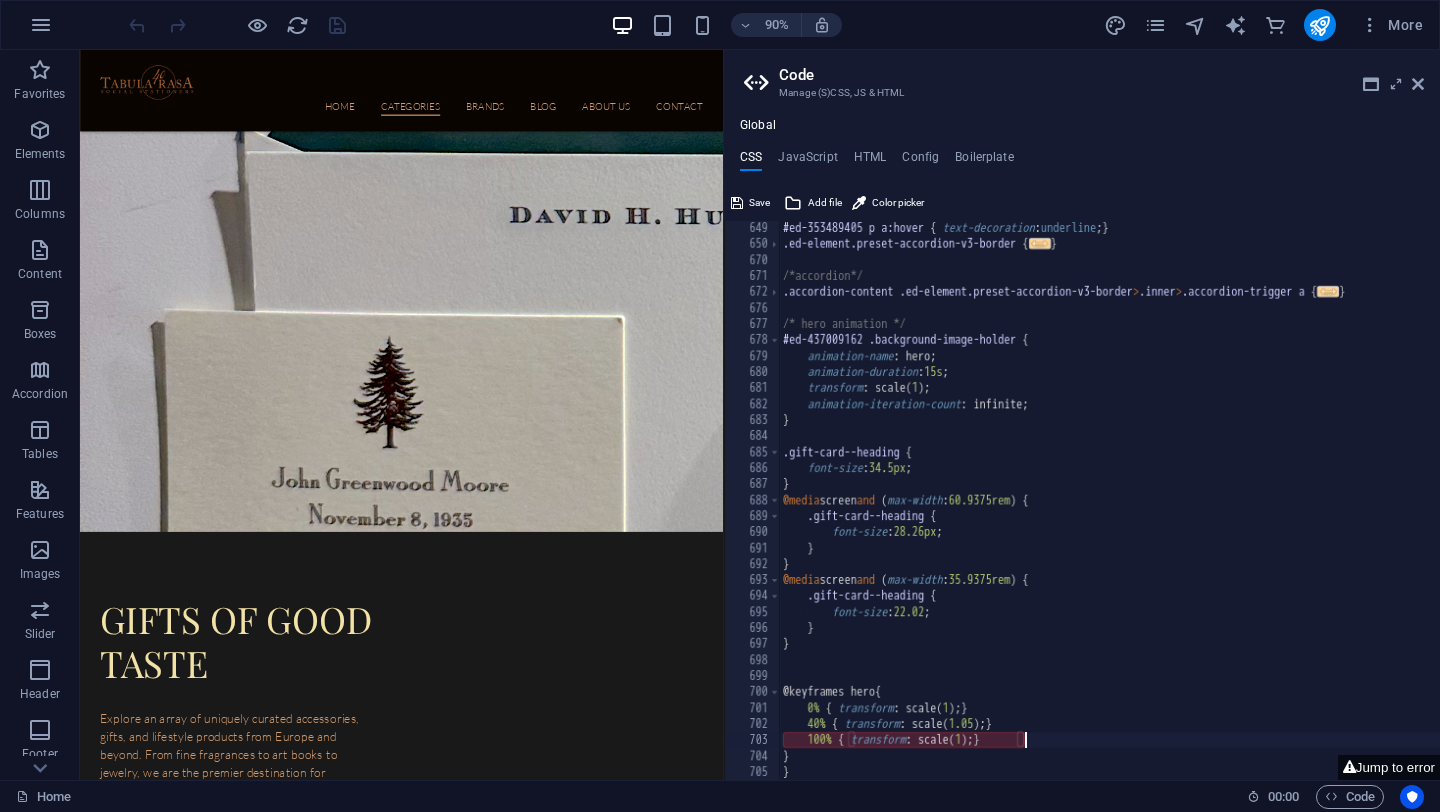 drag, startPoint x: 992, startPoint y: 644, endPoint x: 721, endPoint y: 634, distance: 271.18445 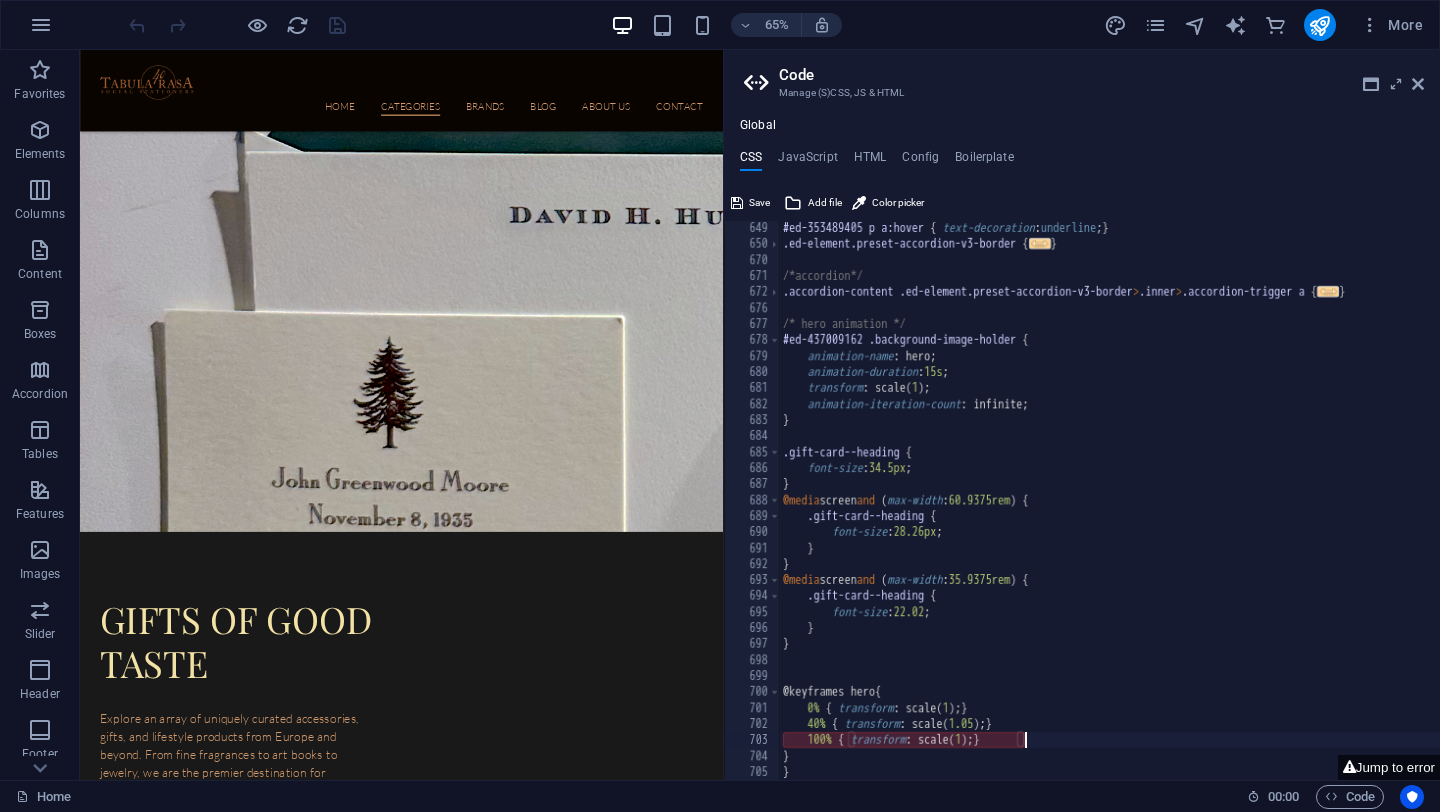 type on "}" 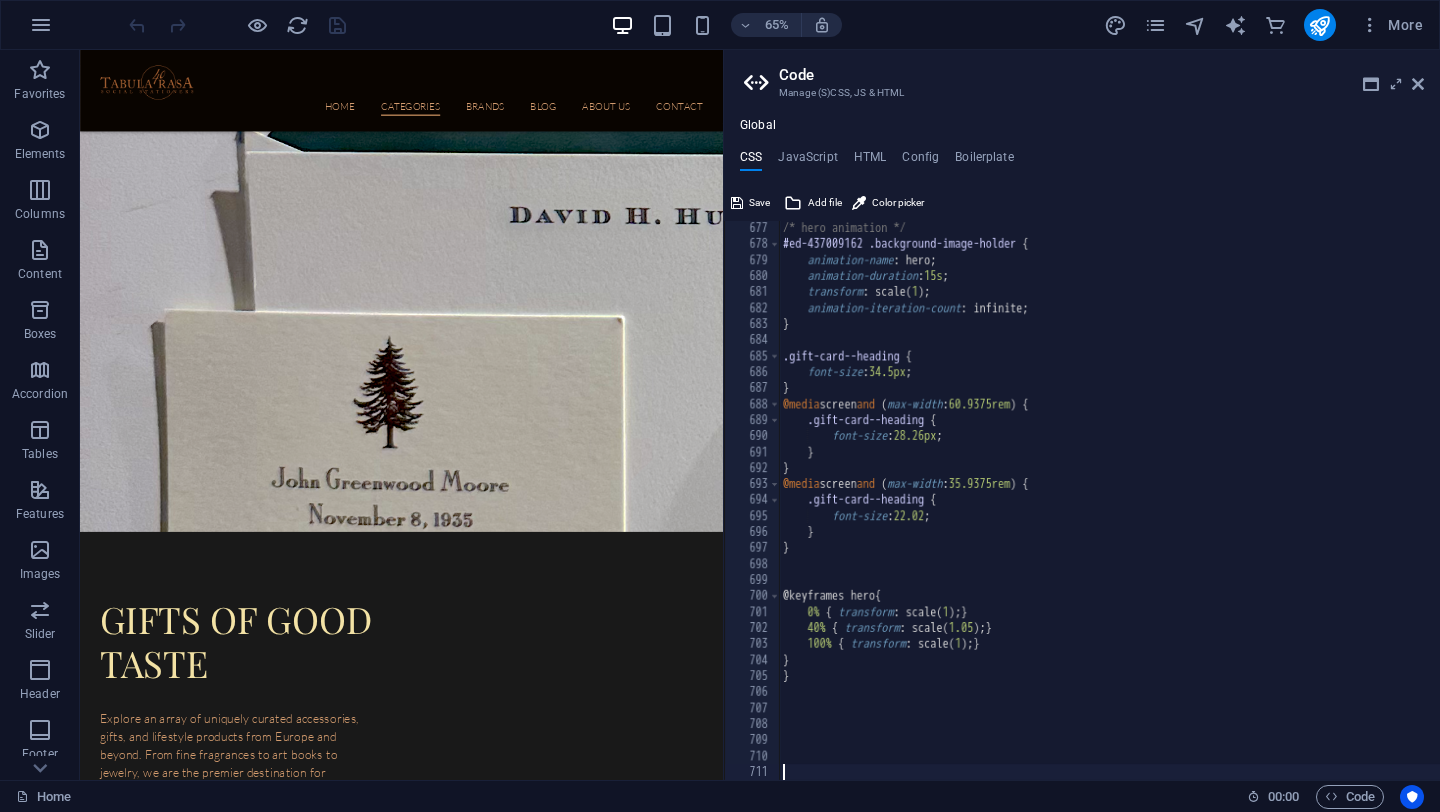 scroll, scrollTop: 4257, scrollLeft: 0, axis: vertical 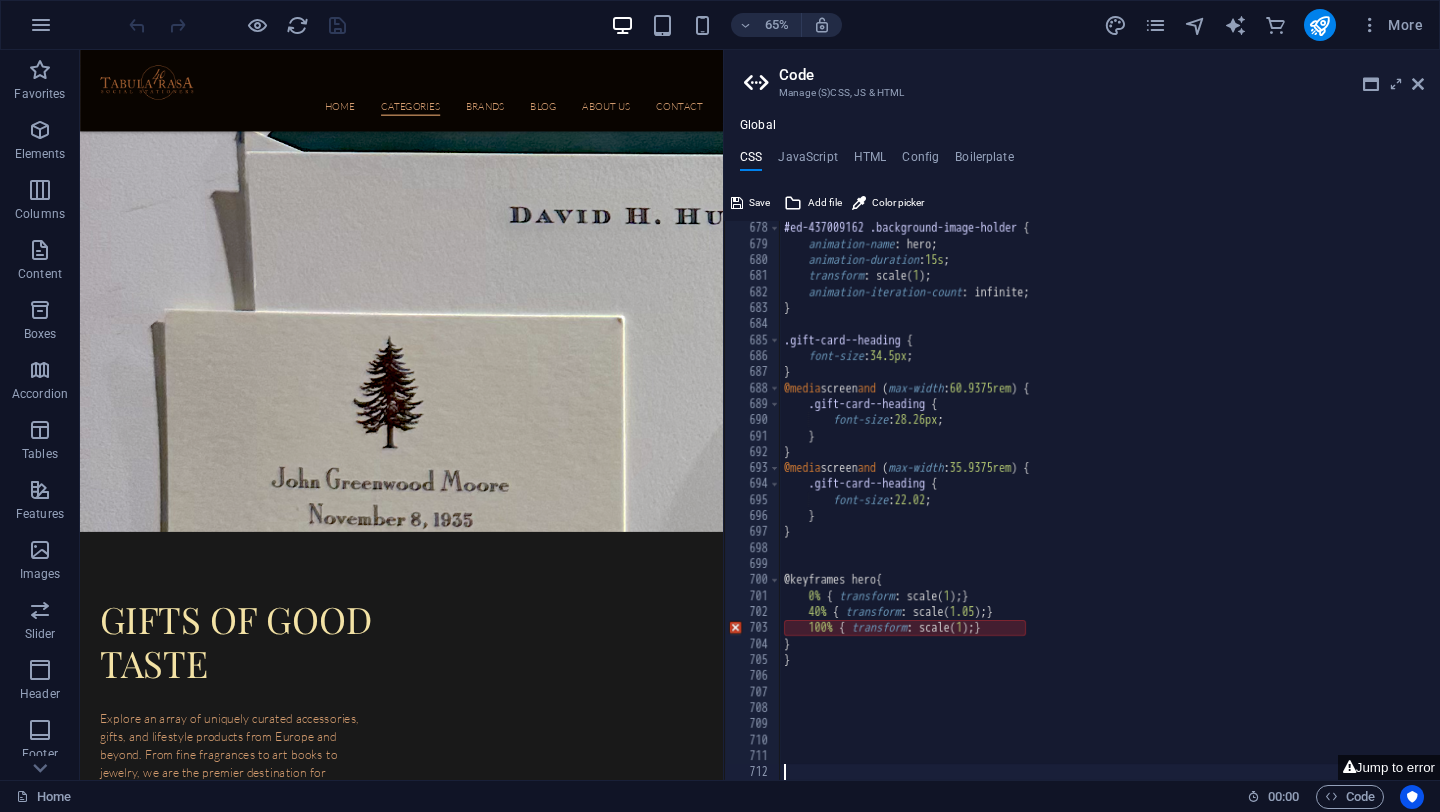 click on "#ed-437009162   .background-image-holder   {      animation-name : hero;      animation-duration :  15s ;      transform : scale ( 1 ) ;      animation-iteration-count : infinite; } .gift-card--heading   {      font-size :  34.5px ; } @media  screen  and   ( max-width :  60.9375rem )   {      .gift-card--heading   {           font-size :  28.26px ;      } } @media  screen  and   ( max-width :  35.9375rem )   {      .gift-card--heading   {           font-size :  22.02 ;      } } @keyframes hero  {      0%   {   transform : scale ( 1 ) ;  }      40%   {   transform : scale ( 1.05 ) ;  }      100%   {   transform : scale ( 1 ) ;  } } }" at bounding box center (1411, 515) 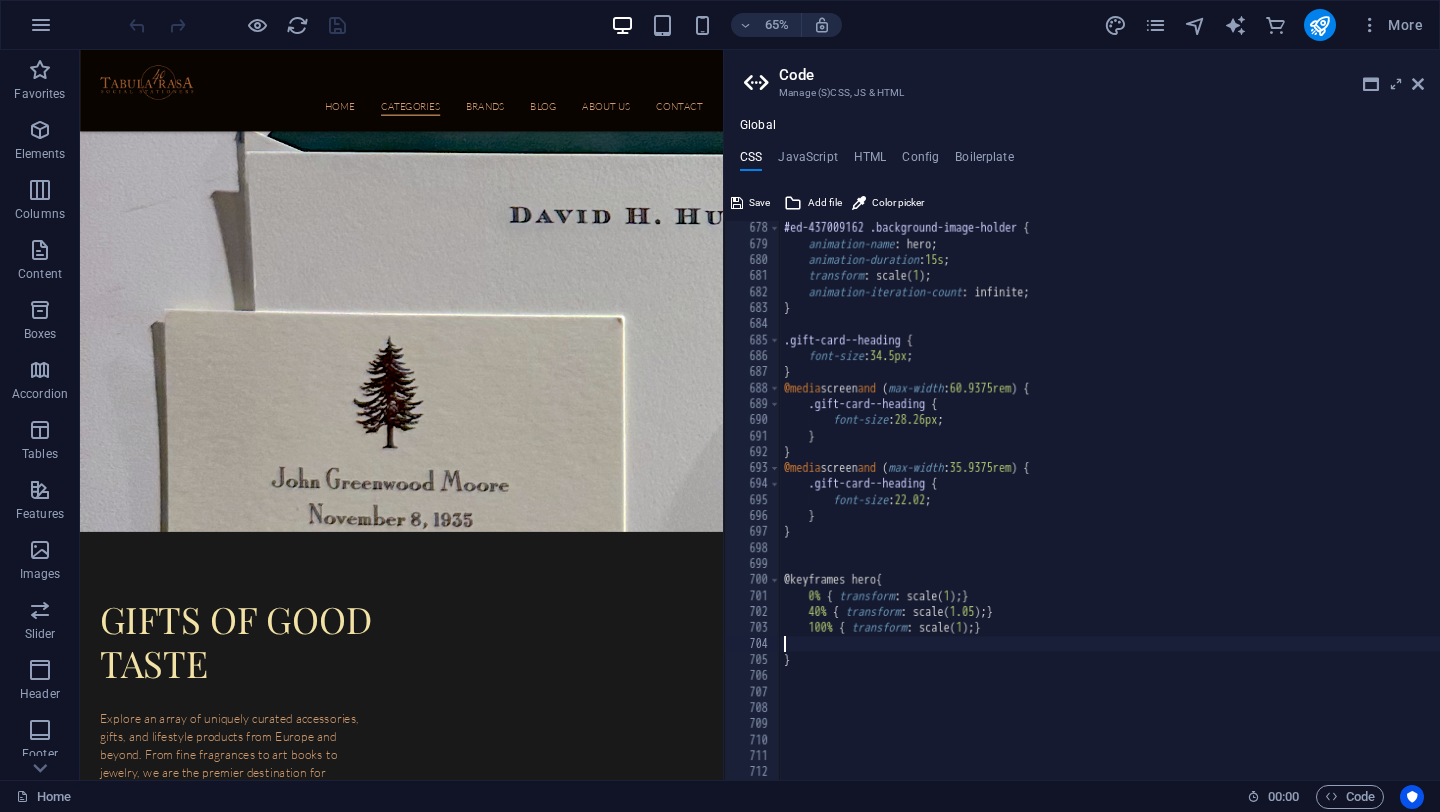 type on "100% { transform: scale(1); }" 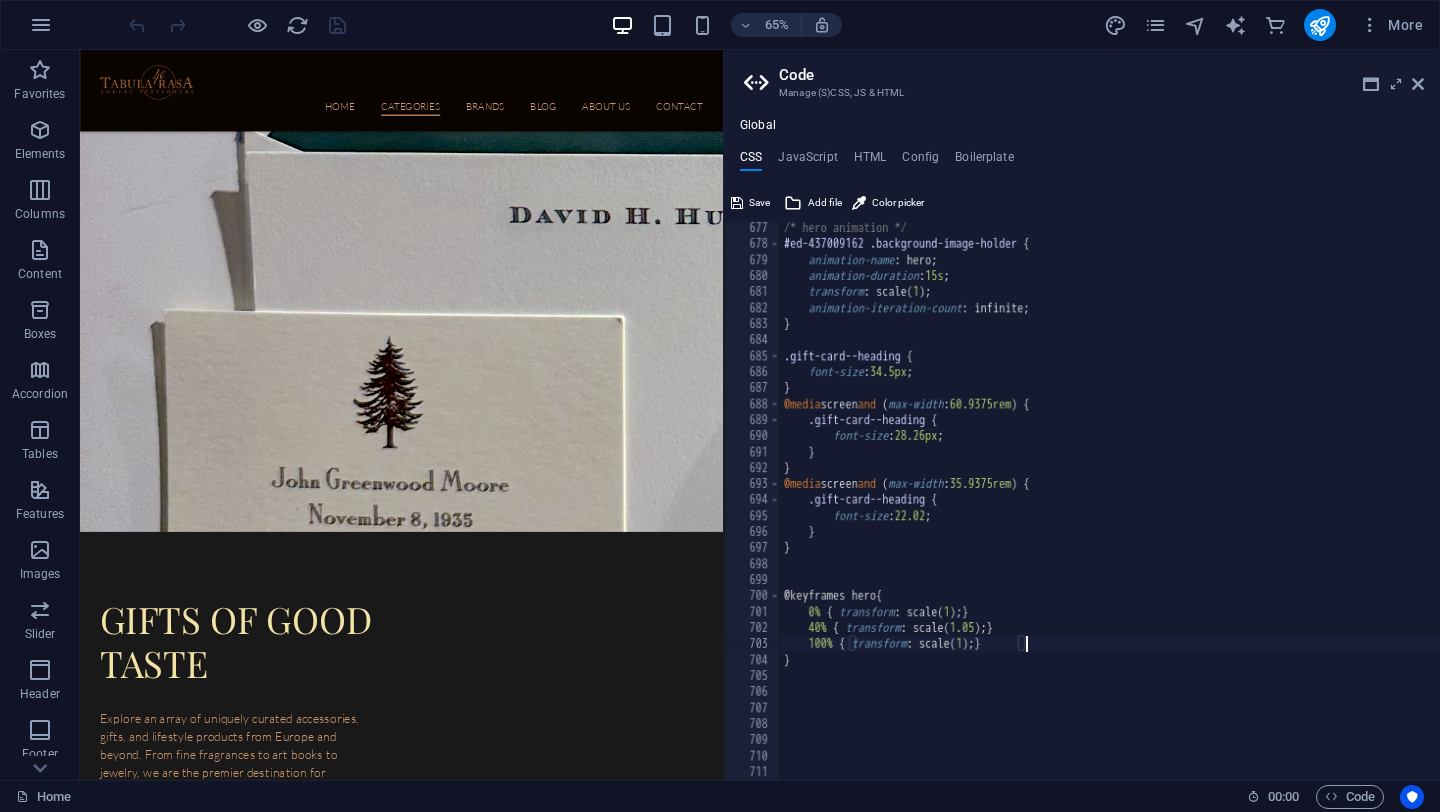 scroll, scrollTop: 4241, scrollLeft: 0, axis: vertical 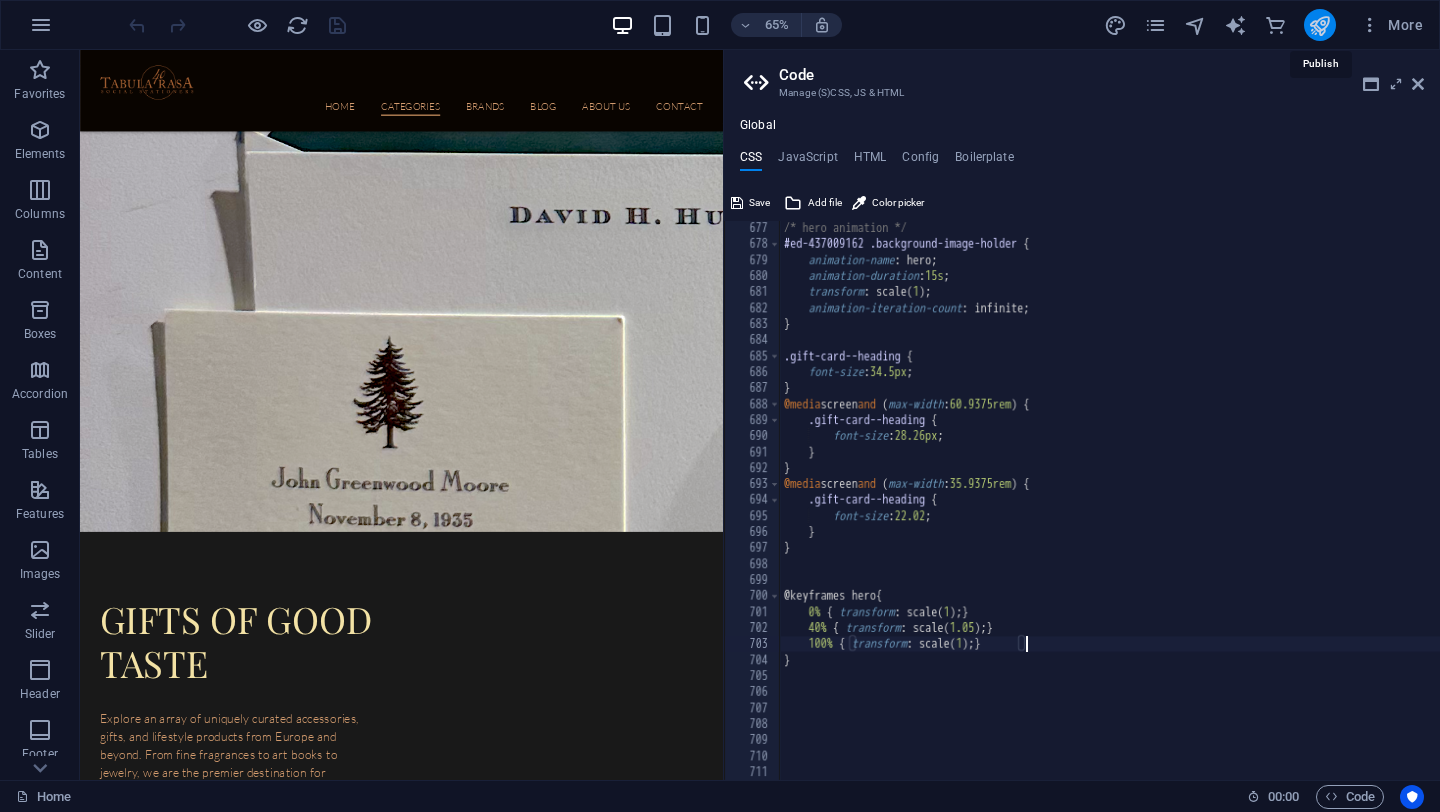click at bounding box center [1319, 25] 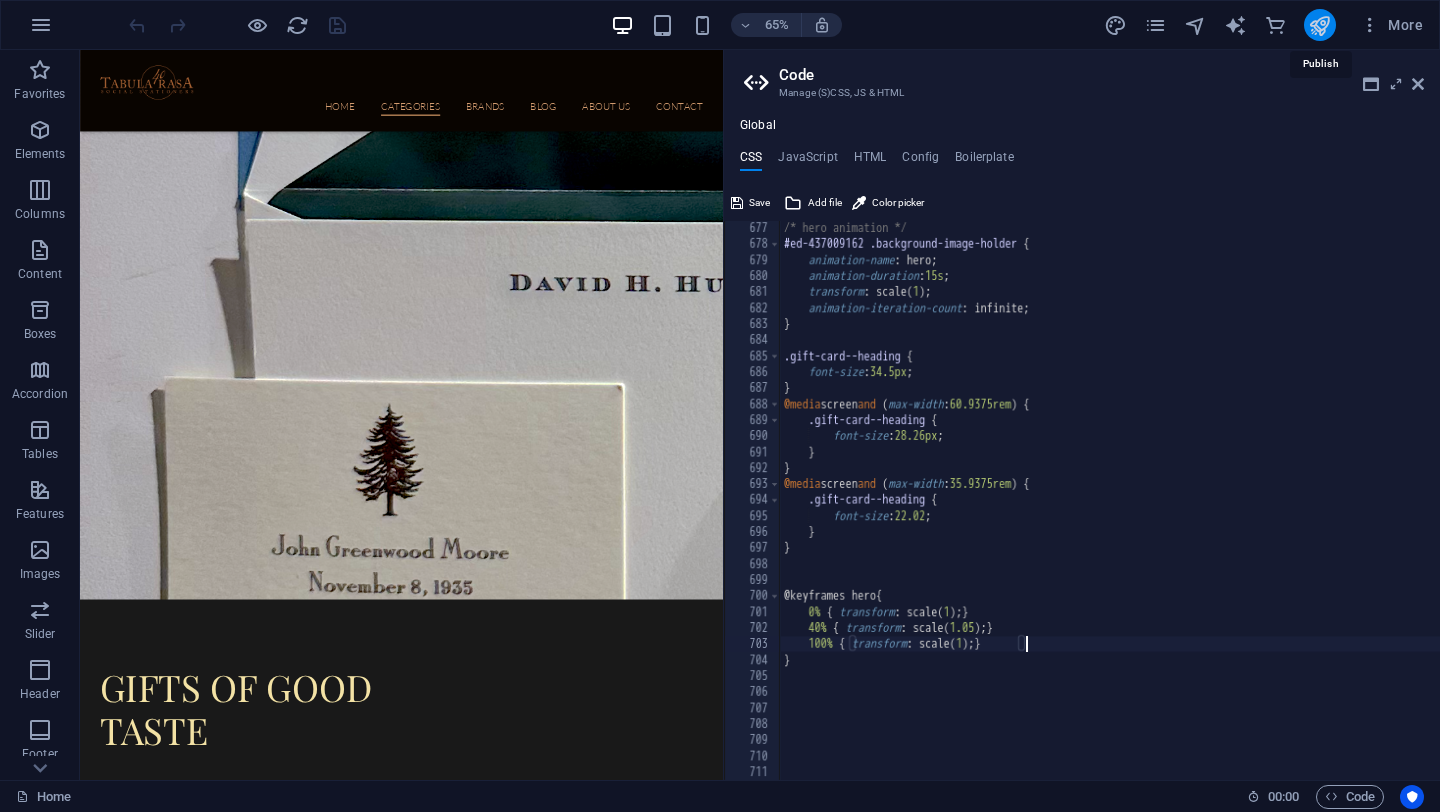 scroll, scrollTop: 6614, scrollLeft: 0, axis: vertical 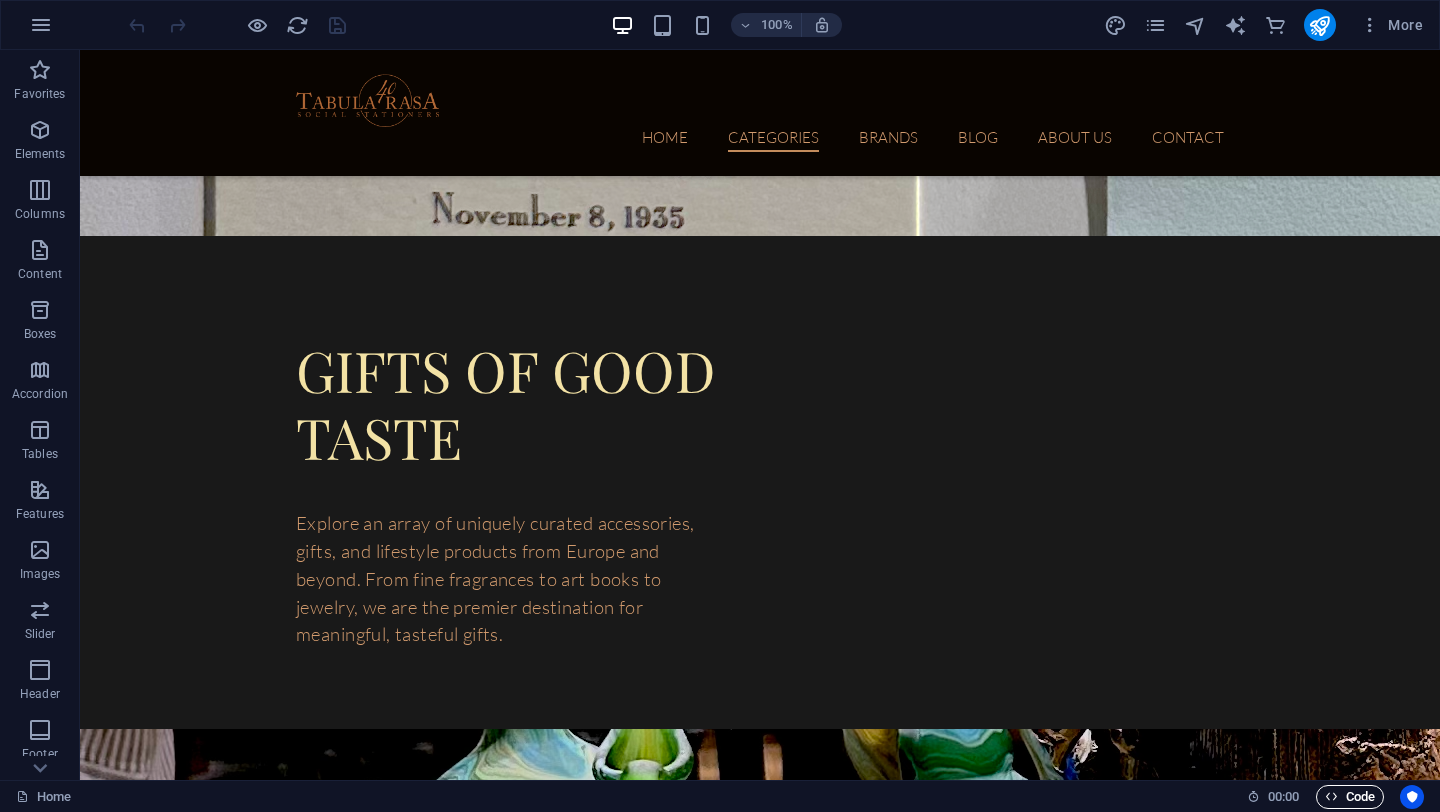 click on "Code" at bounding box center (1350, 797) 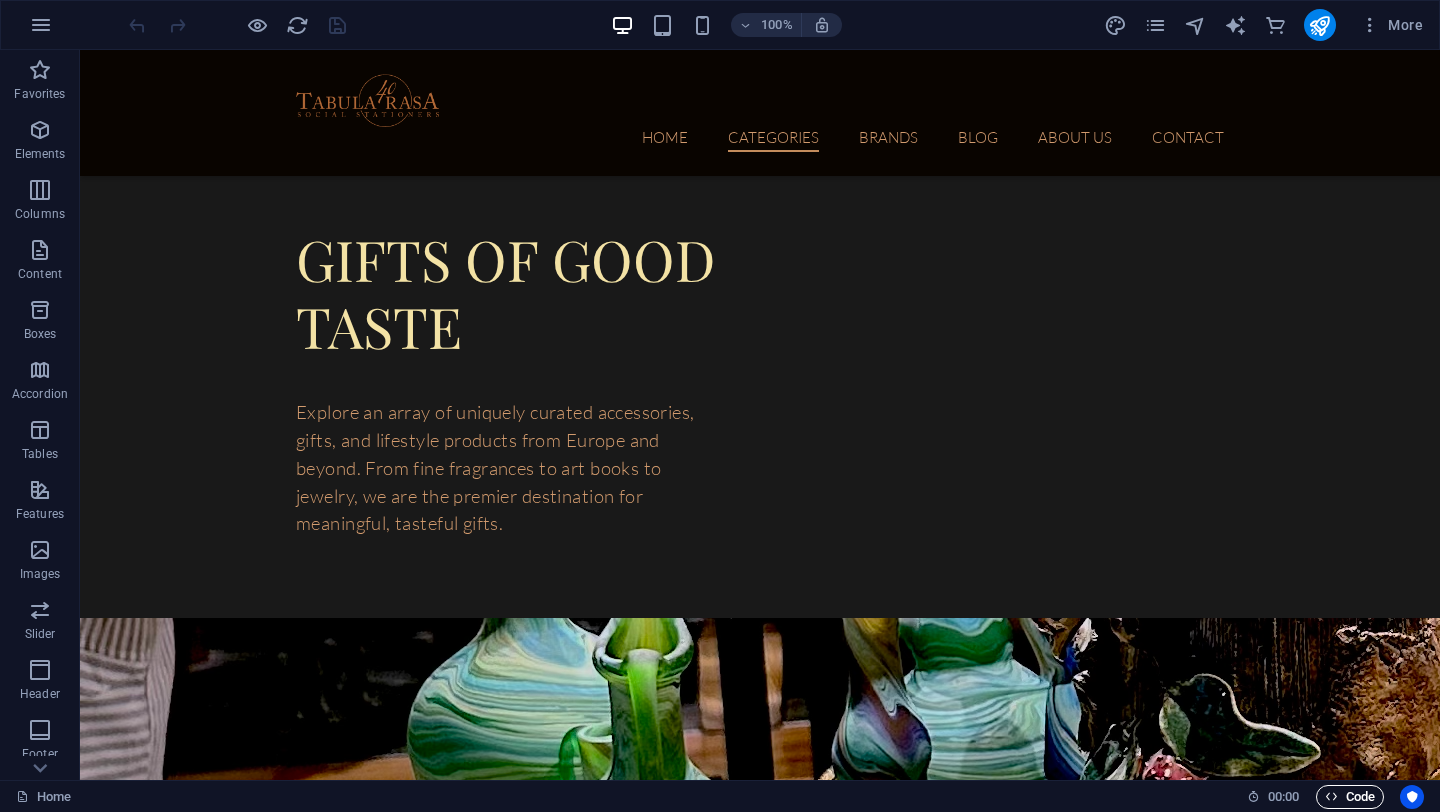 scroll, scrollTop: 5988, scrollLeft: 0, axis: vertical 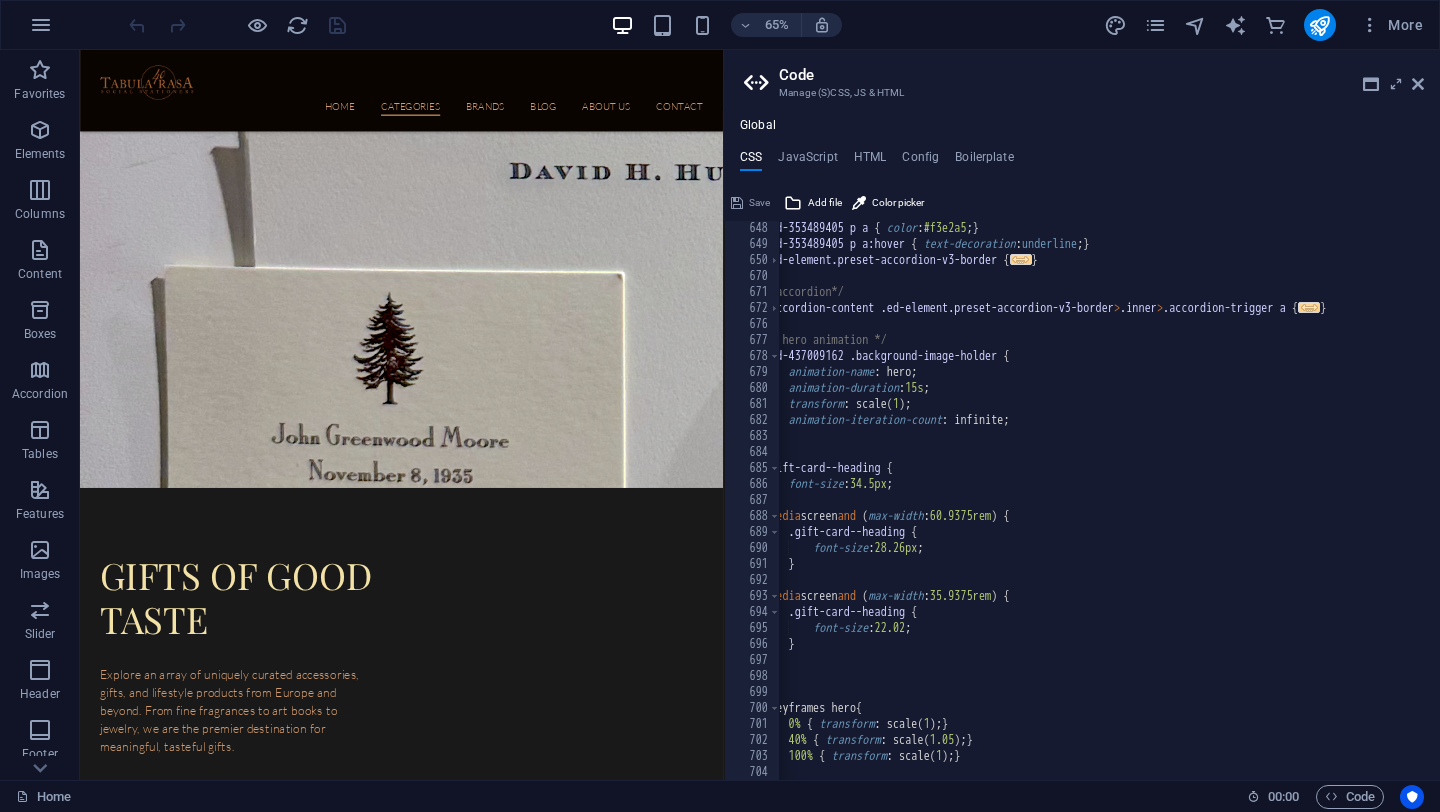 click on "#ed-353489405   p   a   {   color :  #f3e2a5 ;  } #ed-353489405   p   a:hover   {   text-decoration :  underline ;  } .ed-element.preset-accordion-v3-border   { ... } /*accordion*/ .accordion-content   .ed-element.preset-accordion-v3-border > .inner > .accordion-trigger   a   { ... } /* hero animation */ #ed-437009162   .background-image-holder   {      animation-name : hero;      animation-duration :  15s ;      transform : scale ( 1 ) ;      animation-iteration-count : infinite; } .gift-card--heading   {      font-size :  34.5px ; } @media  screen  and   ( max-width :  60.9375rem )   {      .gift-card--heading   {           font-size :  28.26px ;      } } @media  screen  and   ( max-width :  35.9375rem )   {      .gift-card--heading   {           font-size :  22.02 ;      } } @keyframes hero  {      0%   {   transform : scale ( 1 ) ;  }      40%   {   transform : scale ( 1.05 ) ;  }      100%   {   transform : scale ( 1 ) ;  } }" at bounding box center [1391, 515] 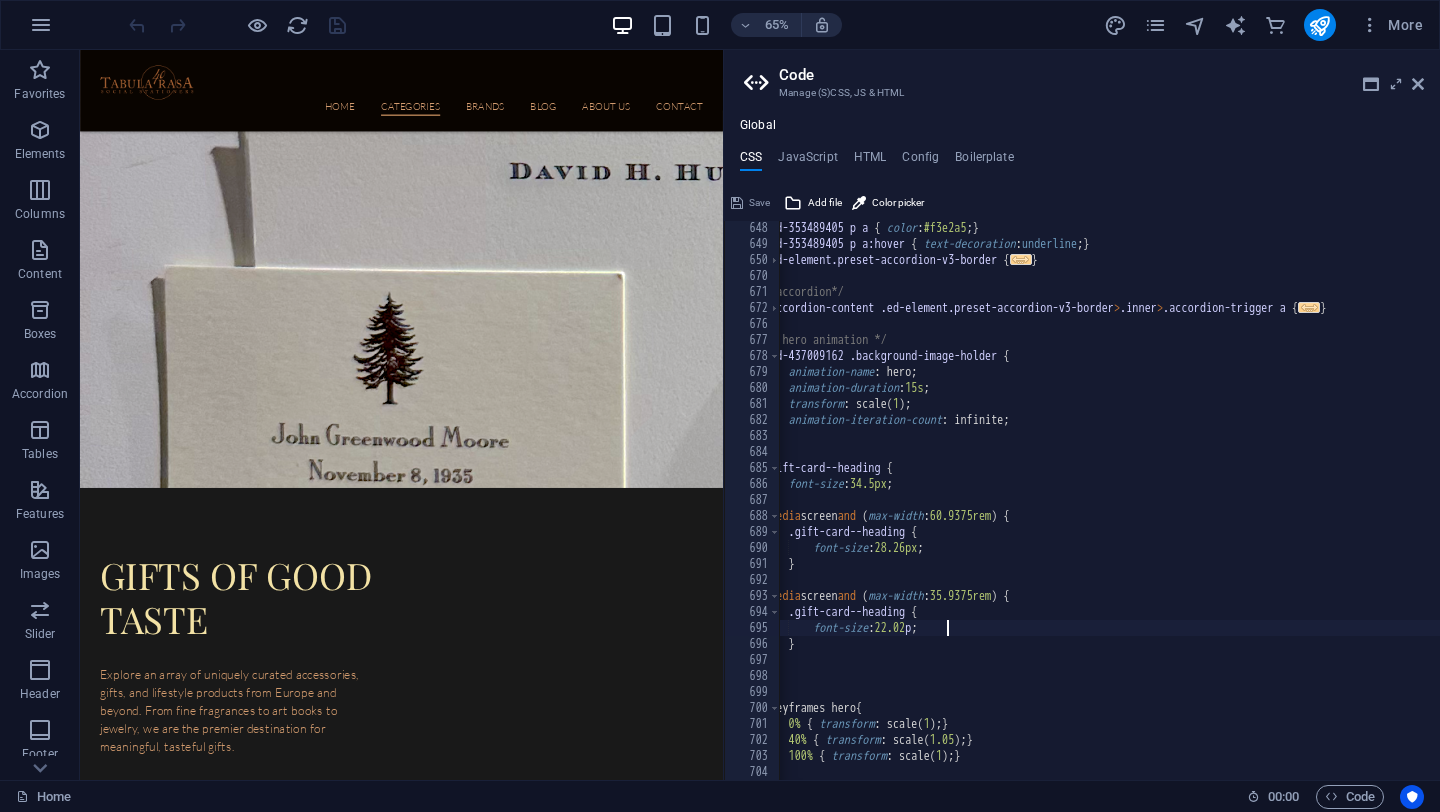 type on "font-size: 22.02px;" 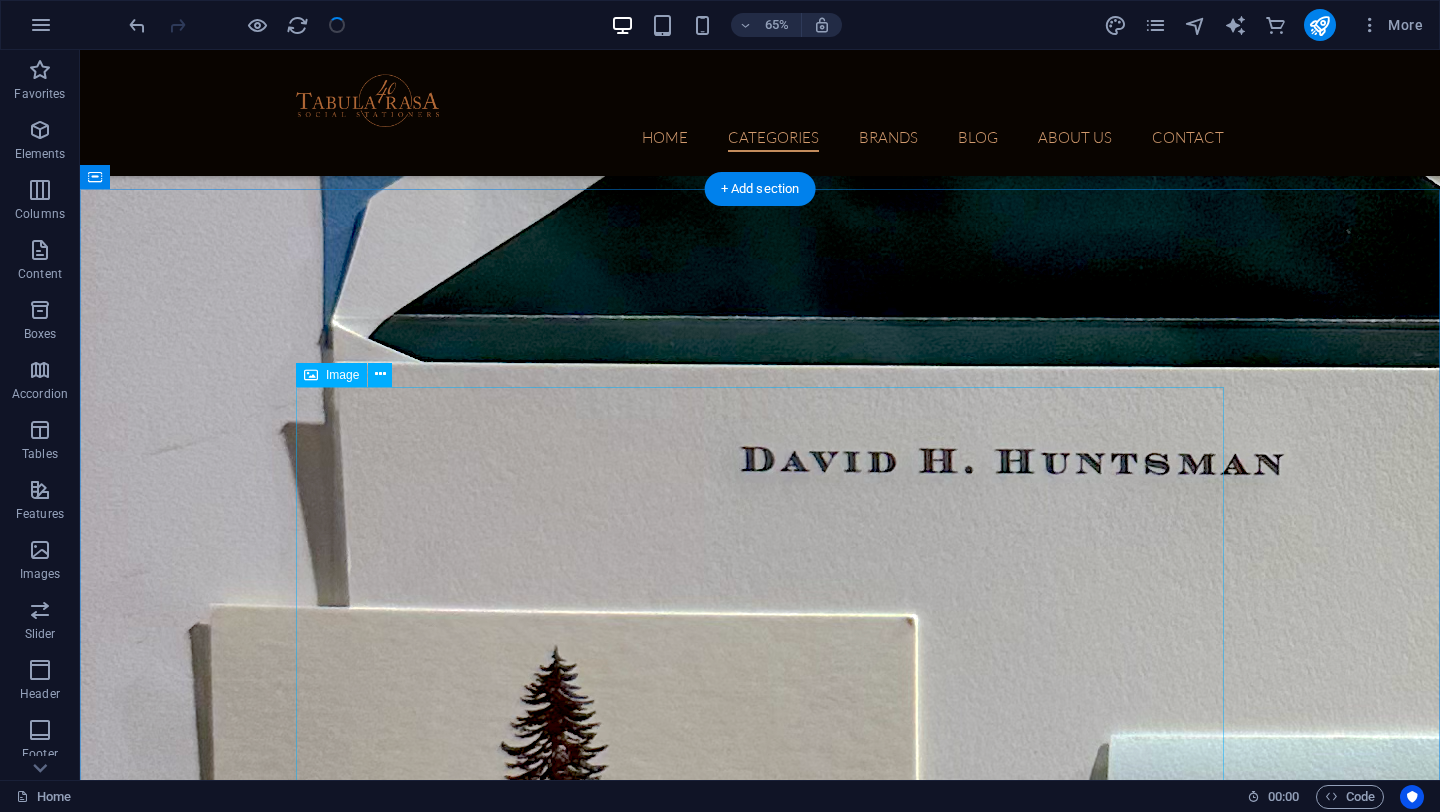 scroll, scrollTop: 6699, scrollLeft: 0, axis: vertical 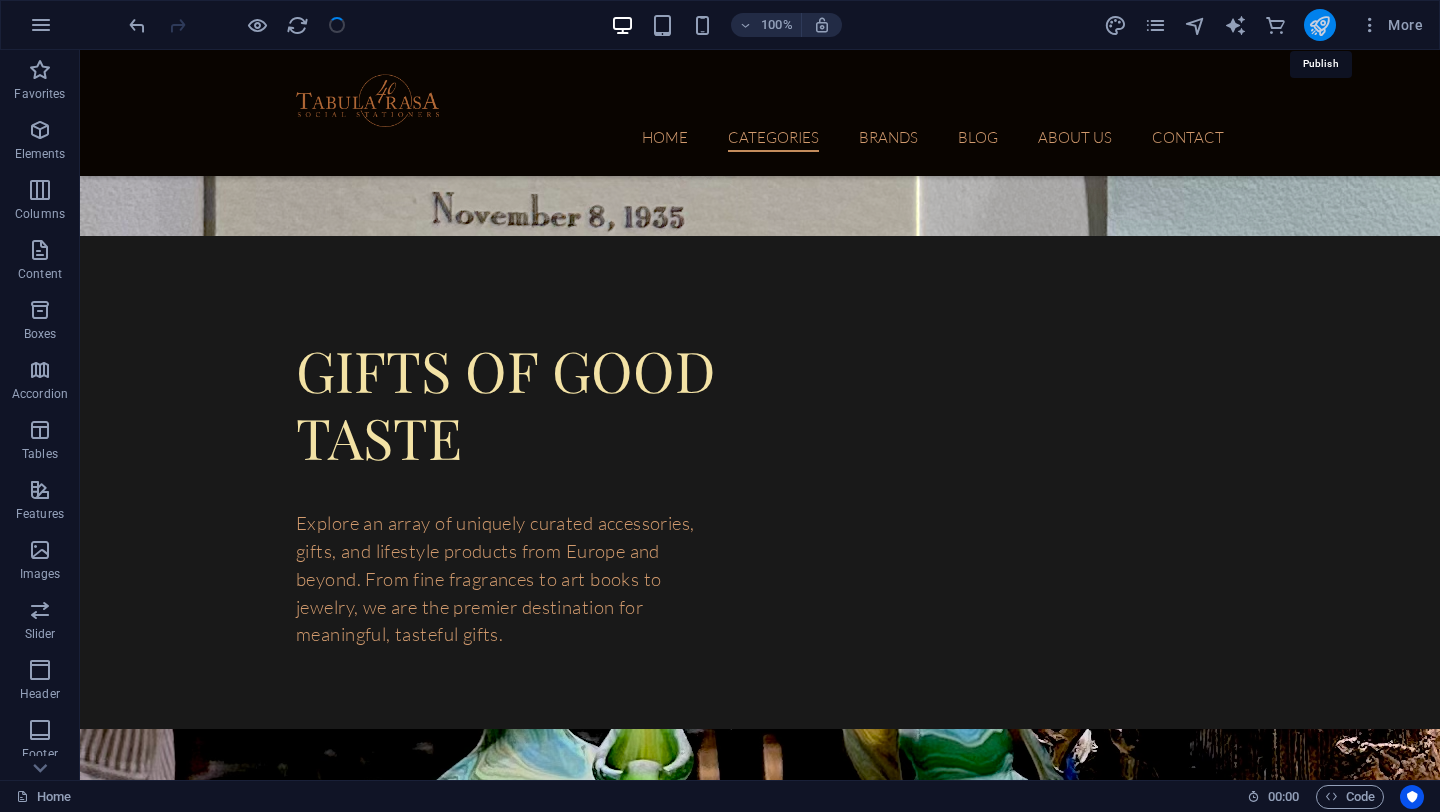 click at bounding box center [1319, 25] 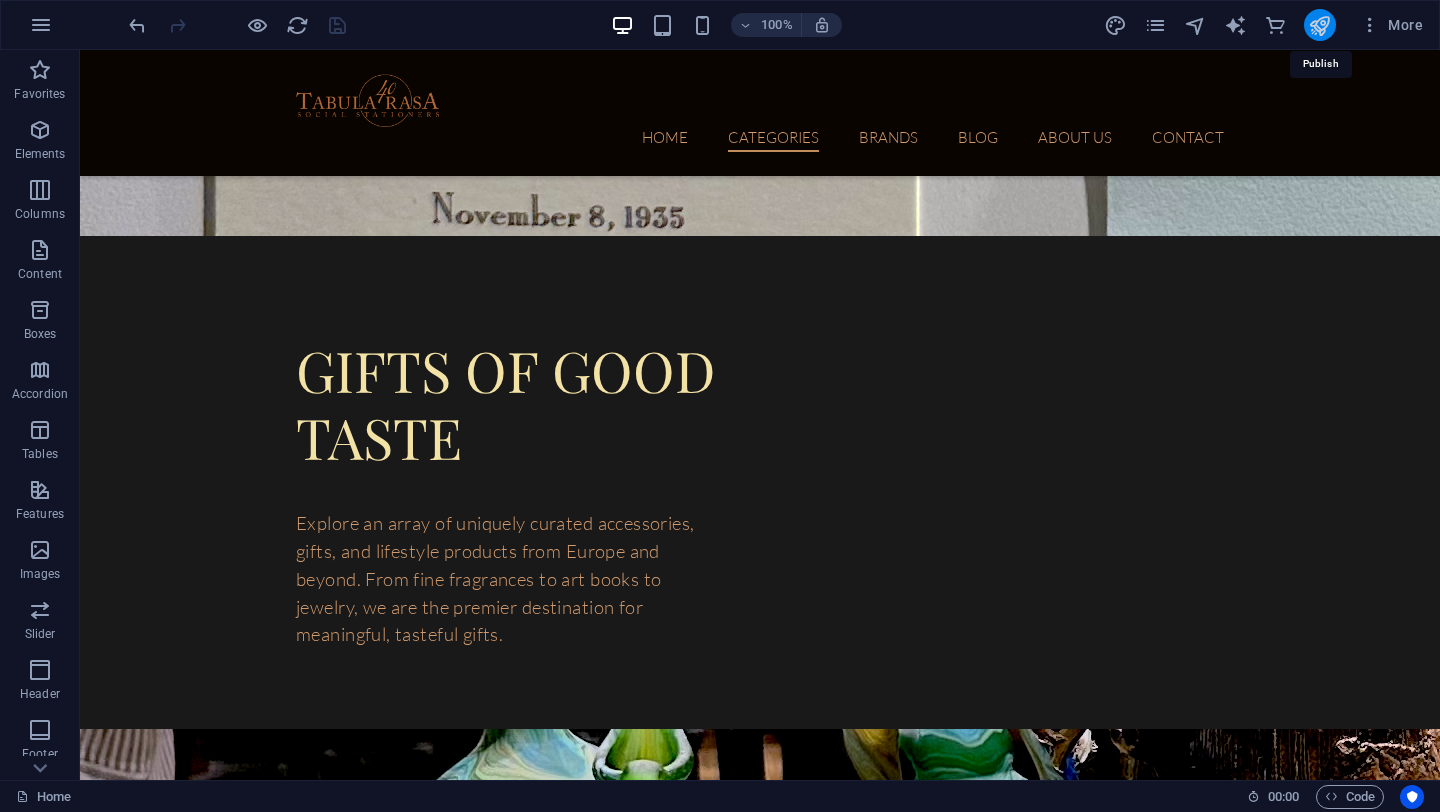 click at bounding box center [1319, 25] 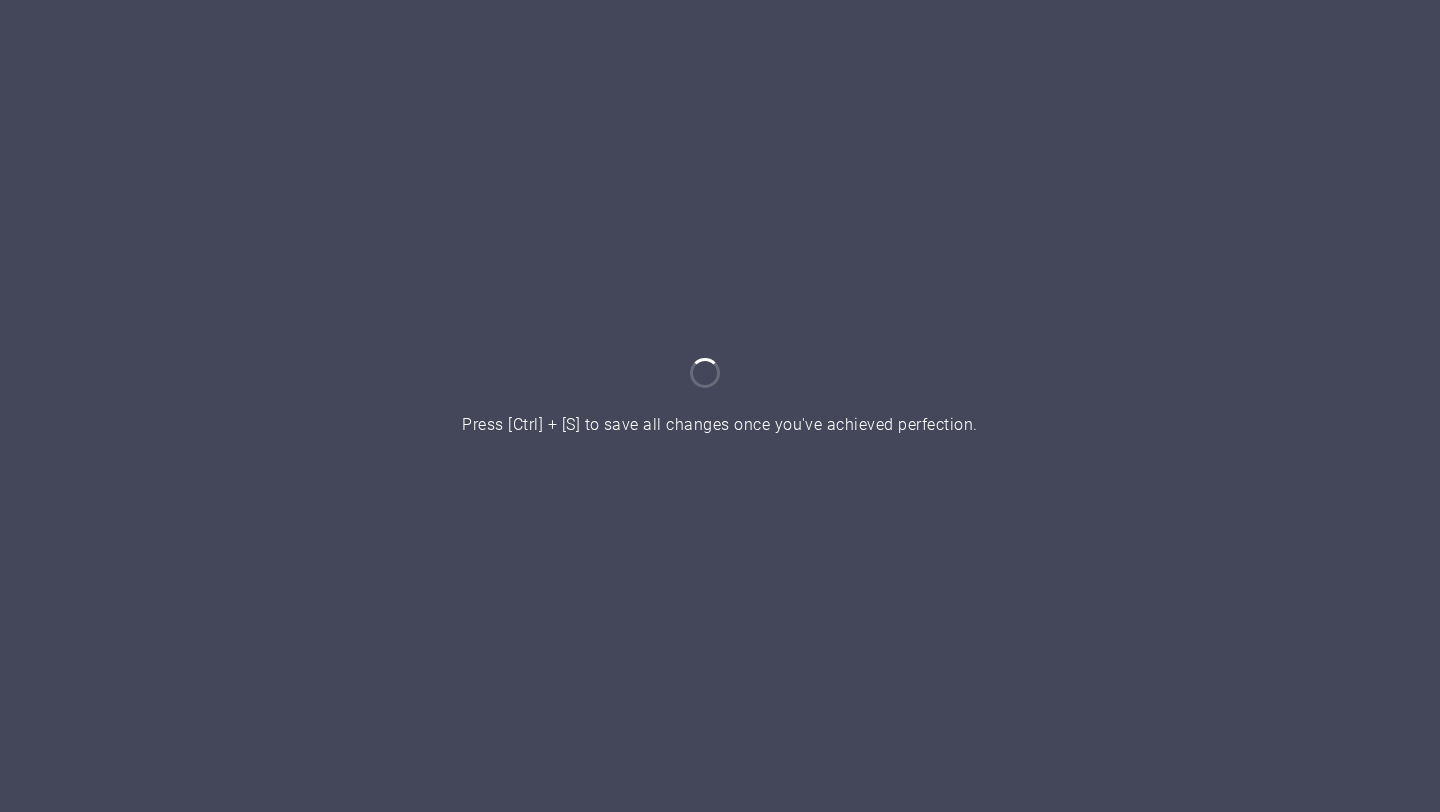 scroll, scrollTop: 0, scrollLeft: 0, axis: both 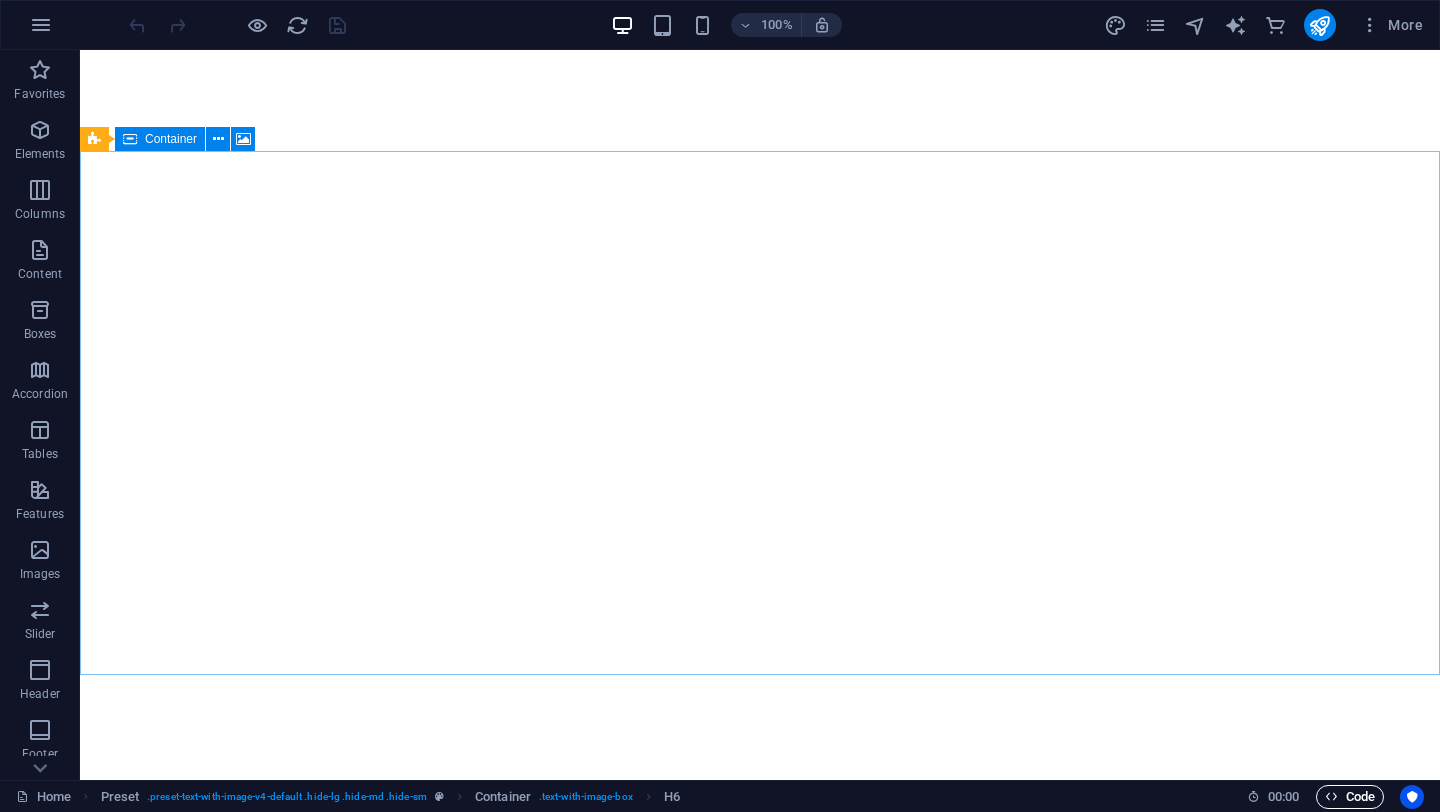 click on "Code" at bounding box center (1350, 797) 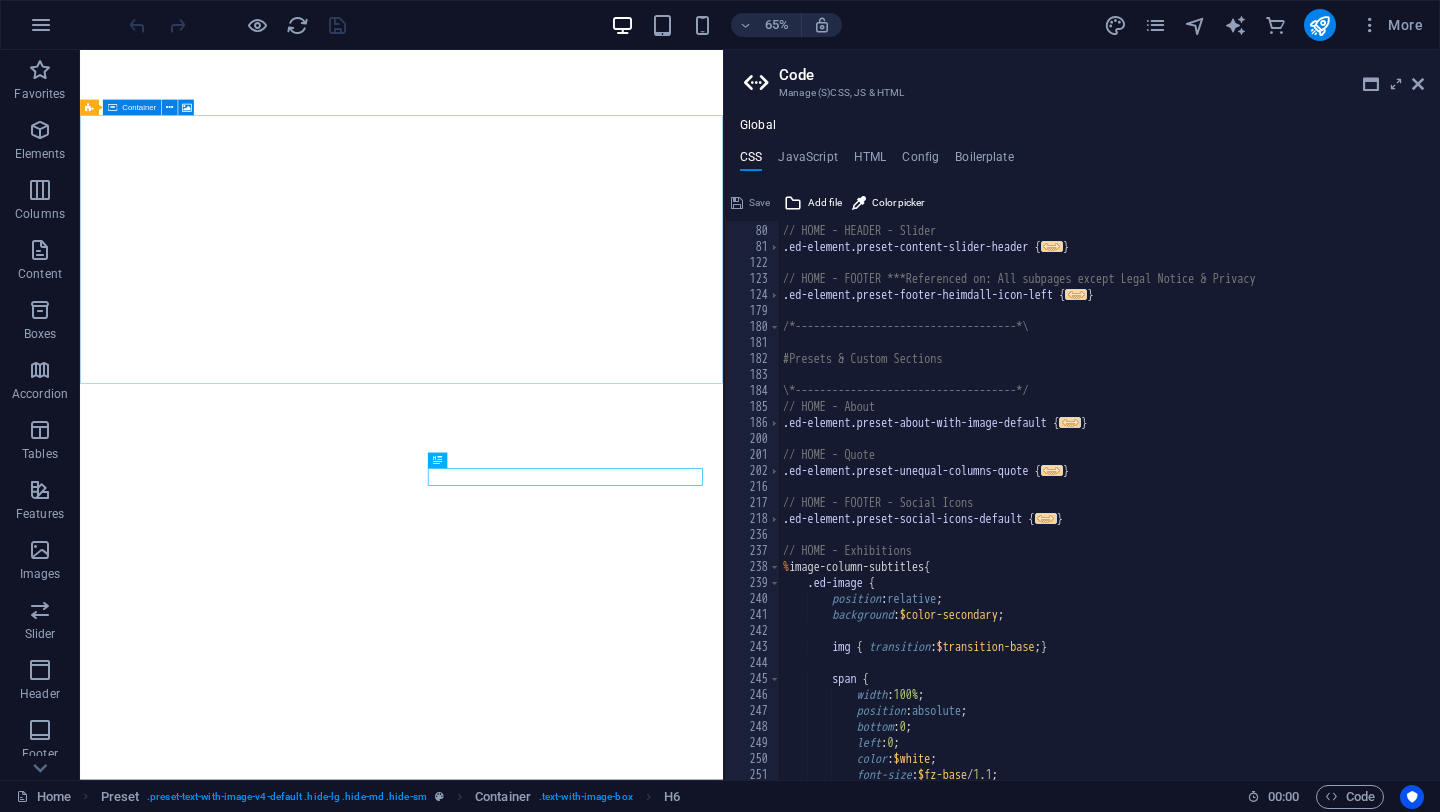 scroll, scrollTop: 3316, scrollLeft: 0, axis: vertical 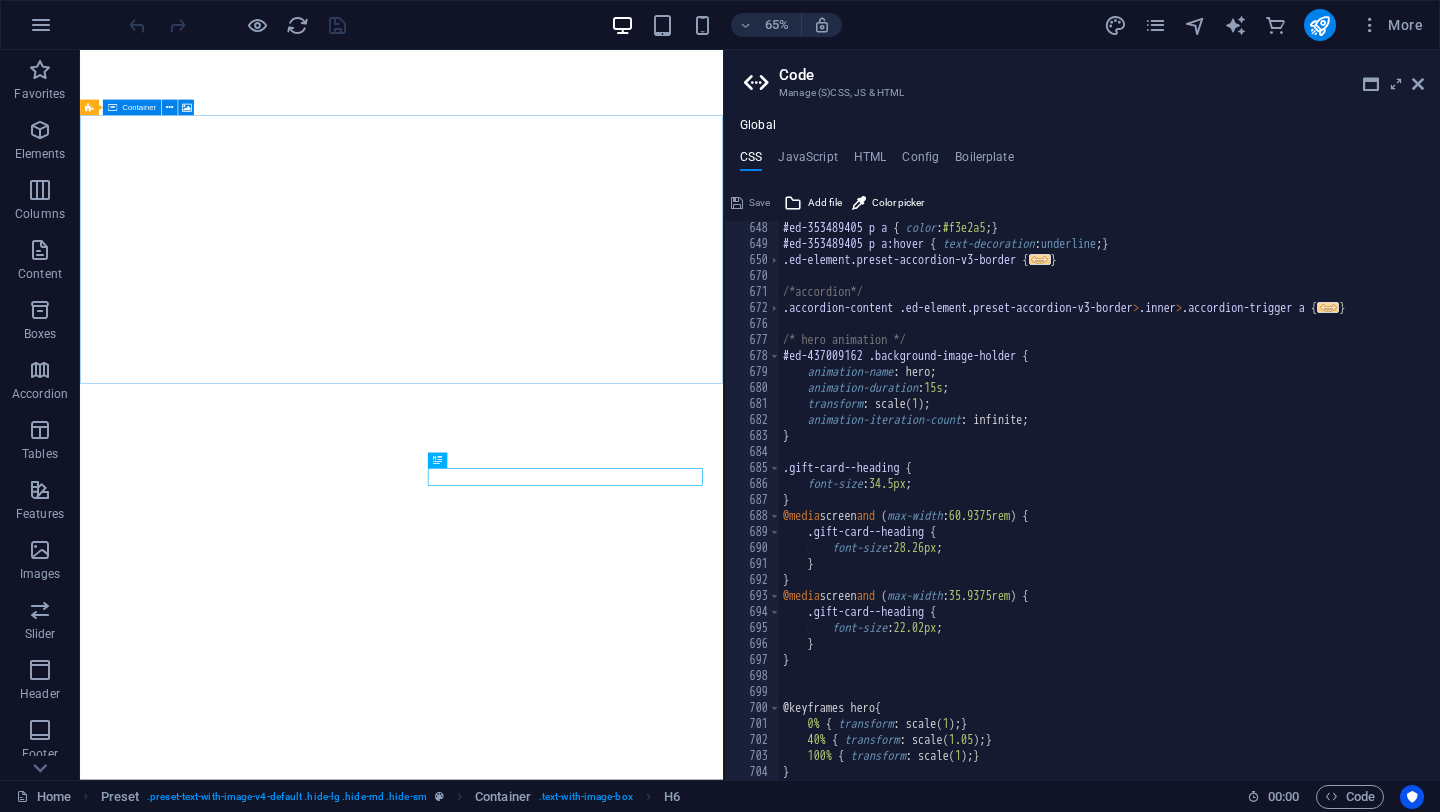 click on "#ed-353489405   p   a   {   color :  #f3e2a5 ;  } #ed-353489405   p   a:hover   {   text-decoration :  underline ;  } .ed-element.preset-accordion-v3-border   { ... } /*accordion*/ .accordion-content   .ed-element.preset-accordion-v3-border > .inner > .accordion-trigger   a   { ... } /* hero animation */ #ed-437009162   .background-image-holder   {      animation-name : hero;      animation-duration :  15s ;      transform : scale ( 1 ) ;      animation-iteration-count : infinite; } .gift-card--heading   {      font-size :  34.5px ; } @media  screen  and   ( max-width :  60.9375rem )   {      .gift-card--heading   {           font-size :  28.26px ;      } } @media  screen  and   ( max-width :  35.9375rem )   {      .gift-card--heading   {           font-size :  22.02px ;      } } @keyframes hero  {      0%   {   transform : scale ( 1 ) ;  }      40%   {   transform : scale ( 1.05 ) ;  }      100%   {   transform : scale ( 1 ) ;  } }" at bounding box center [1410, 515] 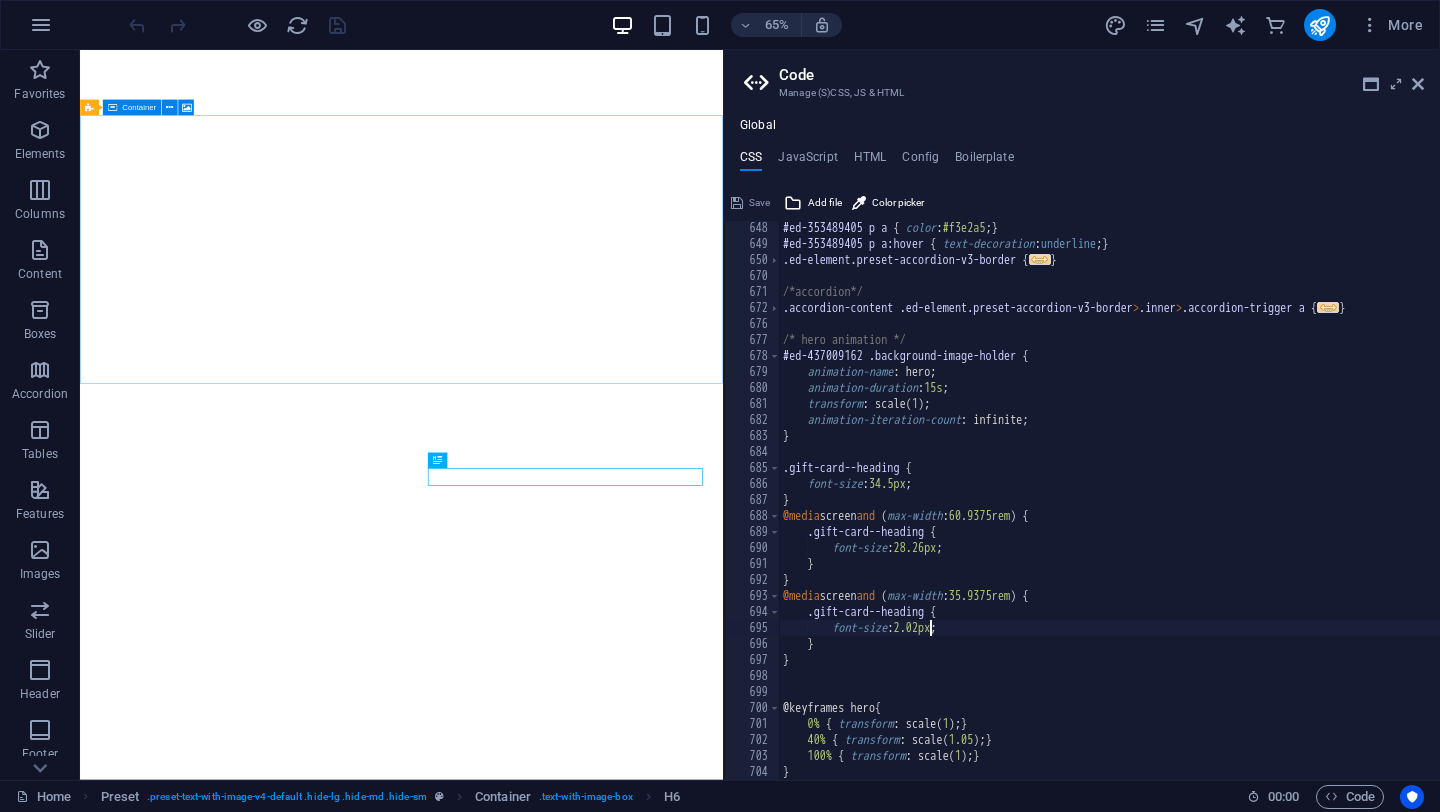 type on "font-size: 24.02px;" 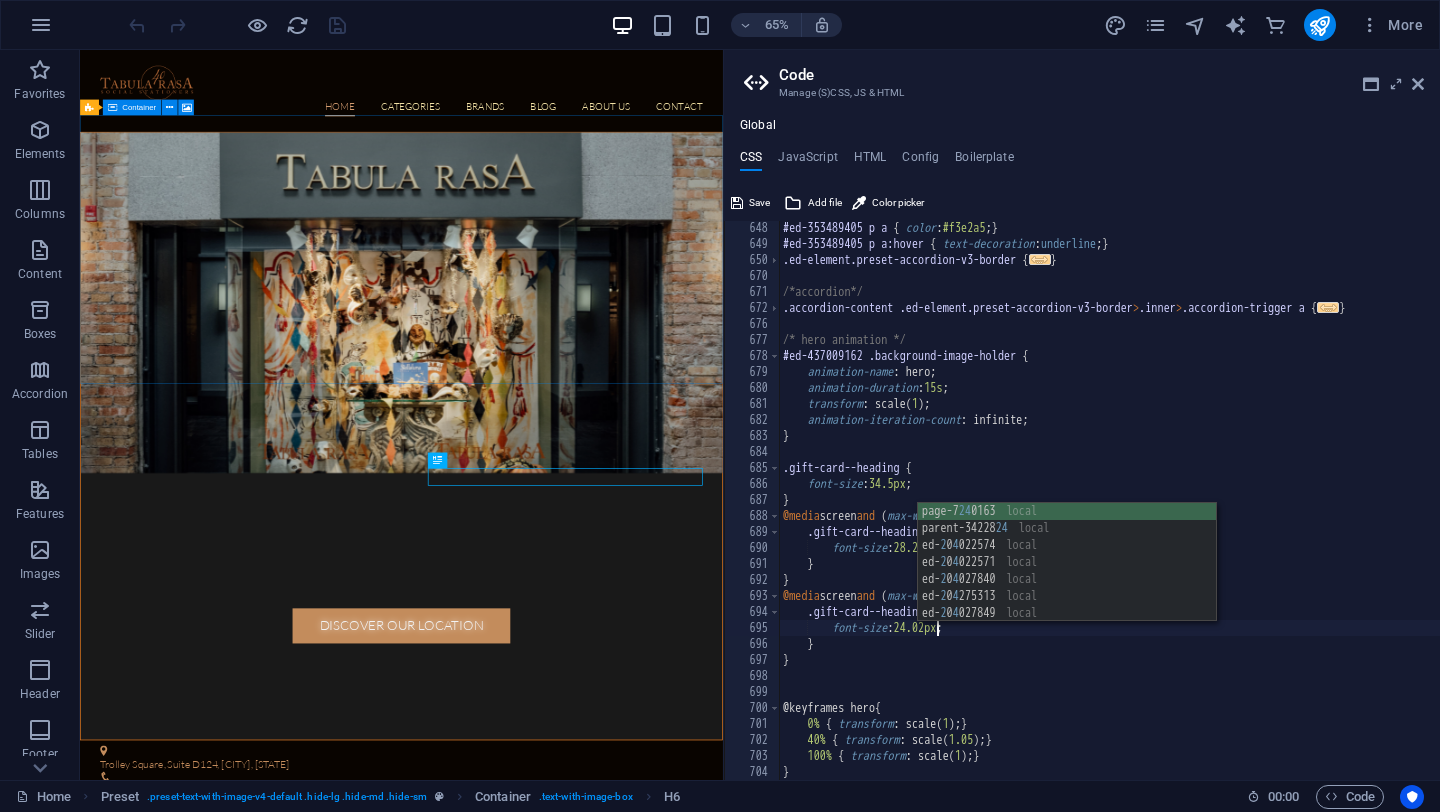 scroll, scrollTop: 0, scrollLeft: 0, axis: both 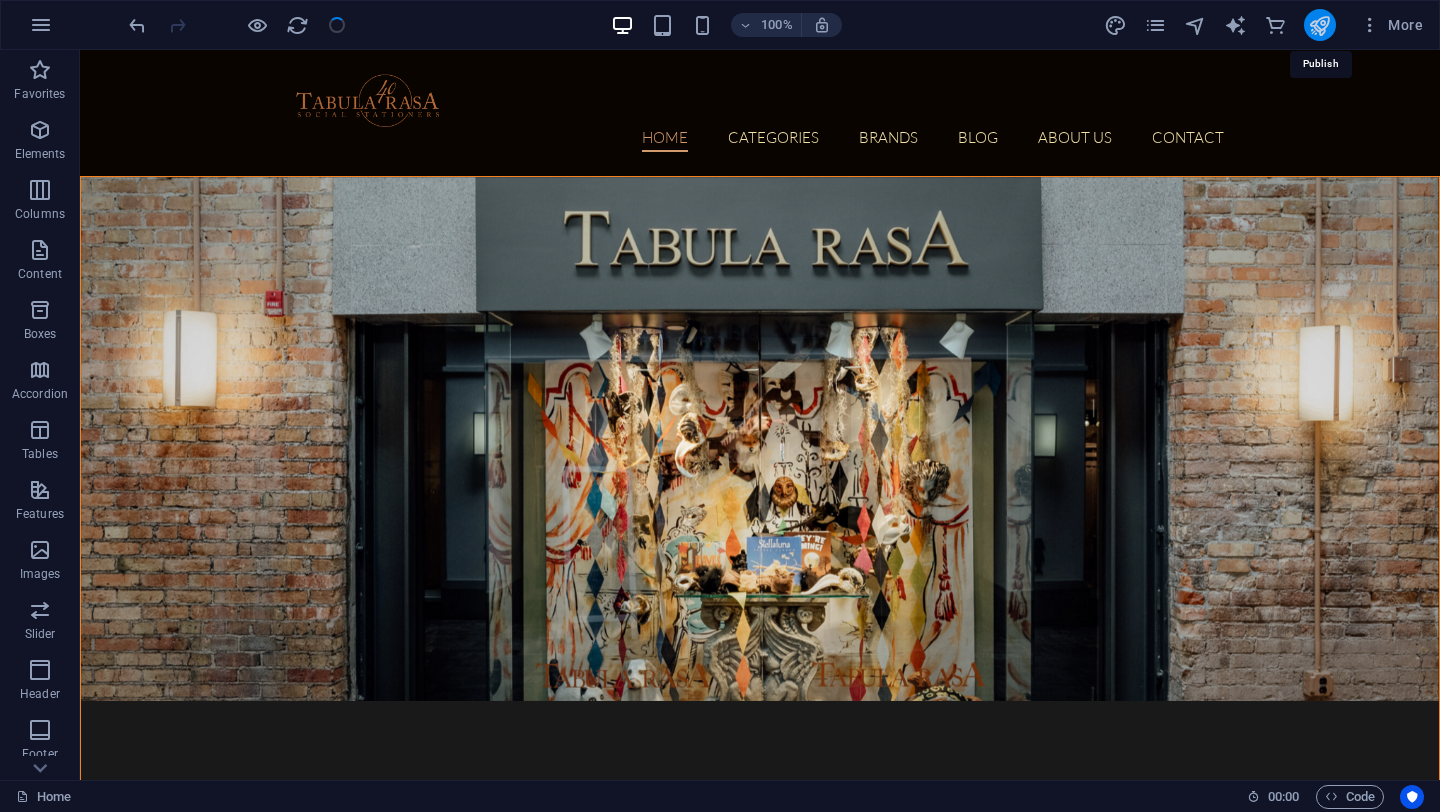 click at bounding box center (1319, 25) 